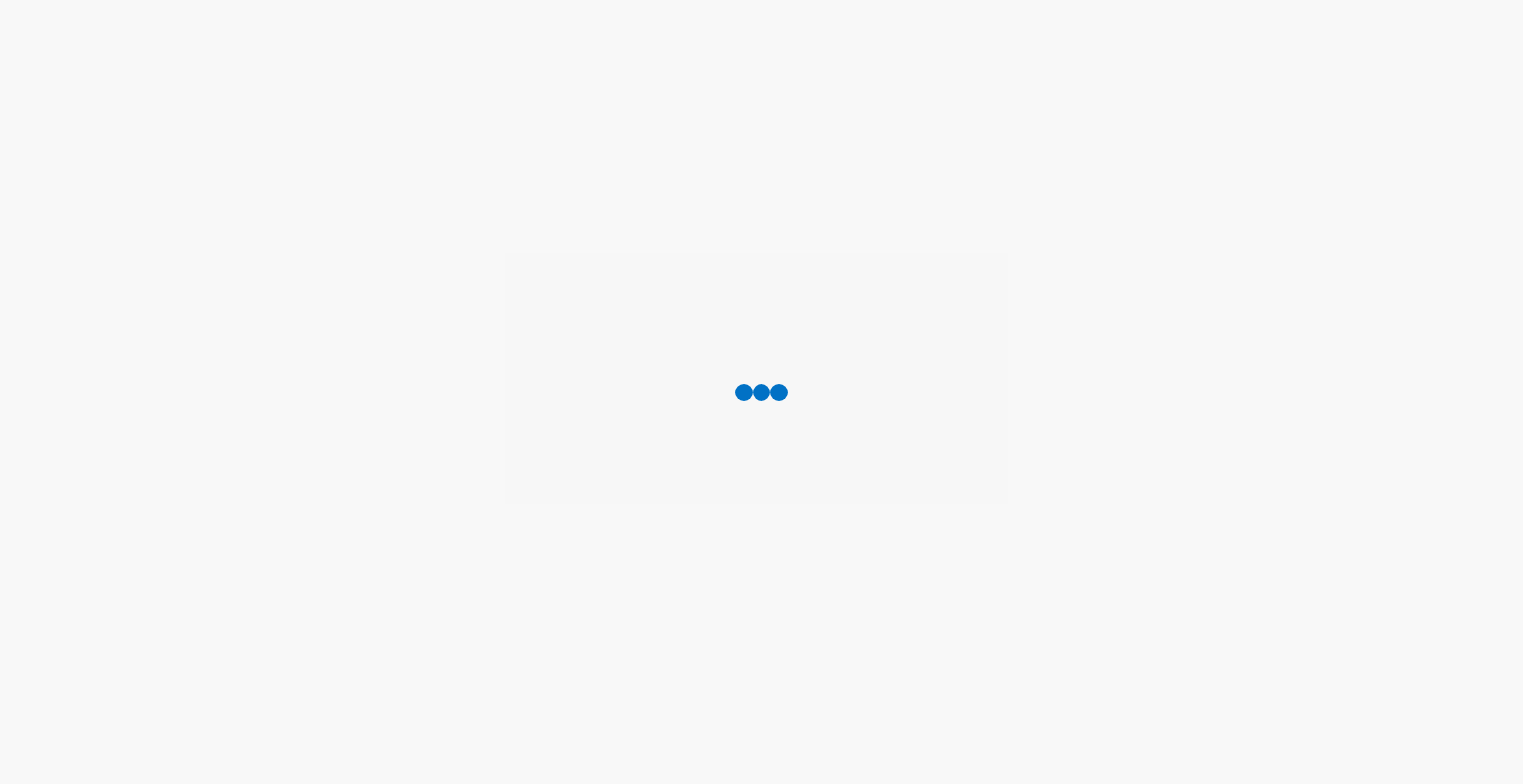 scroll, scrollTop: 0, scrollLeft: 0, axis: both 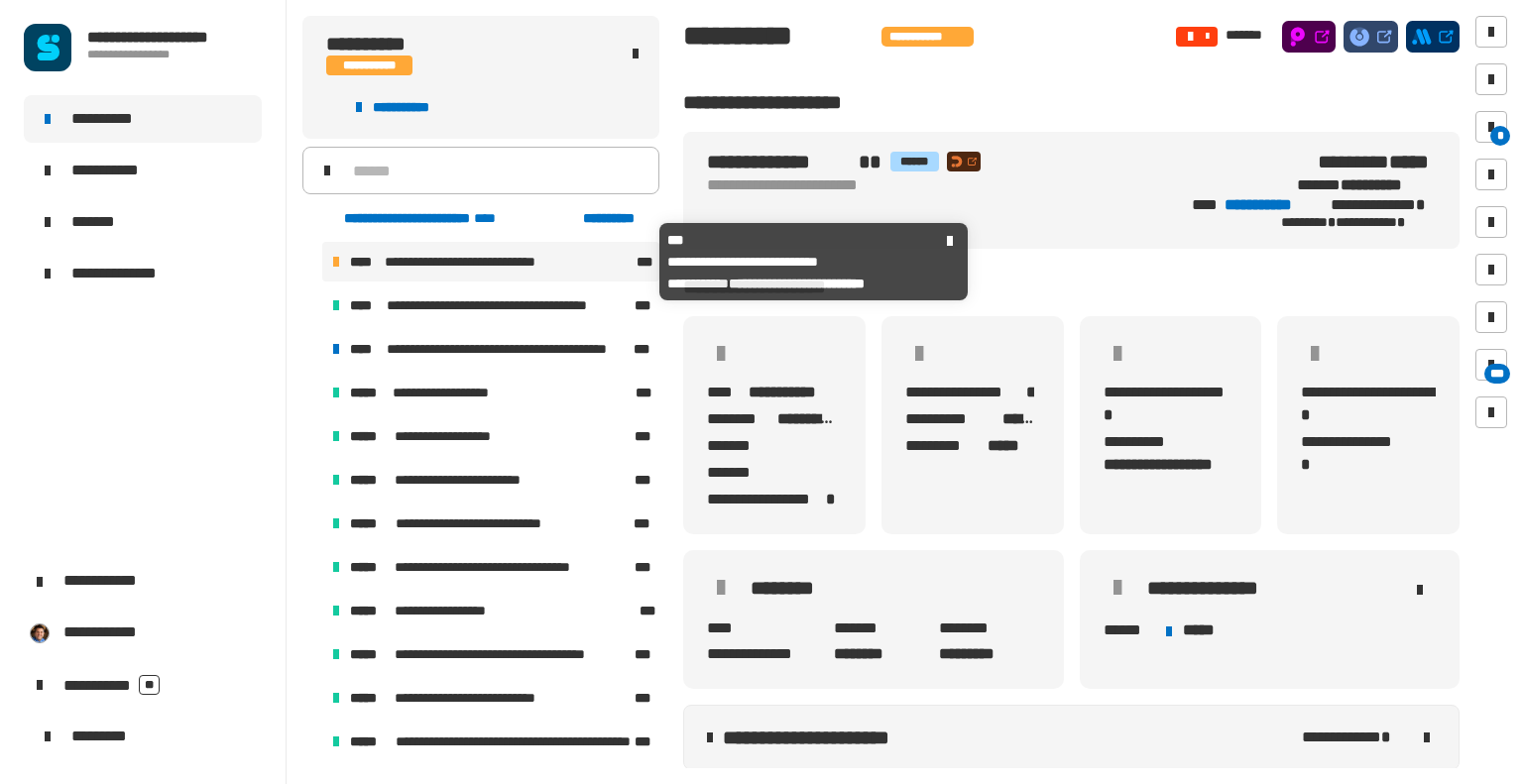 click on "**********" at bounding box center (477, 262) 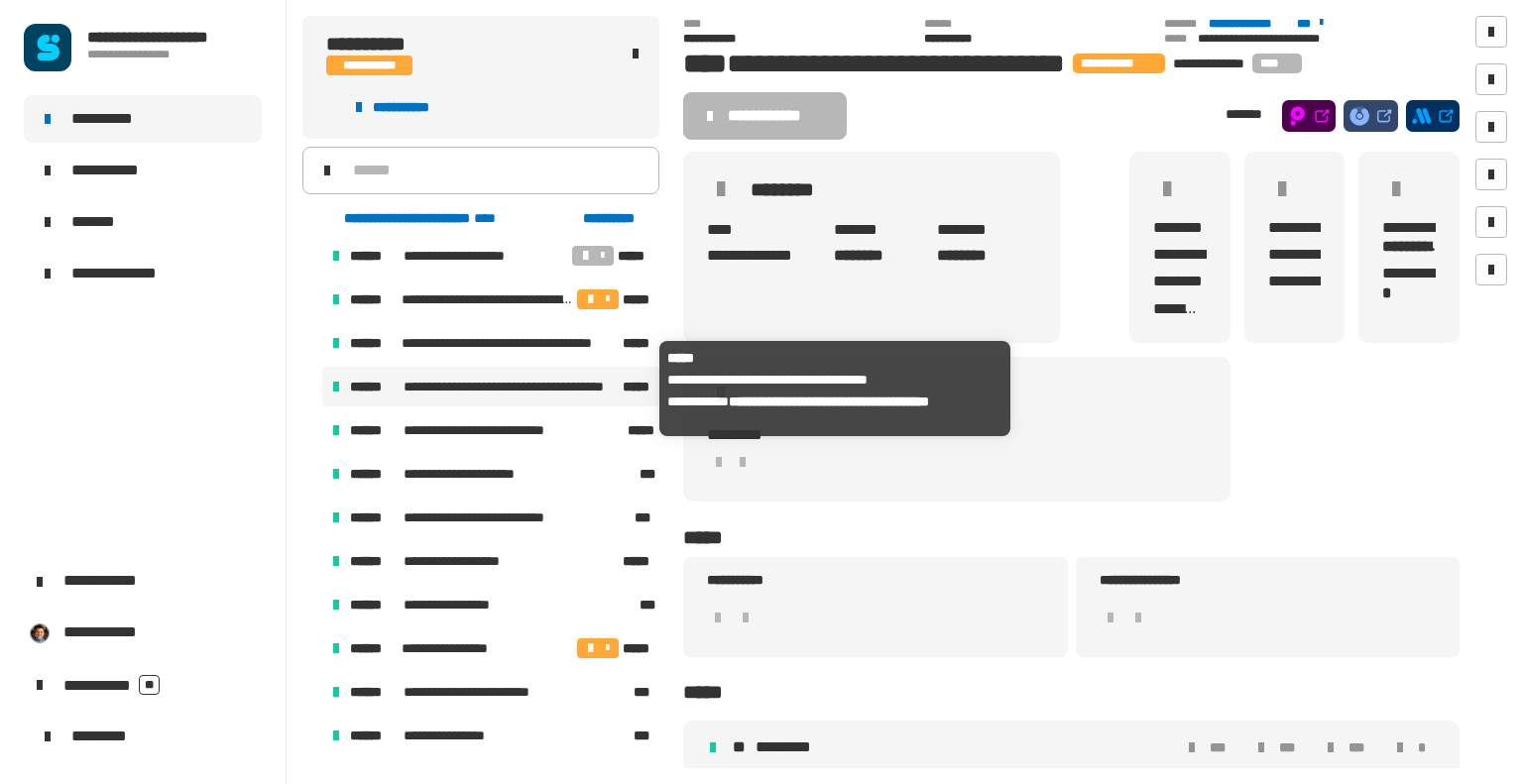 scroll, scrollTop: 792, scrollLeft: 0, axis: vertical 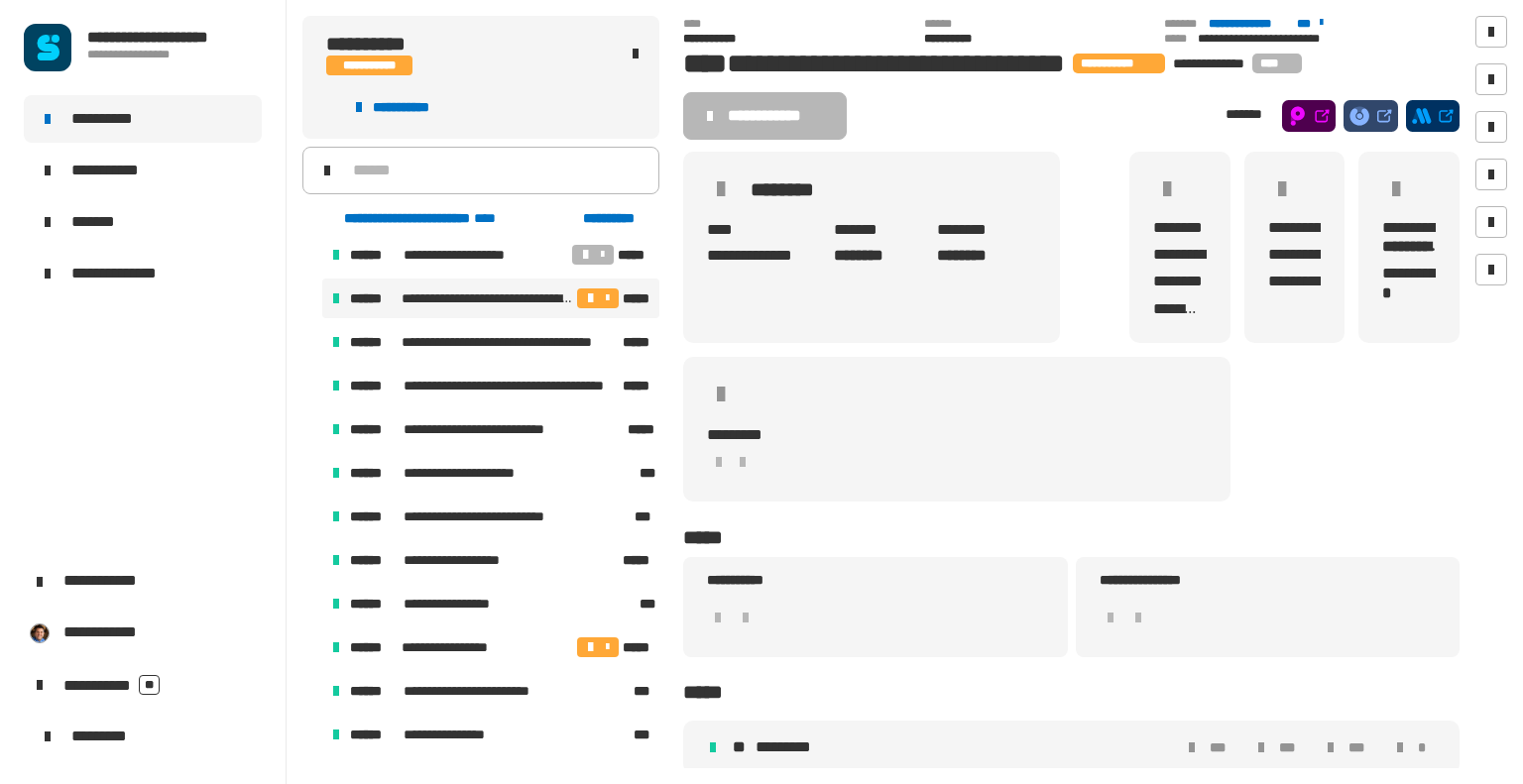 click at bounding box center [591, 298] 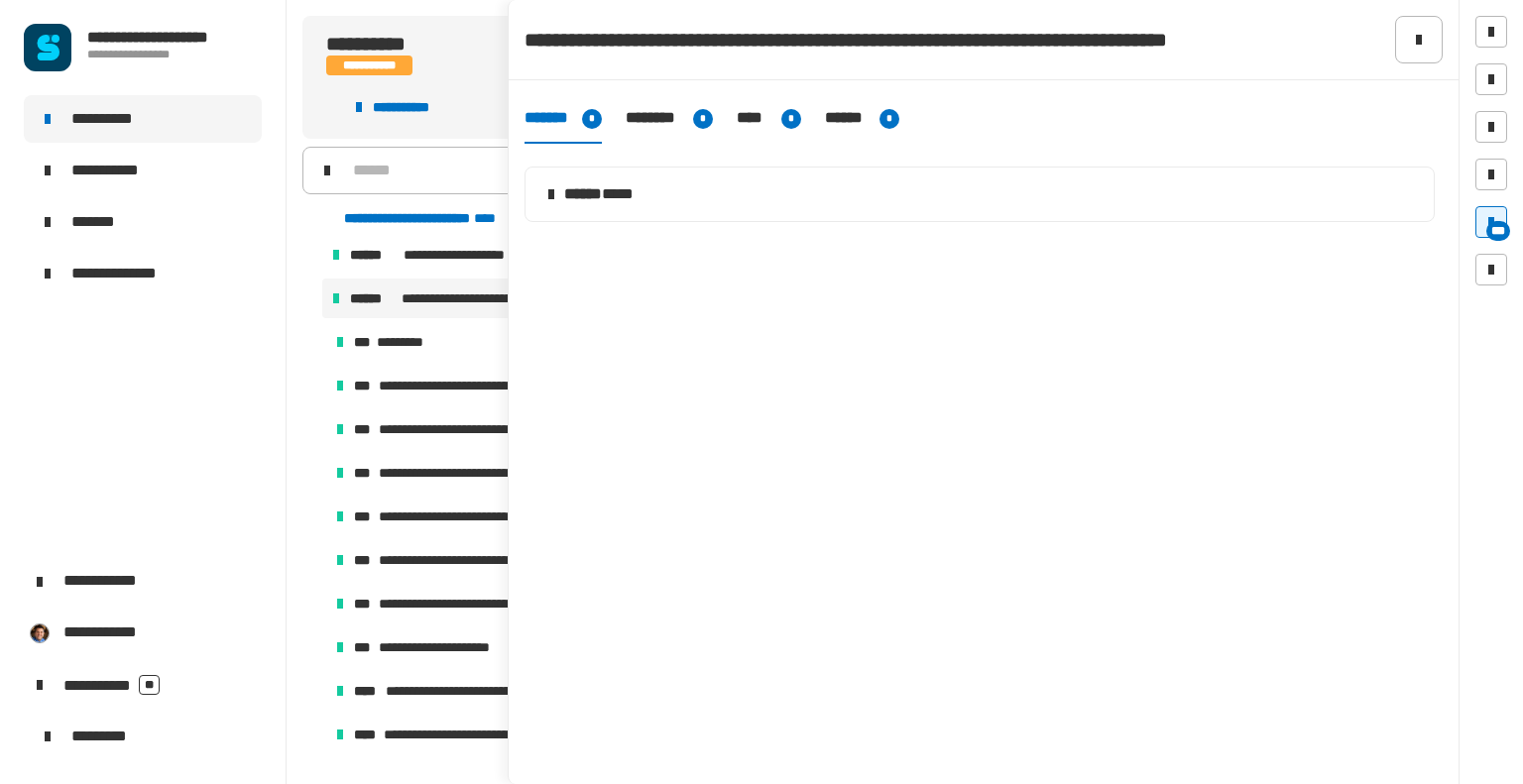click on "****" 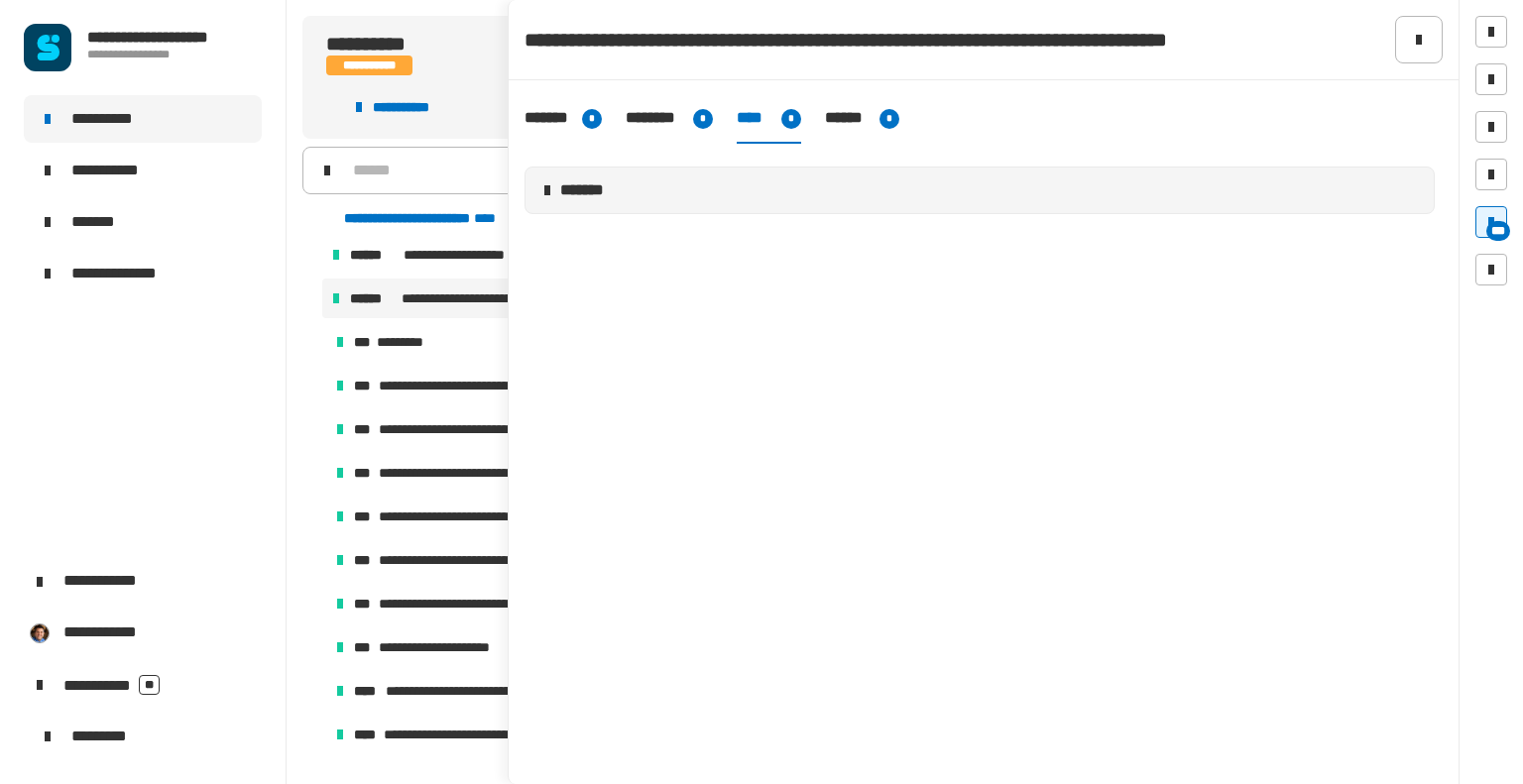 click 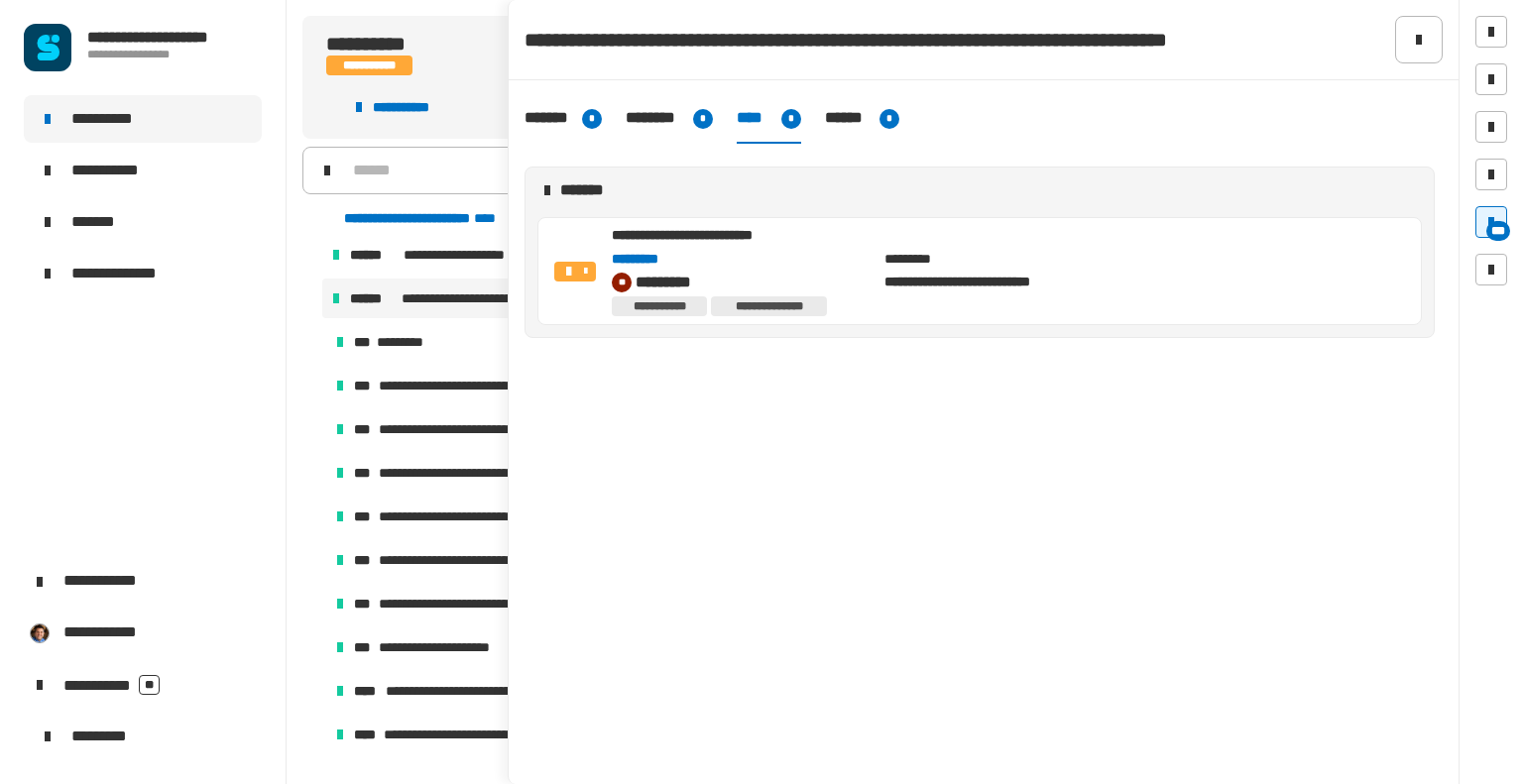 click on "*********" 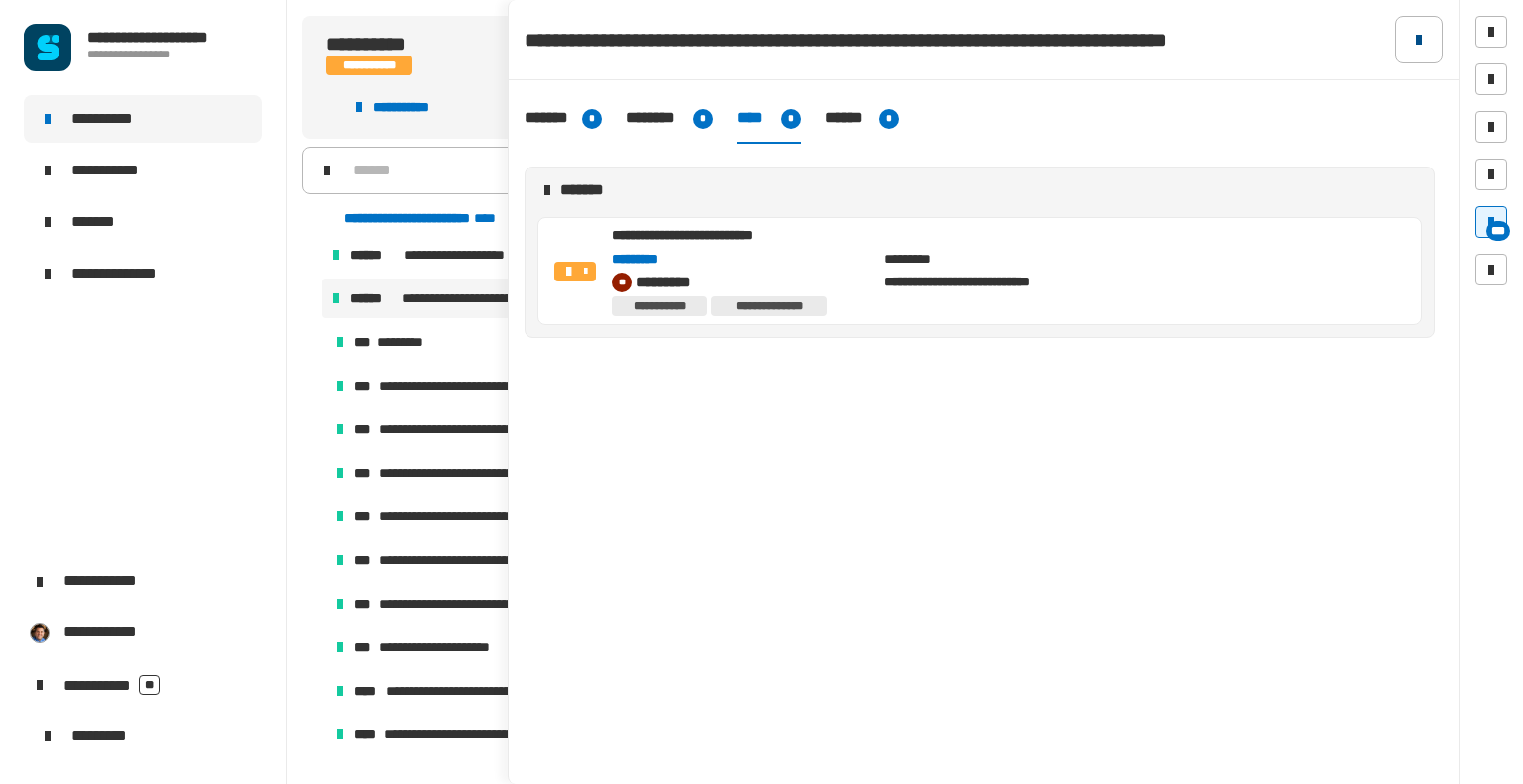 click 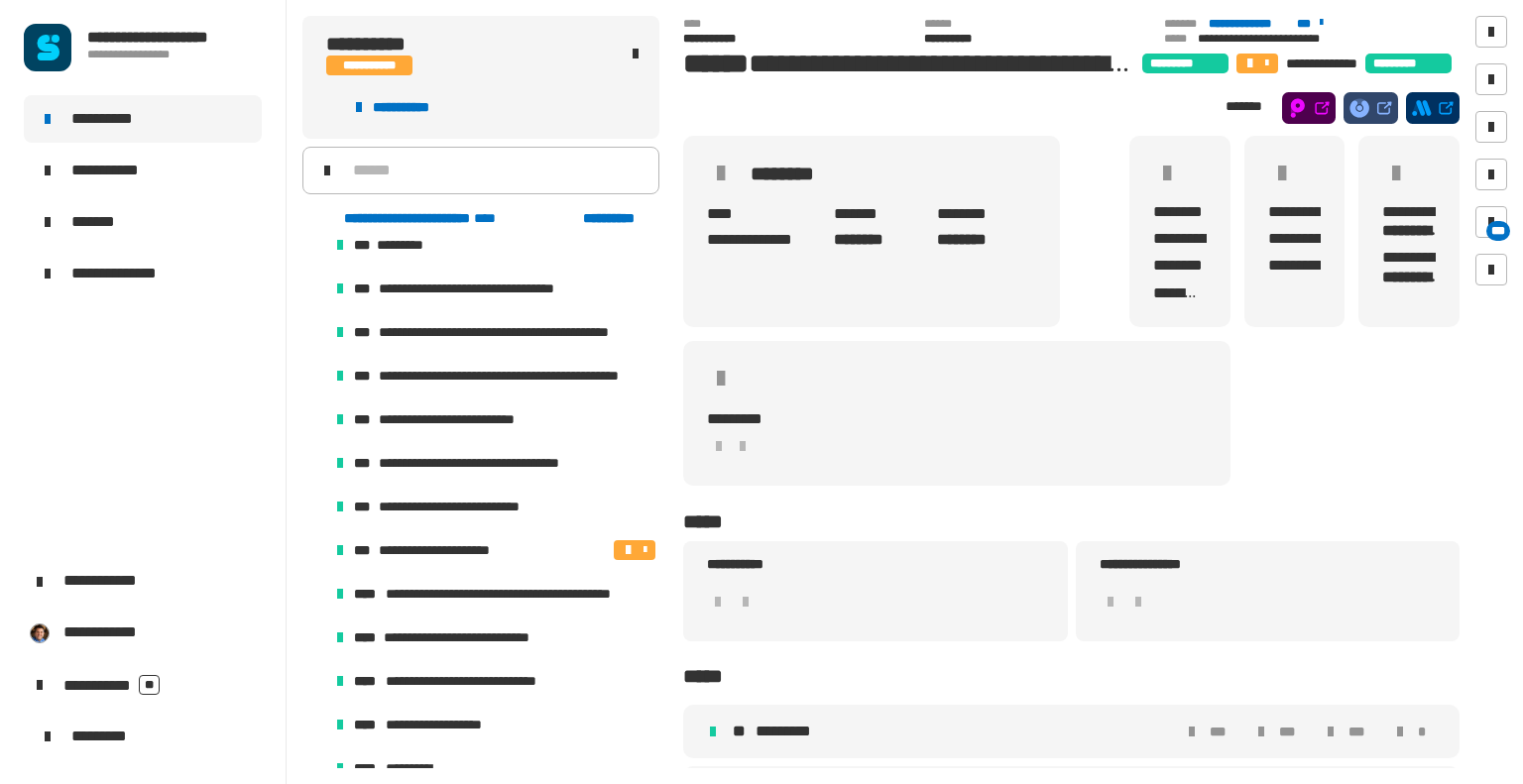 scroll, scrollTop: 890, scrollLeft: 0, axis: vertical 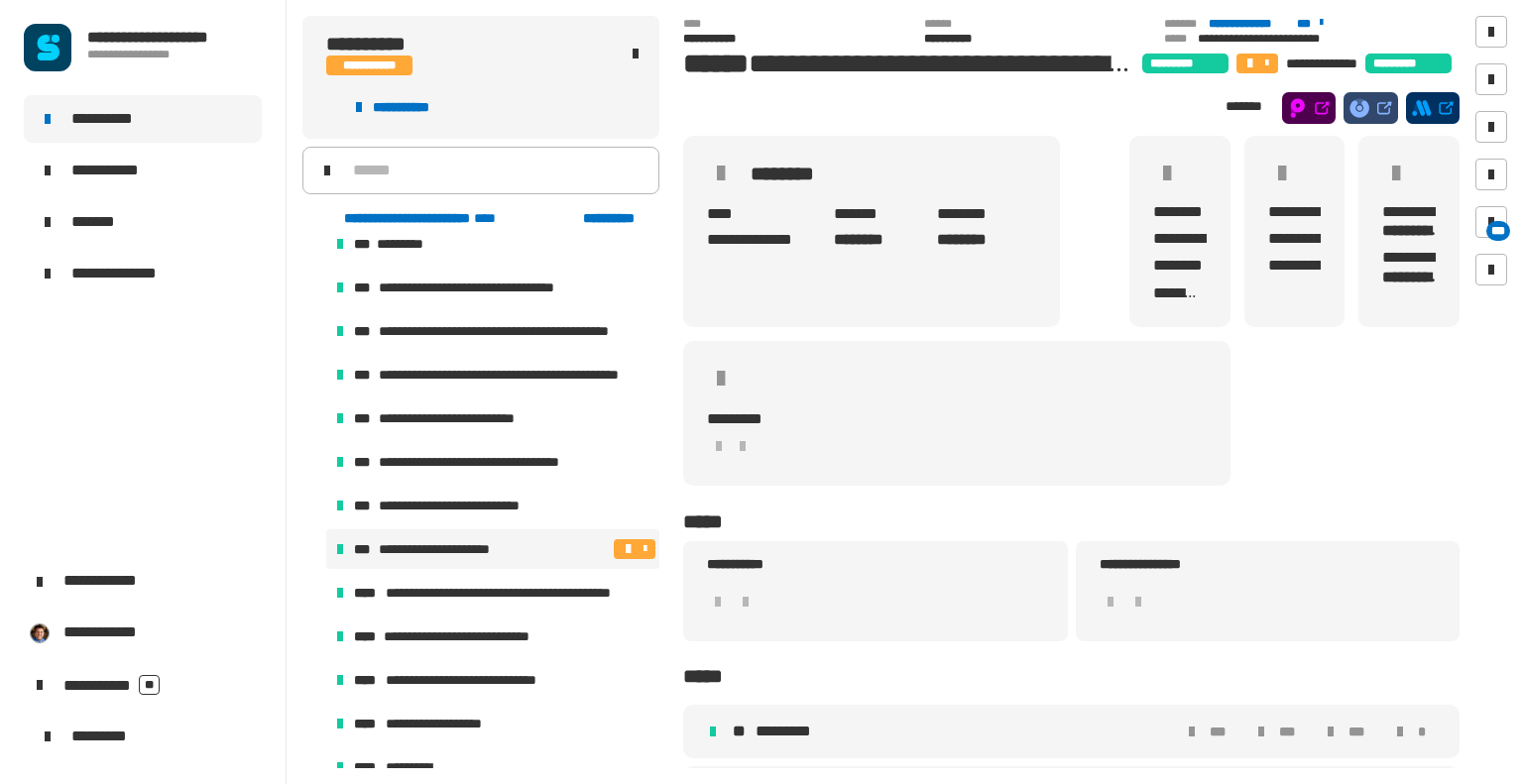 click at bounding box center (628, 549) 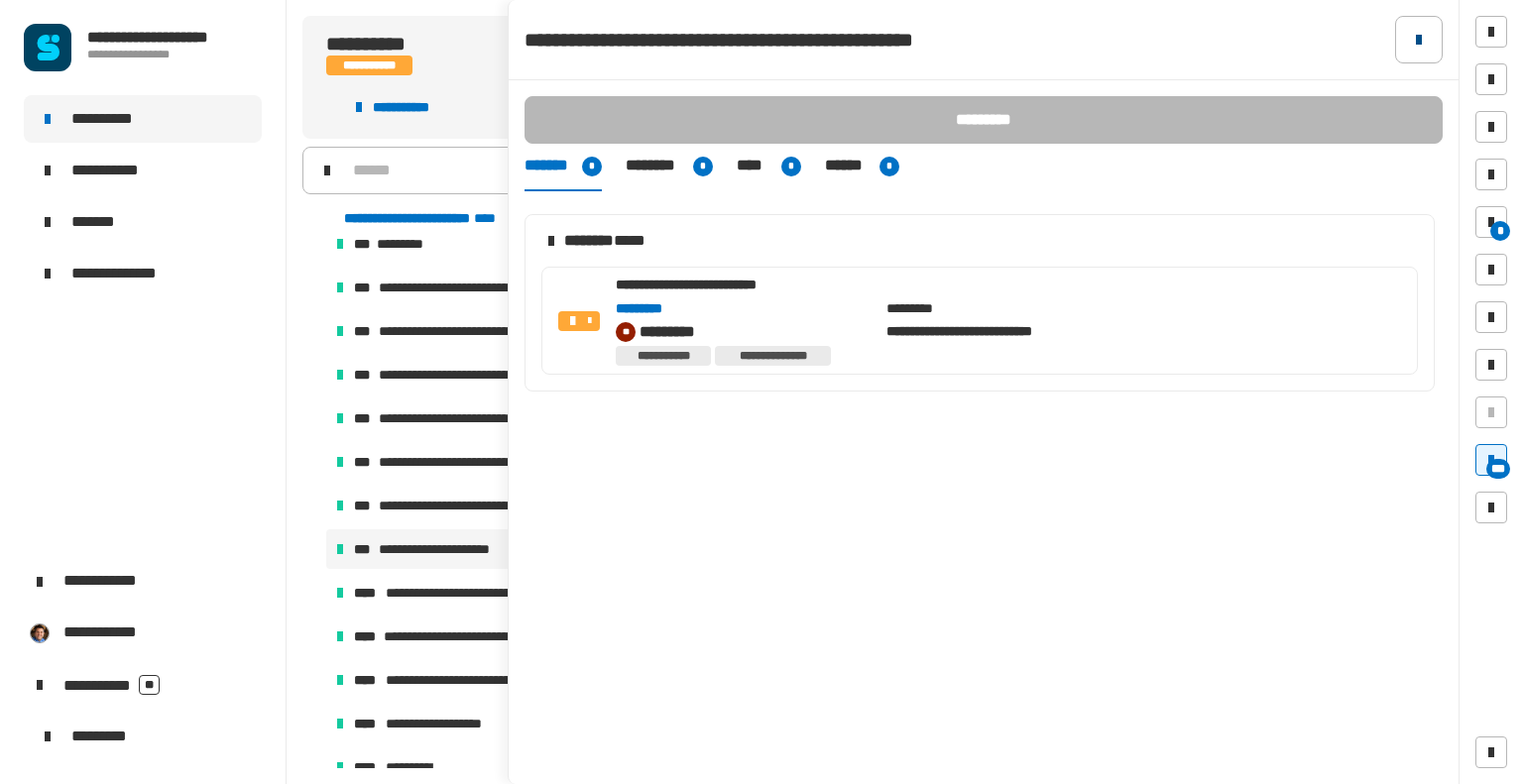 click 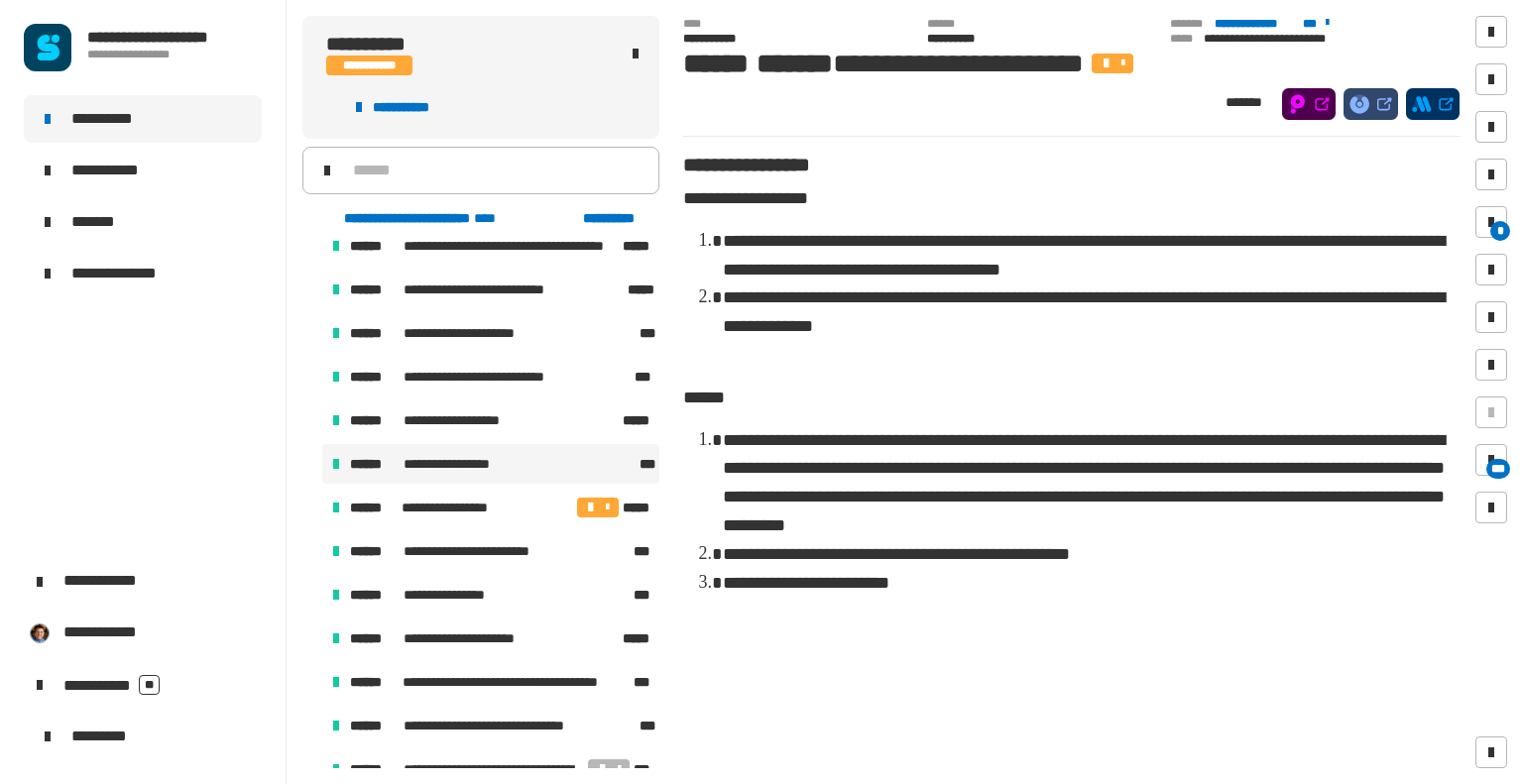 scroll, scrollTop: 1588, scrollLeft: 0, axis: vertical 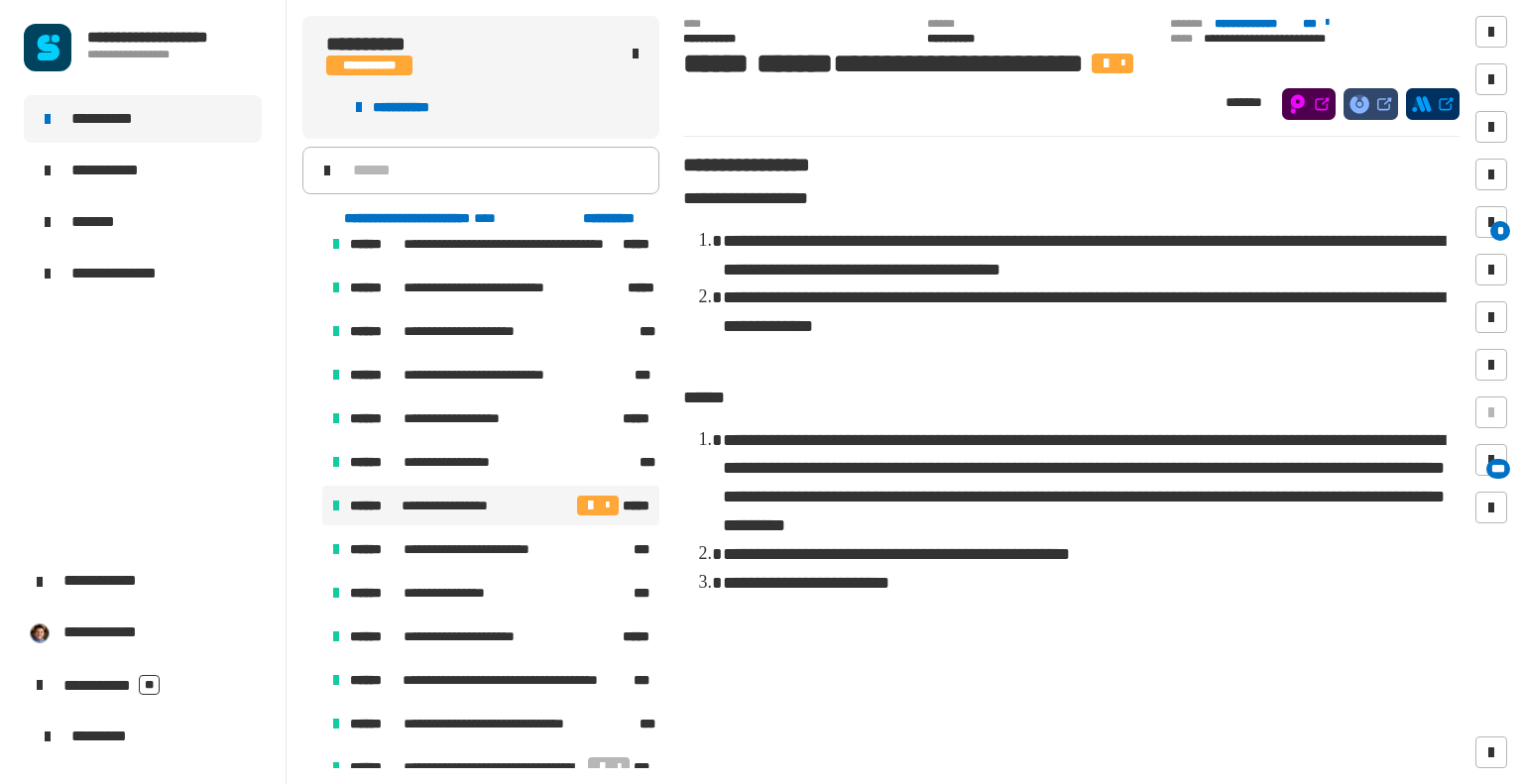 click at bounding box center [591, 505] 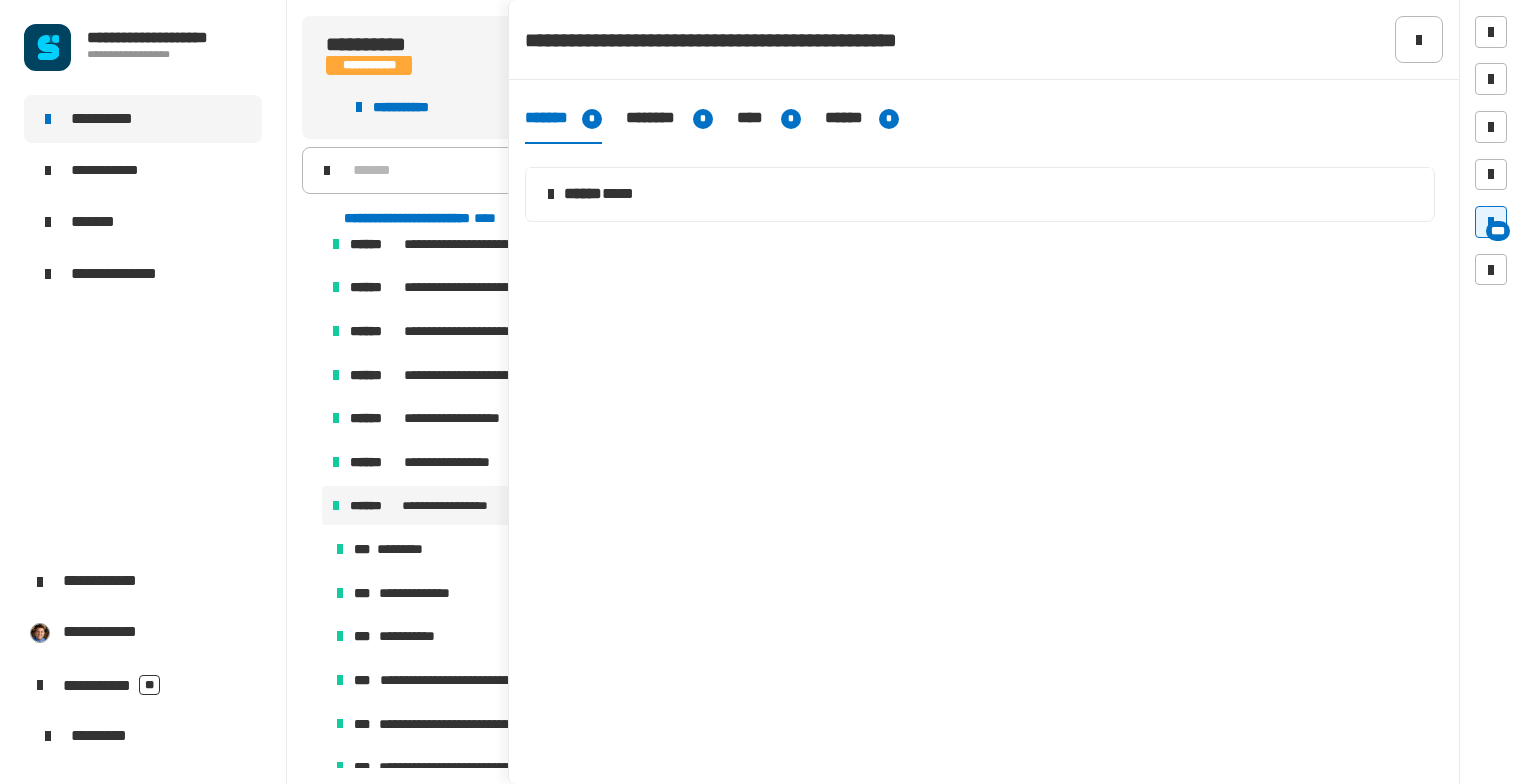 click on "**** *" 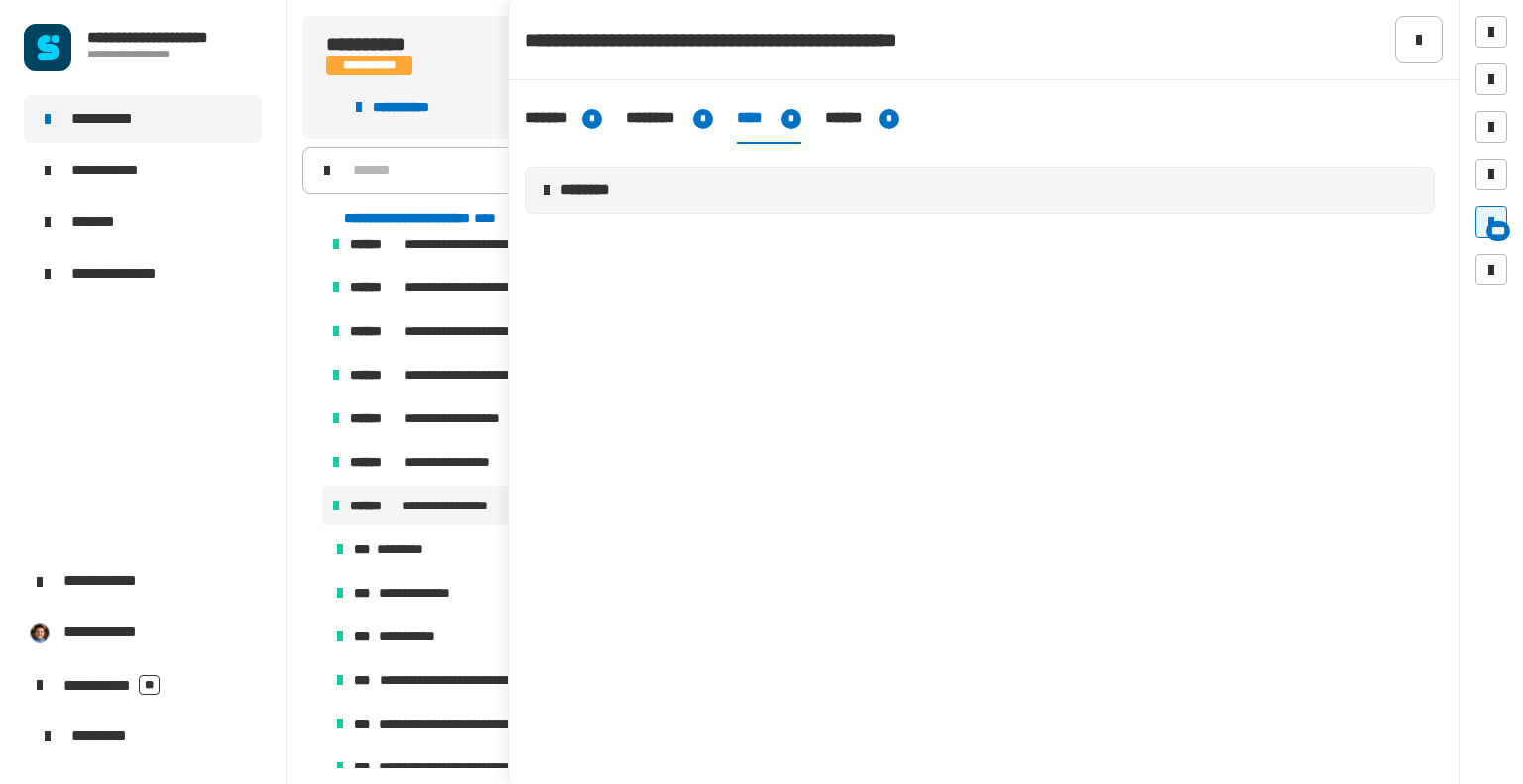 click on "********" 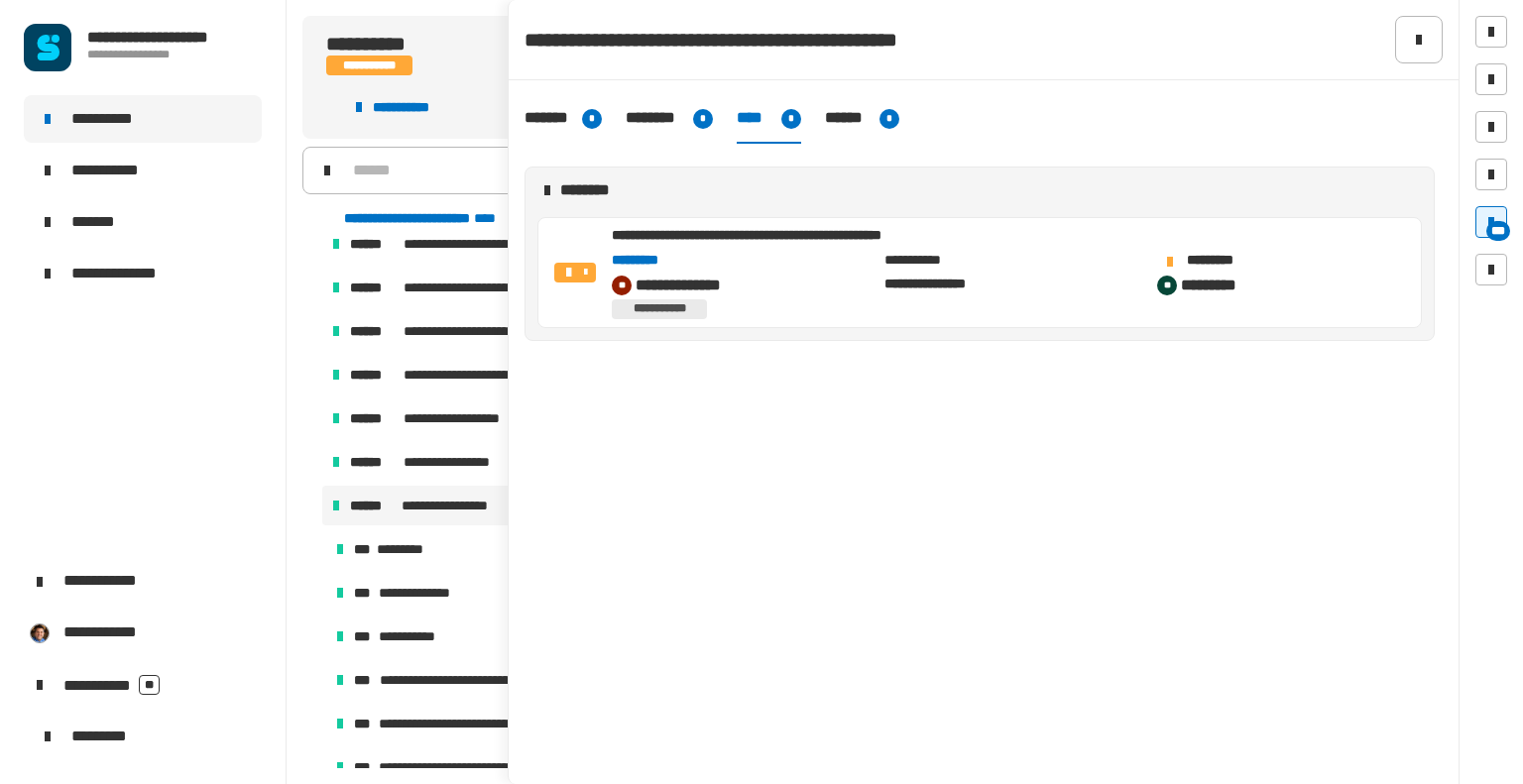 click on "*********" 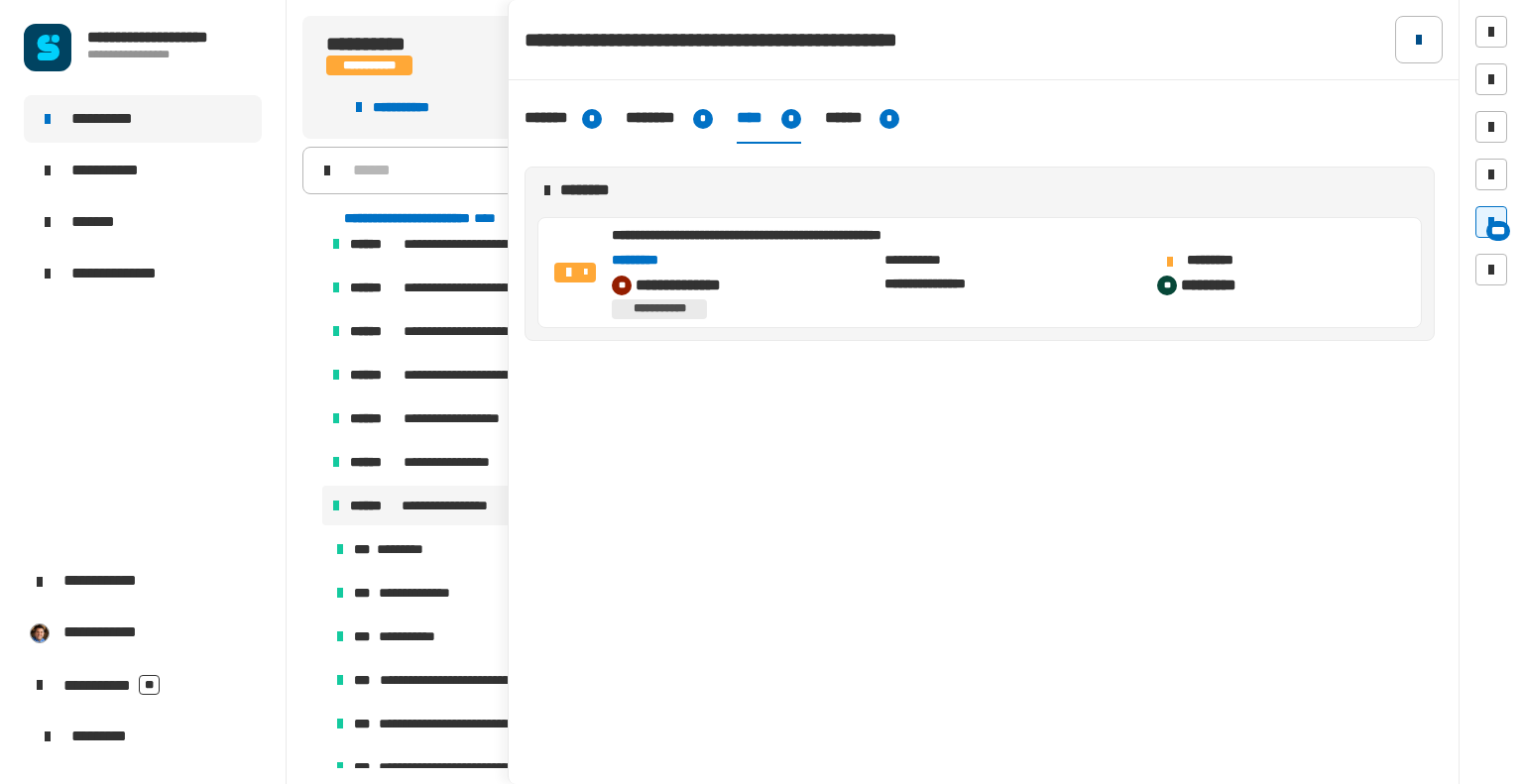 drag, startPoint x: 1424, startPoint y: 31, endPoint x: 1167, endPoint y: 94, distance: 264.6091 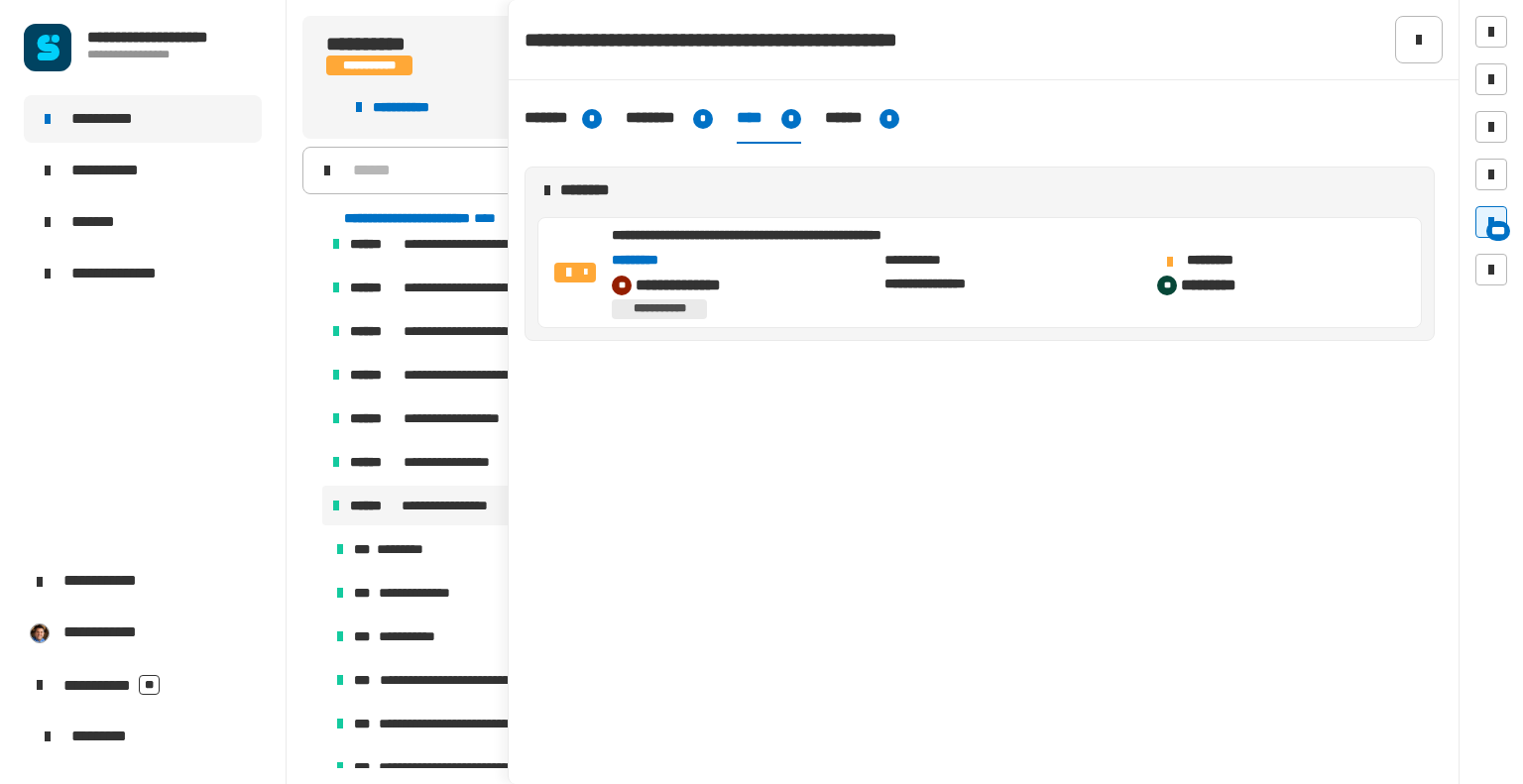 click 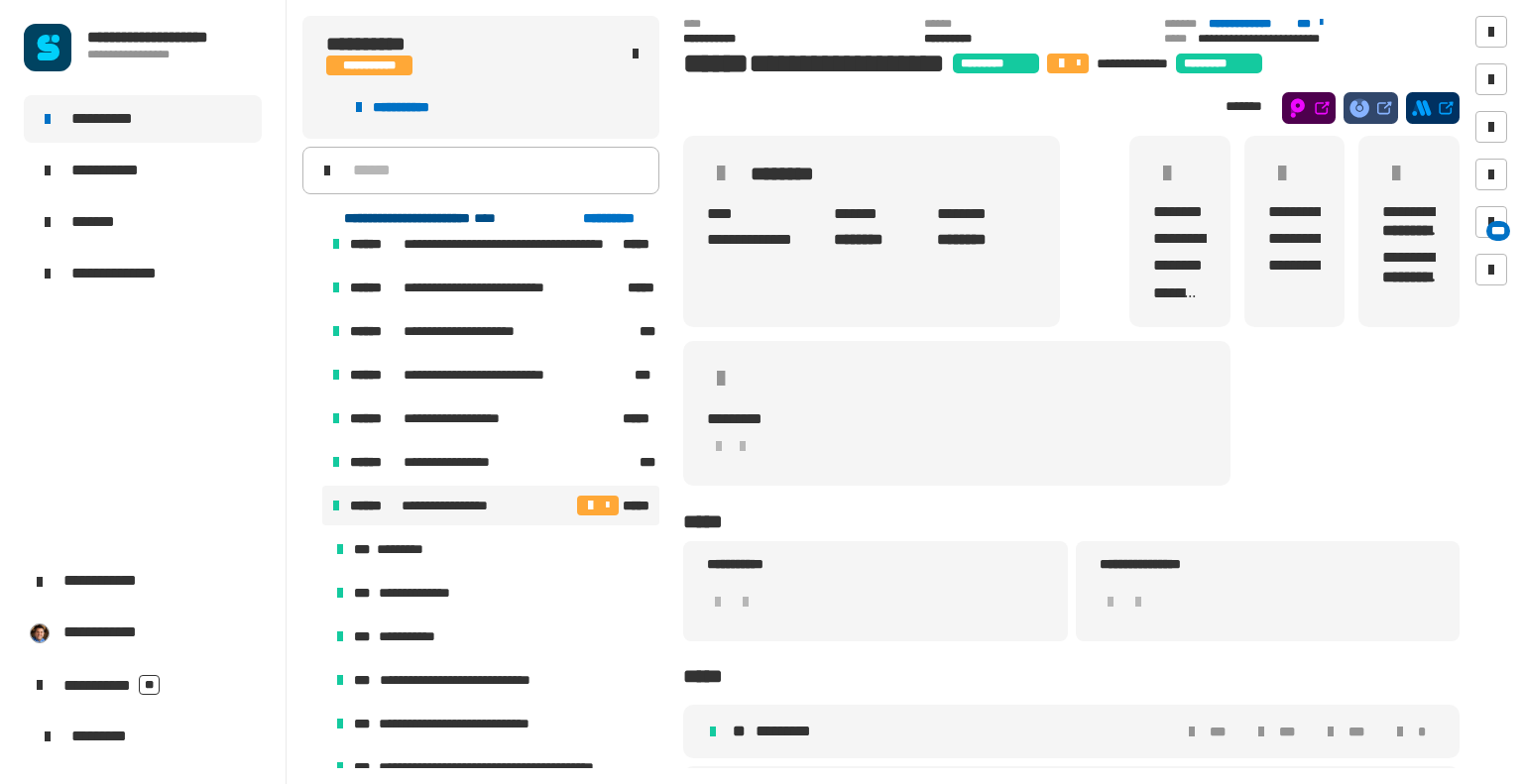 click on "**********" 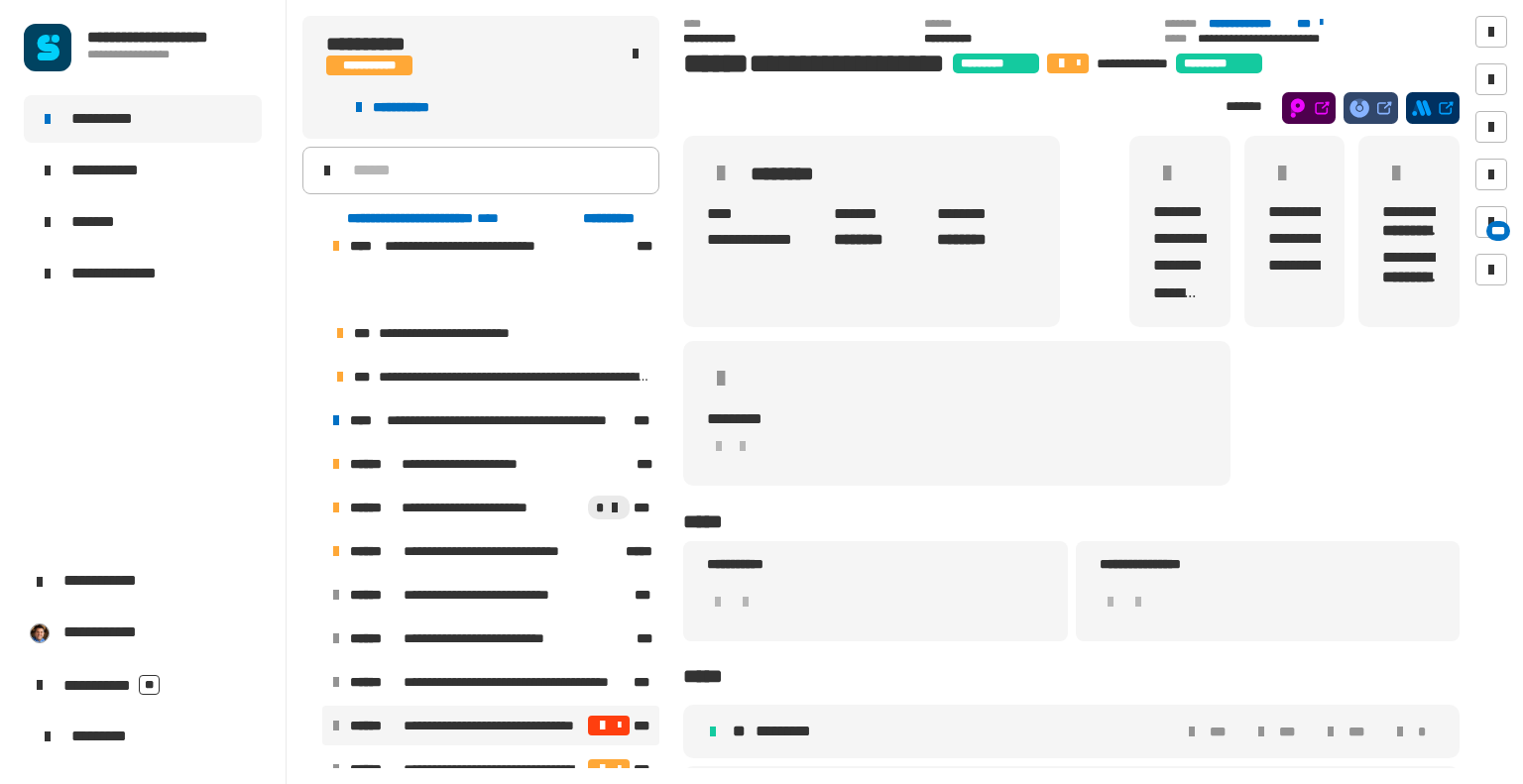 scroll, scrollTop: 0, scrollLeft: 0, axis: both 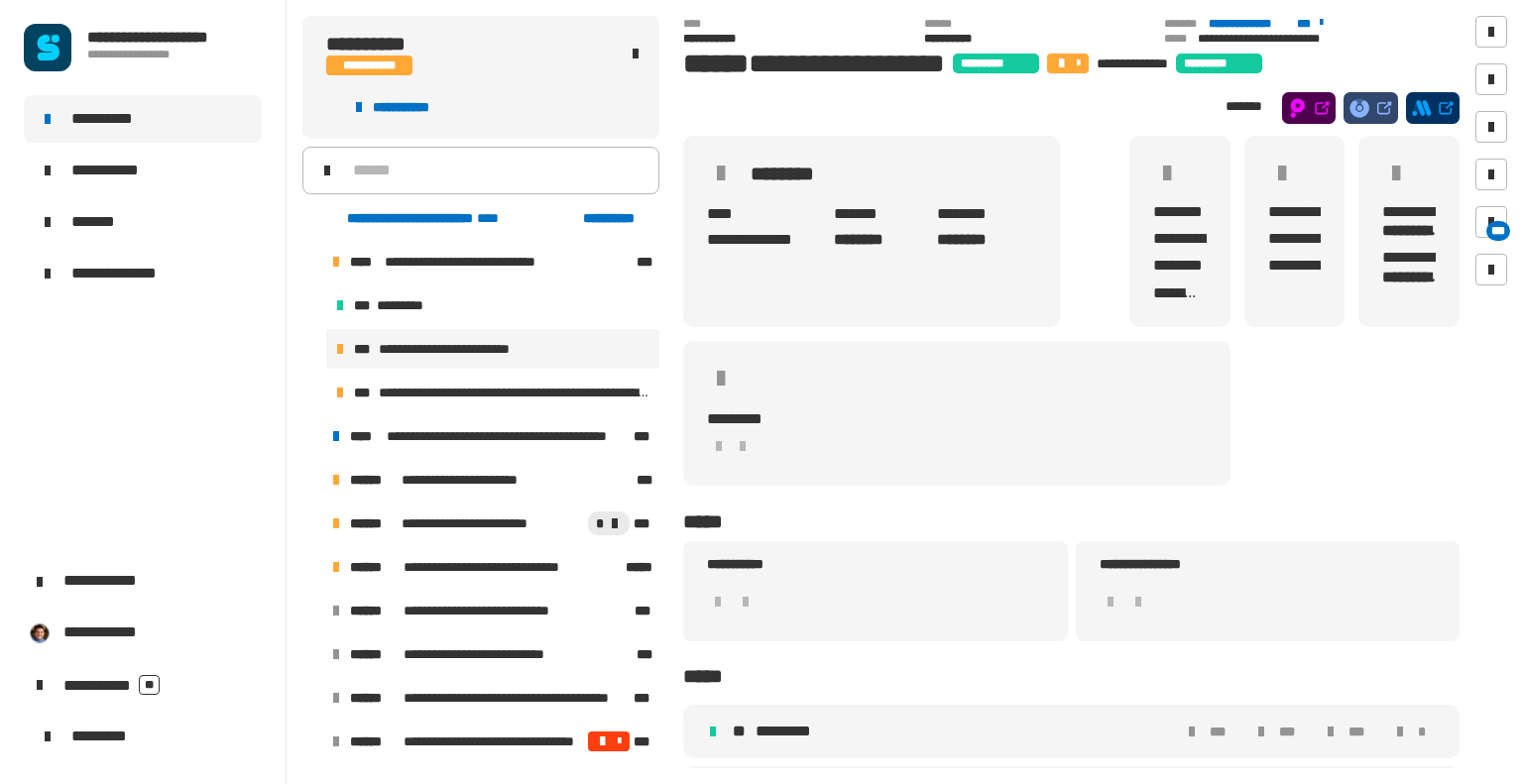 click on "**********" at bounding box center (457, 349) 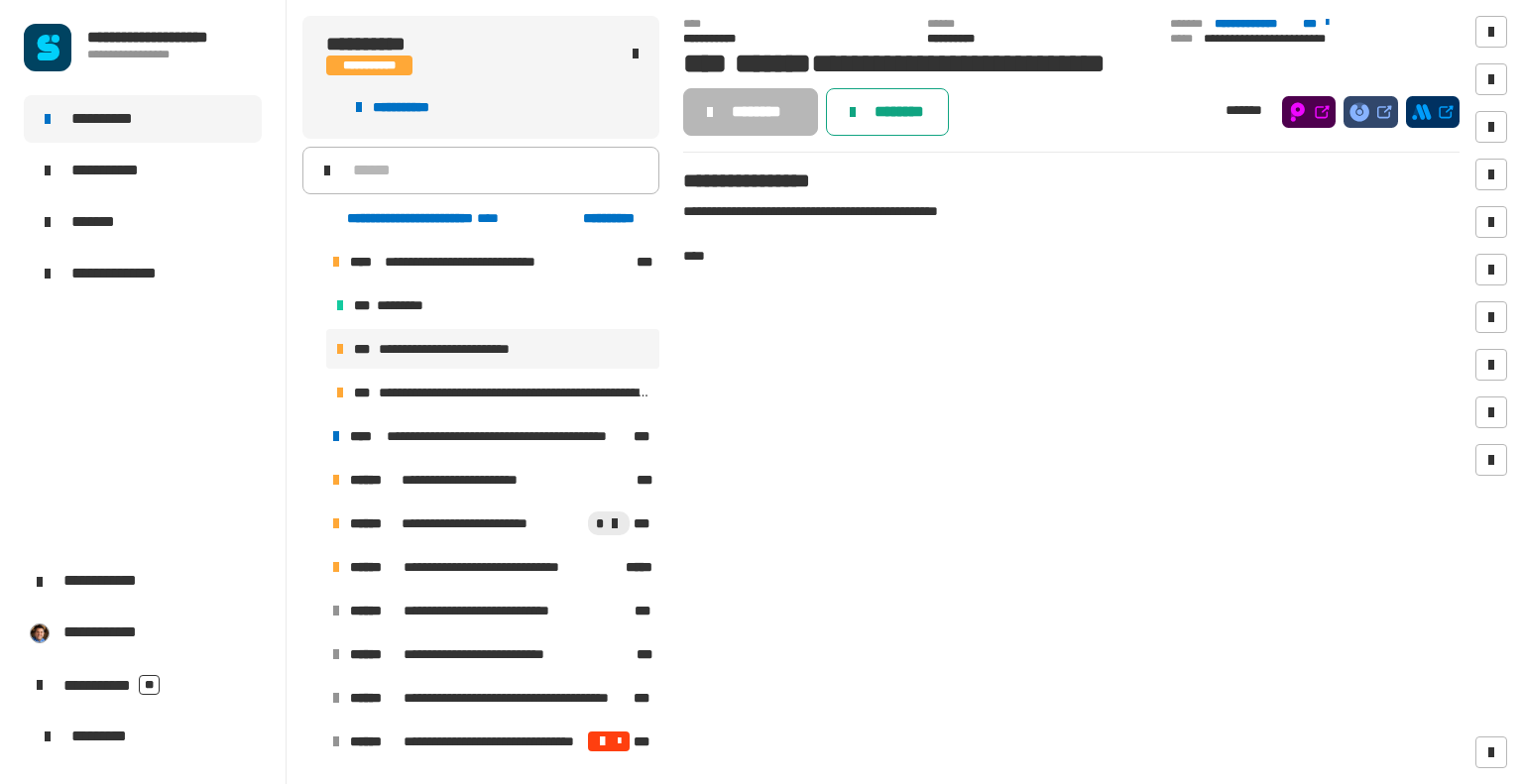 click on "********" 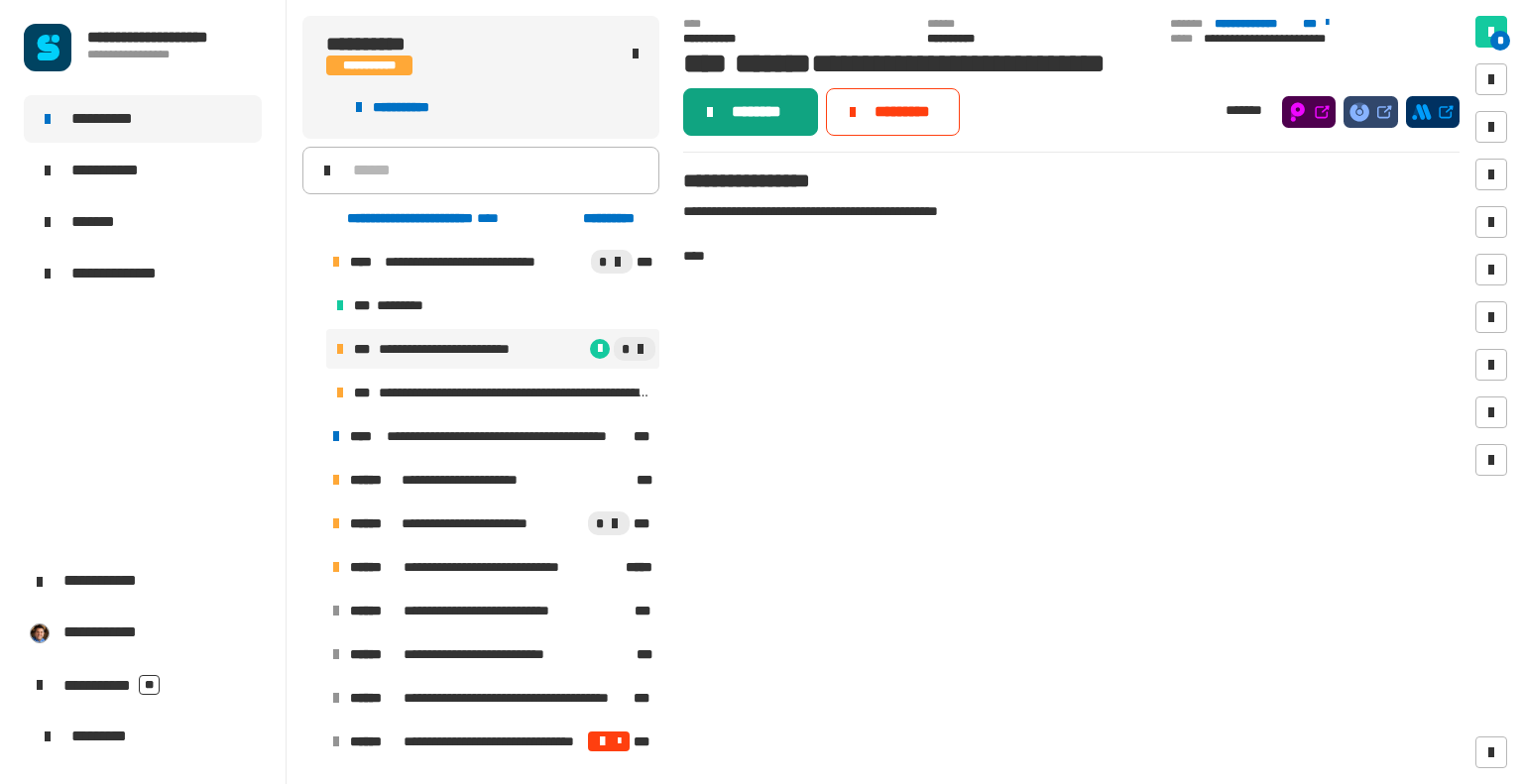 click on "********" 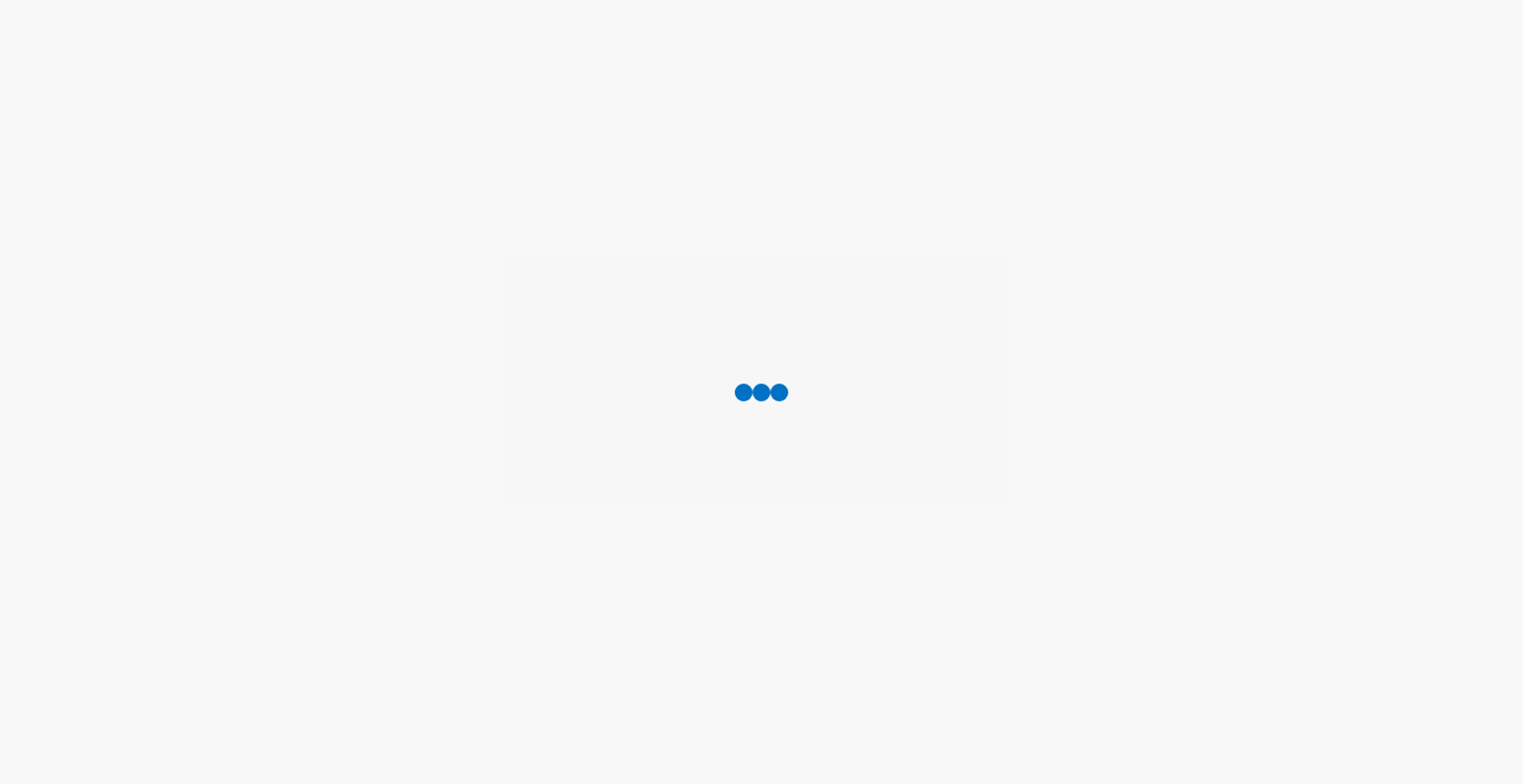 scroll, scrollTop: 0, scrollLeft: 0, axis: both 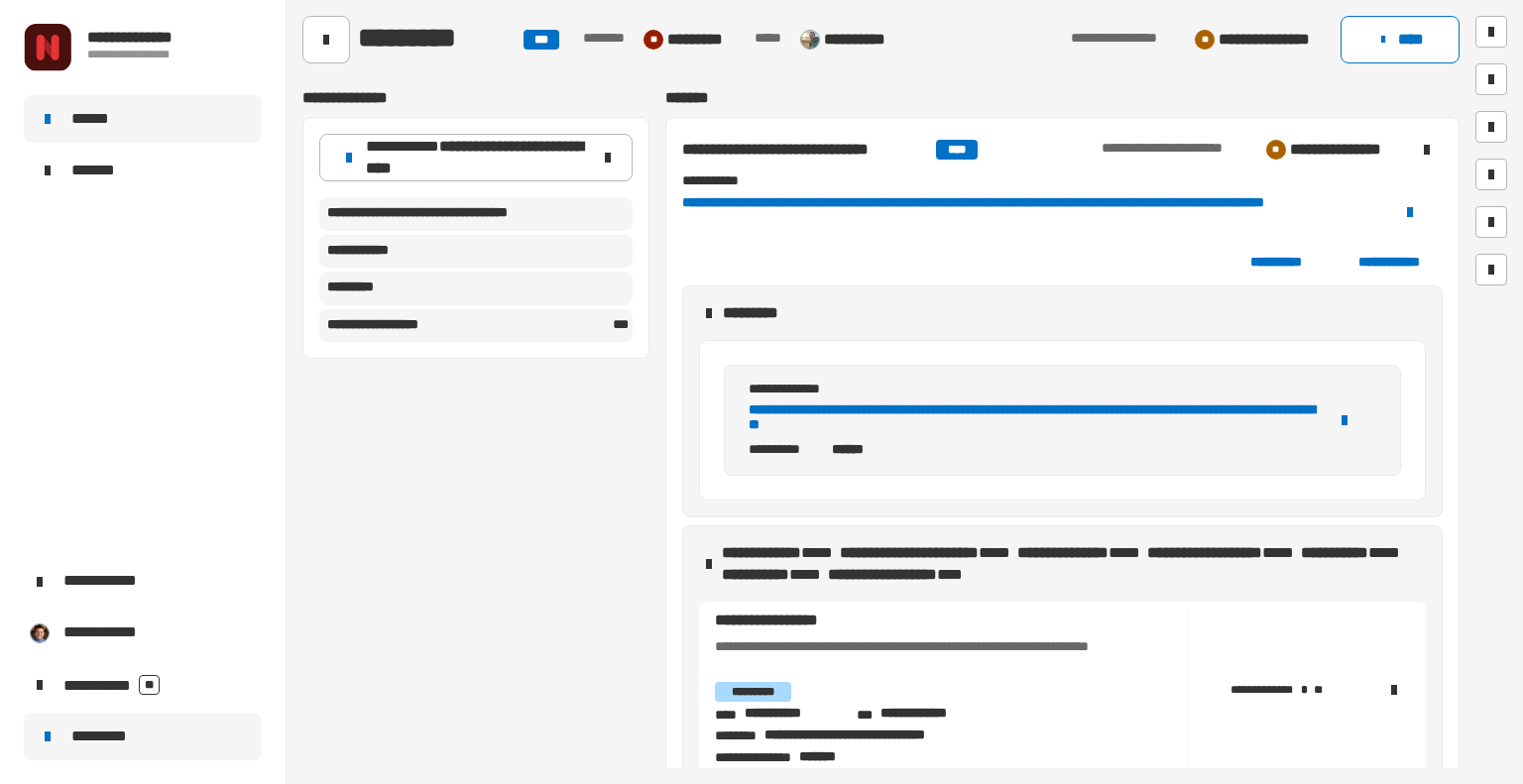 click 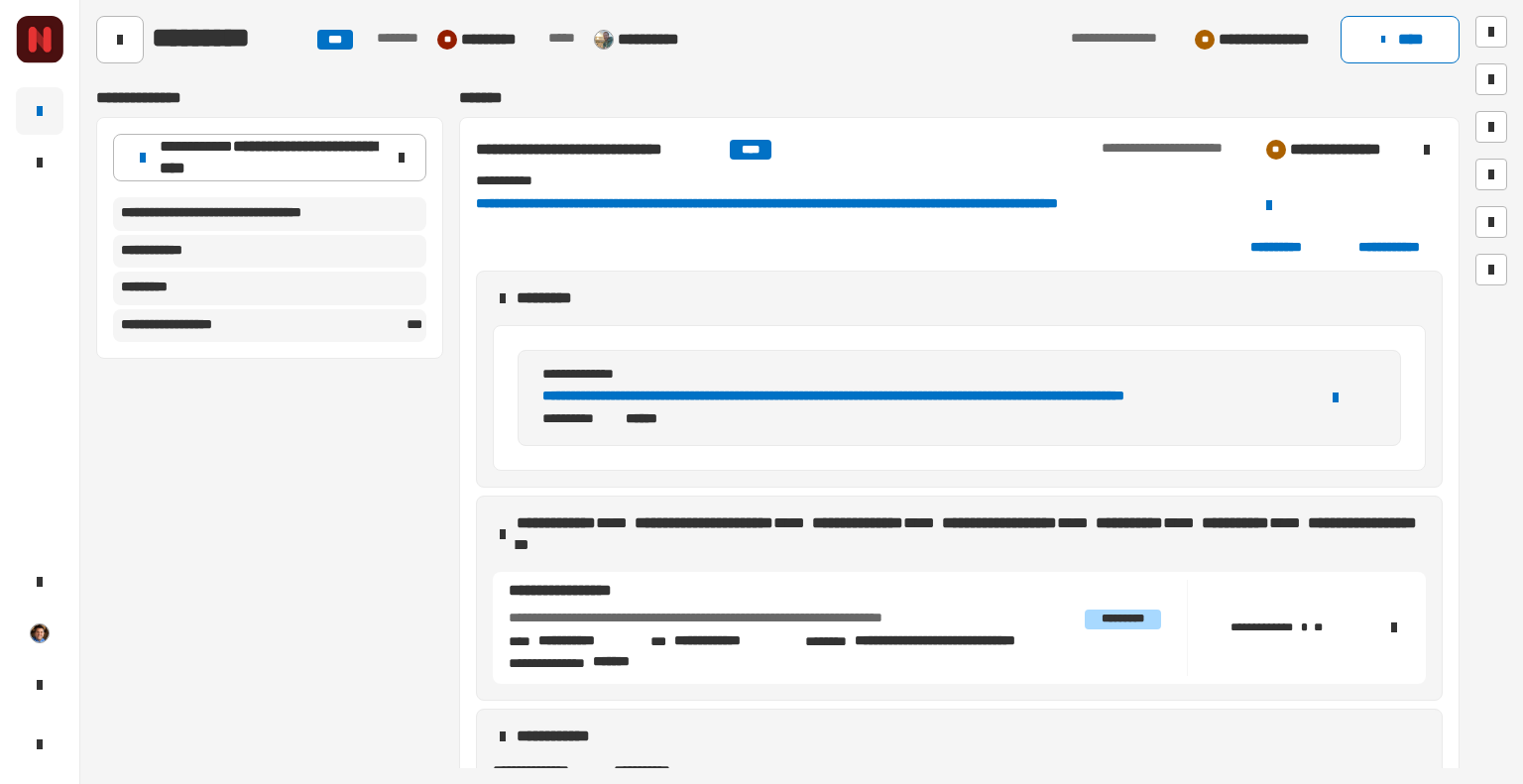 drag, startPoint x: 389, startPoint y: 467, endPoint x: 278, endPoint y: 90, distance: 393.0013 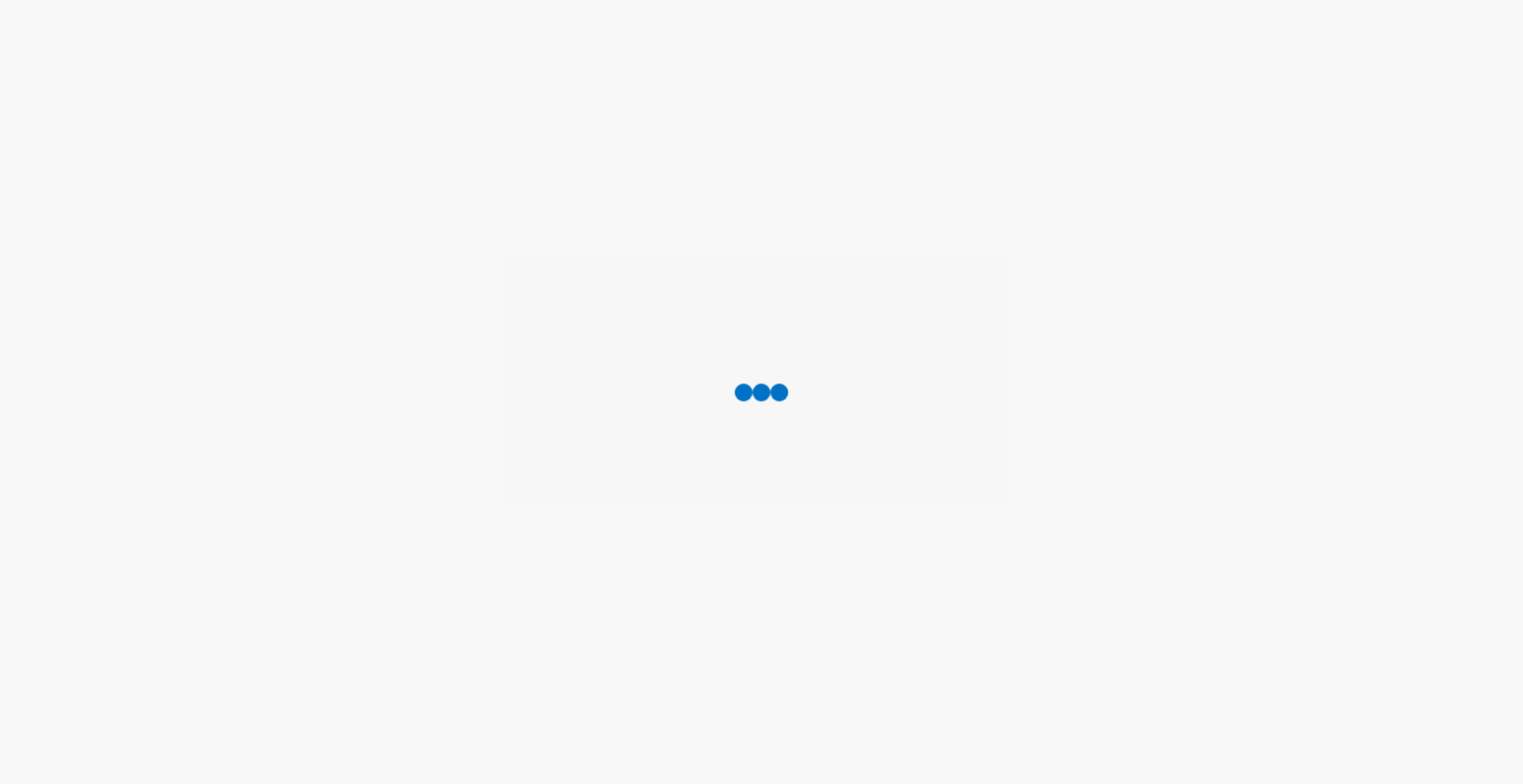 scroll, scrollTop: 0, scrollLeft: 0, axis: both 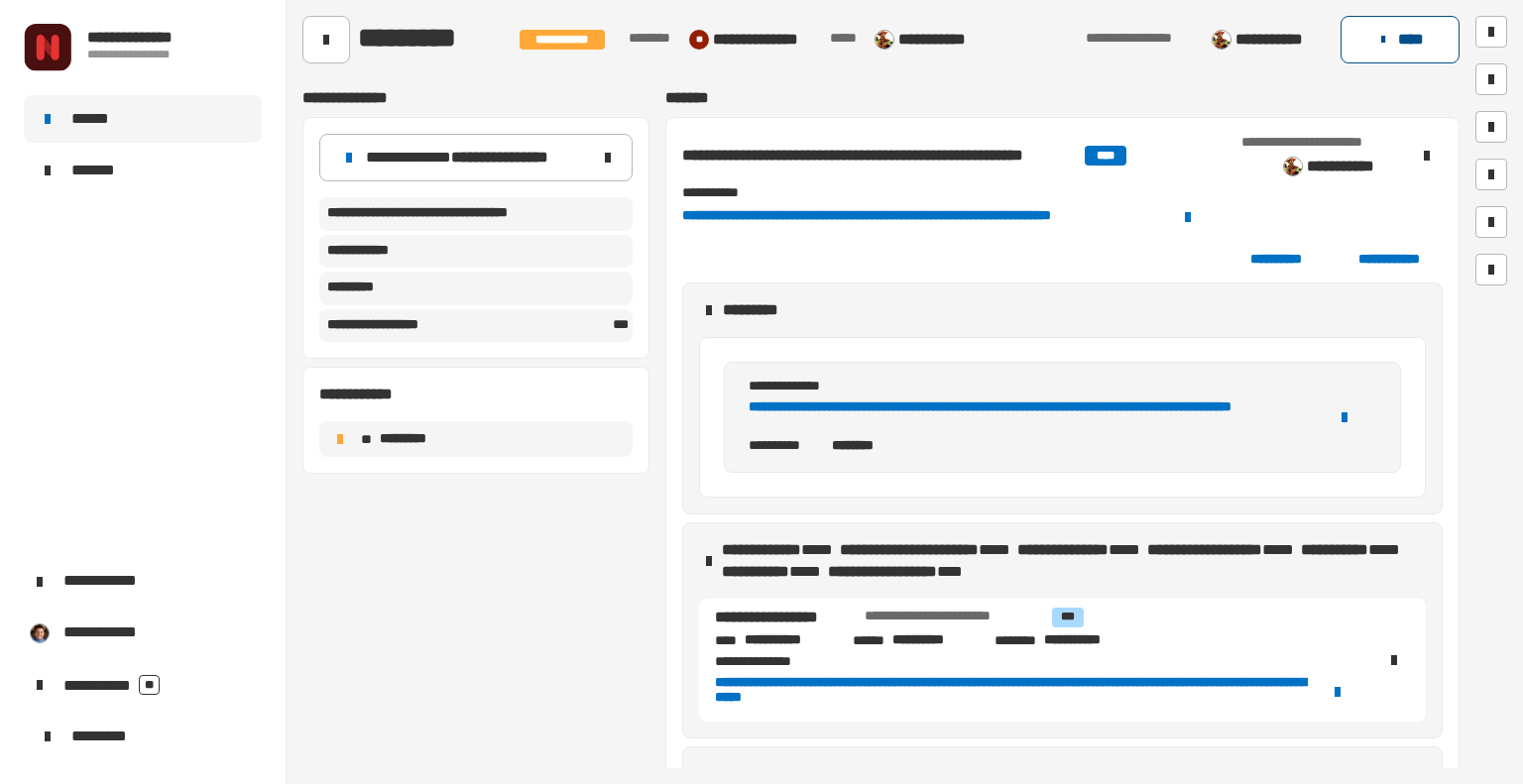 click on "****" 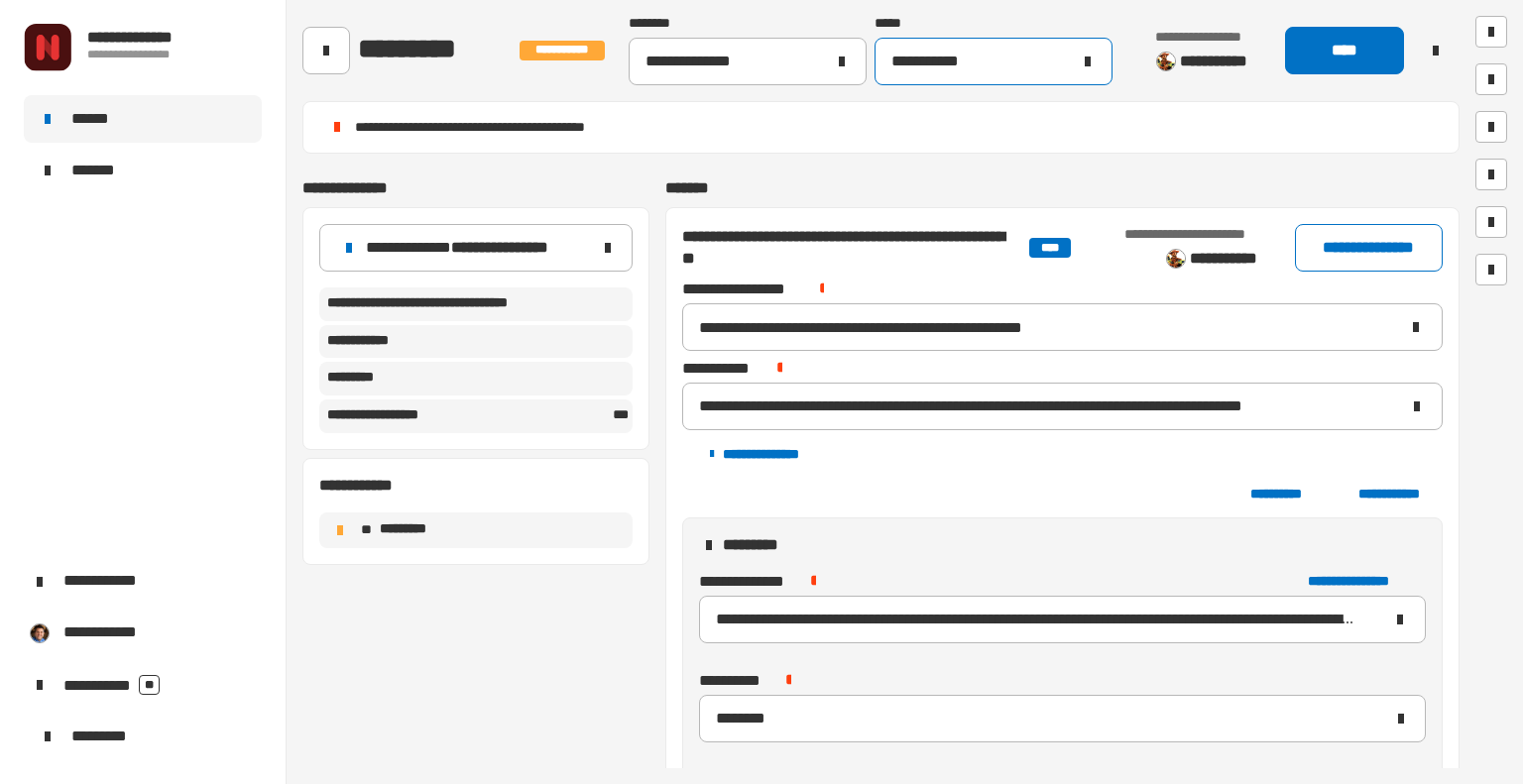 click on "**********" 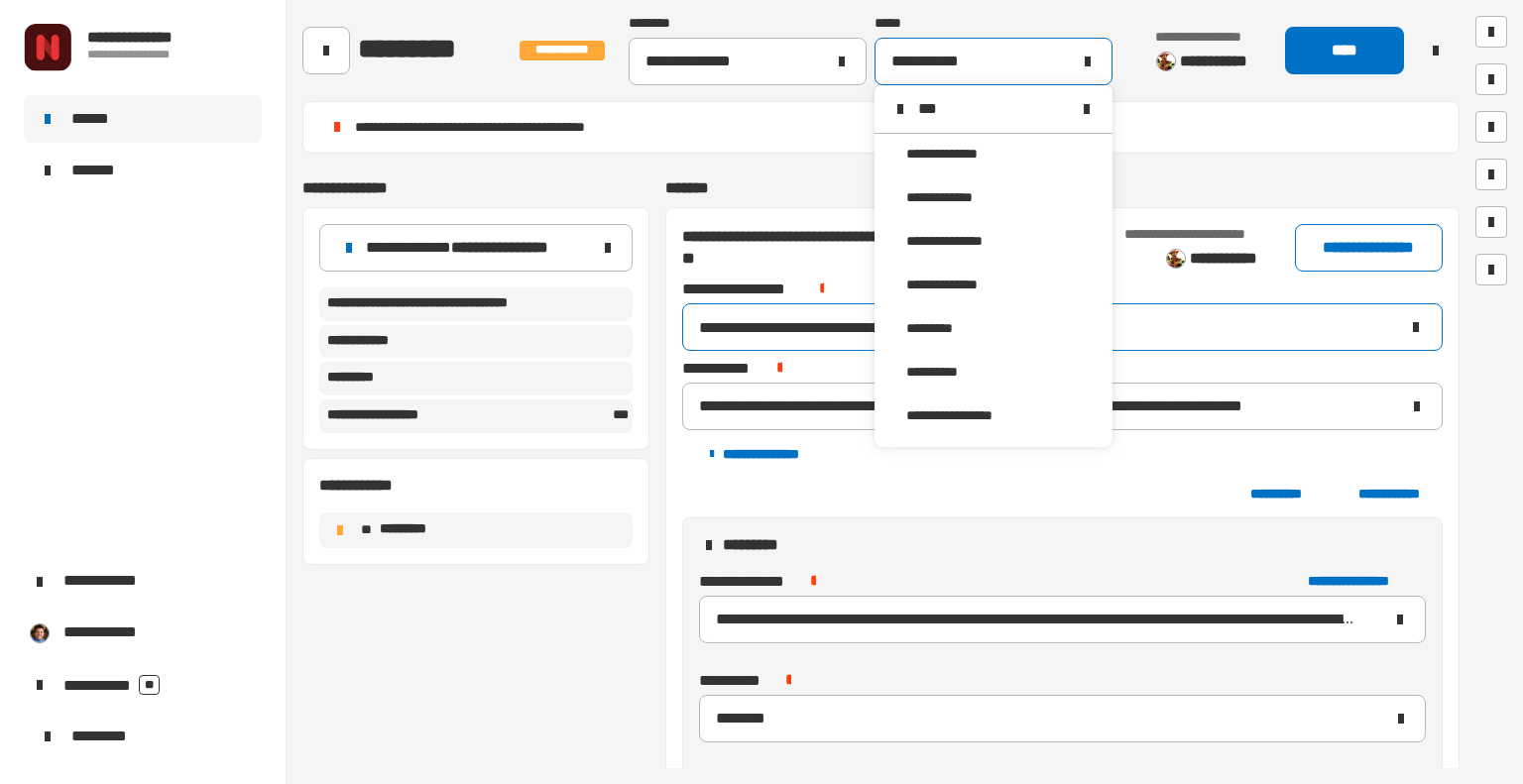 scroll, scrollTop: 0, scrollLeft: 0, axis: both 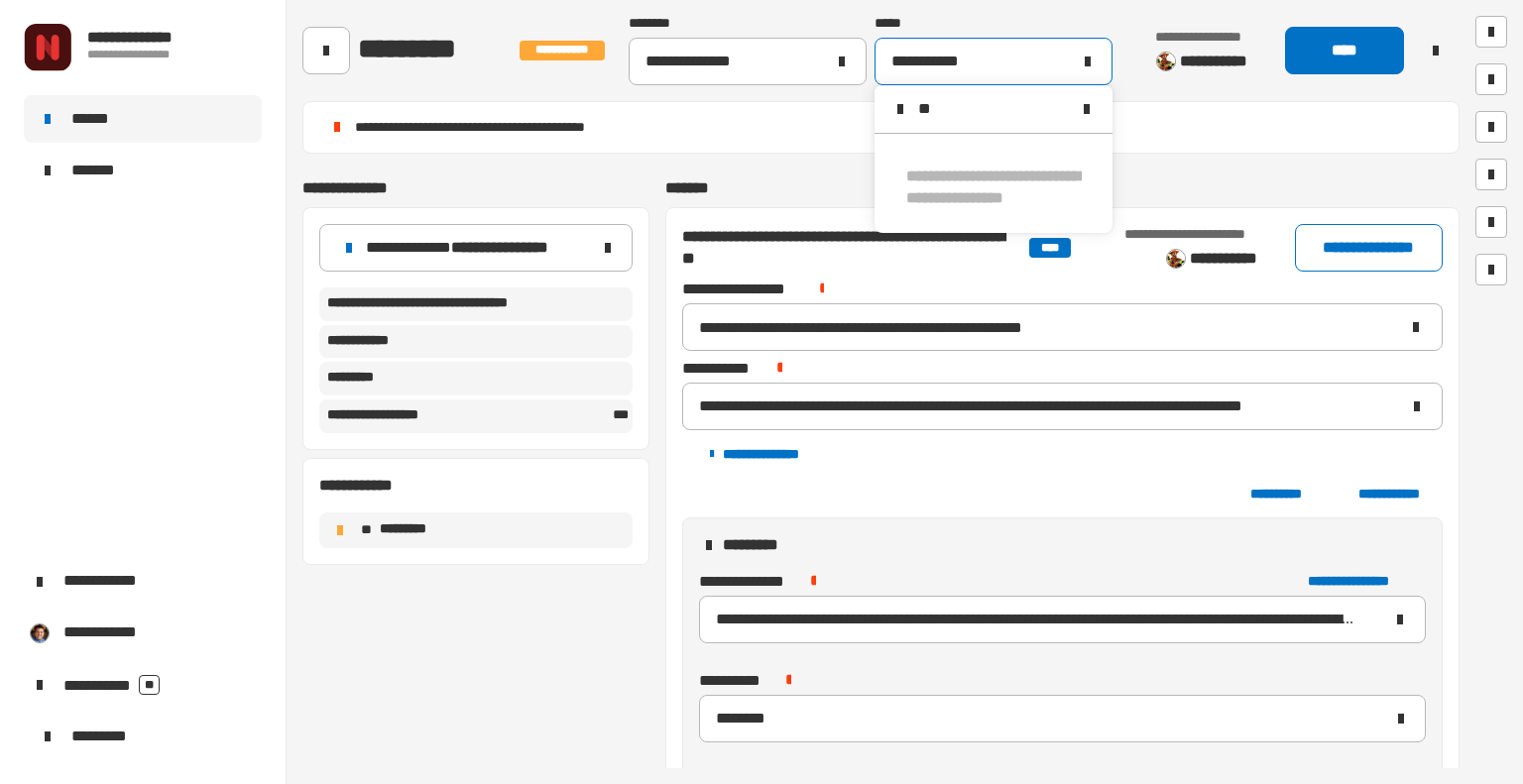 type on "*" 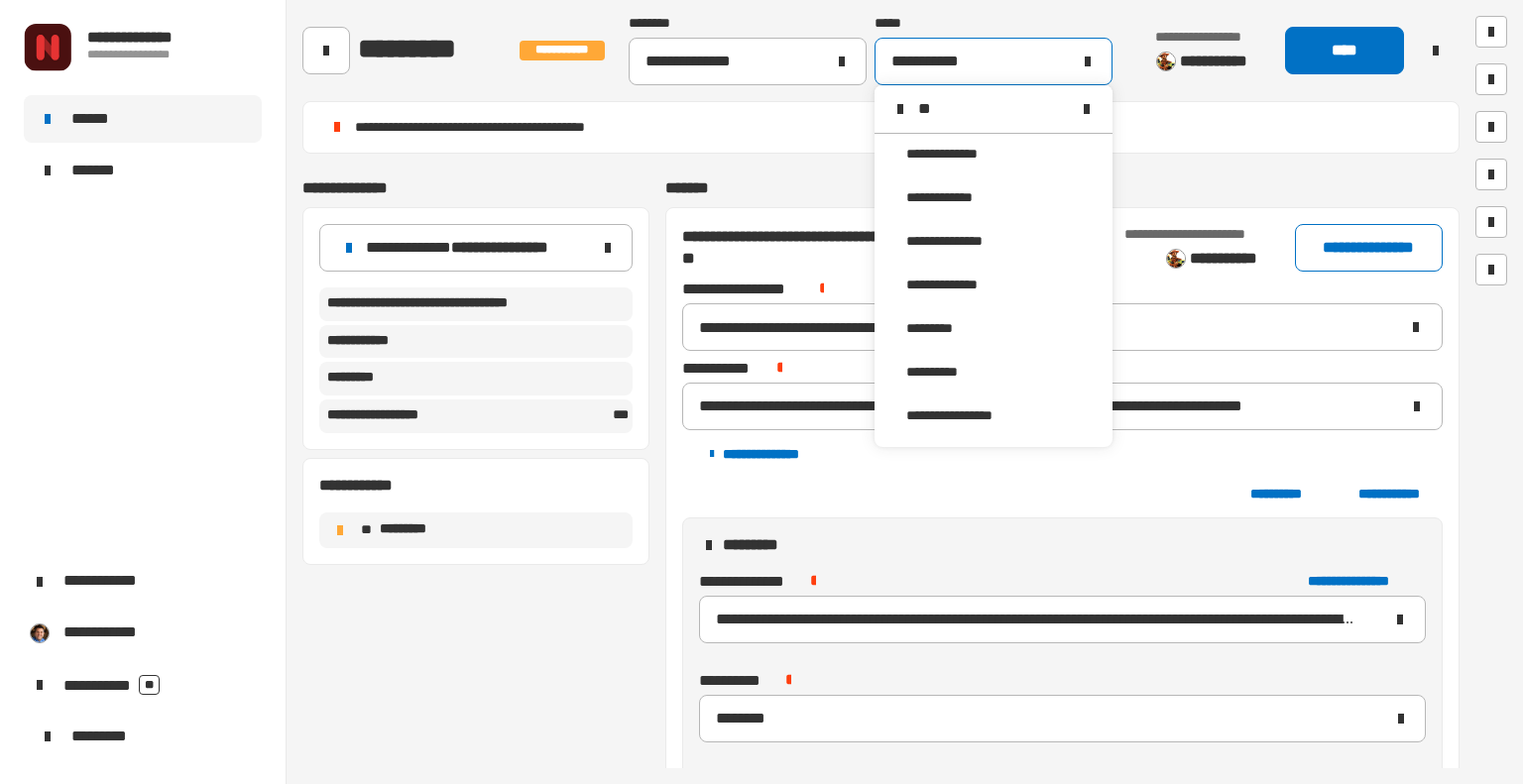 scroll, scrollTop: 0, scrollLeft: 0, axis: both 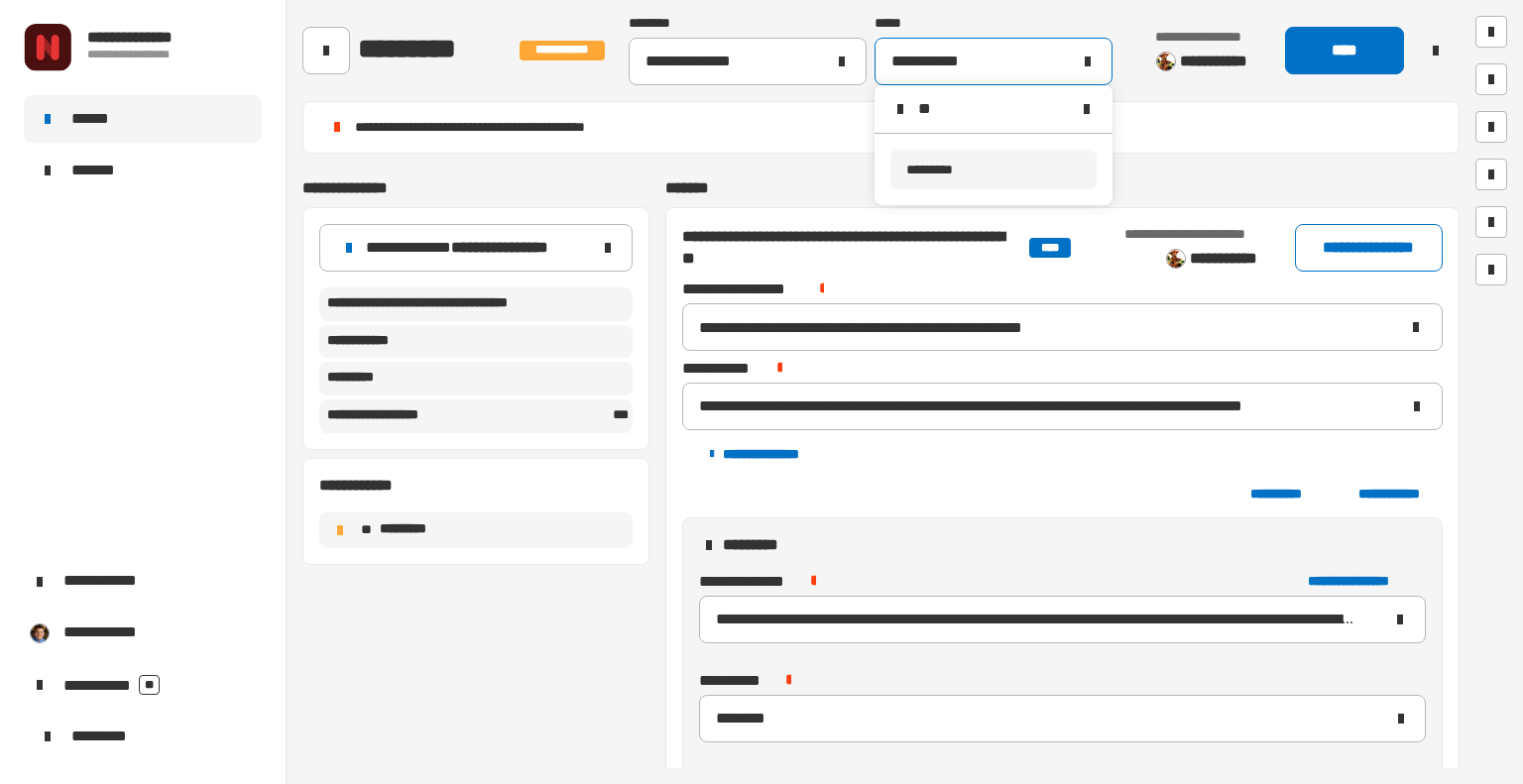 type on "**" 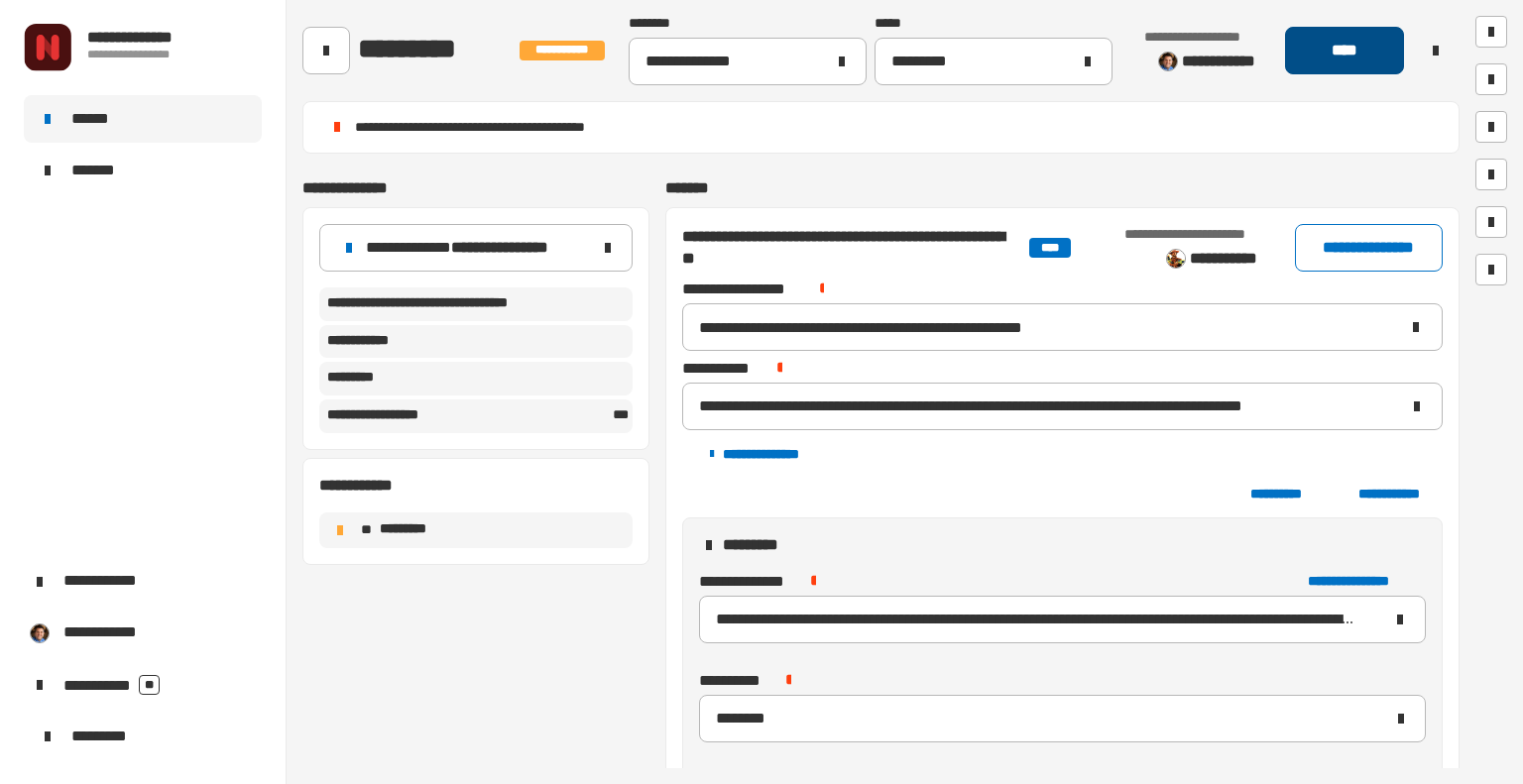 click on "****" 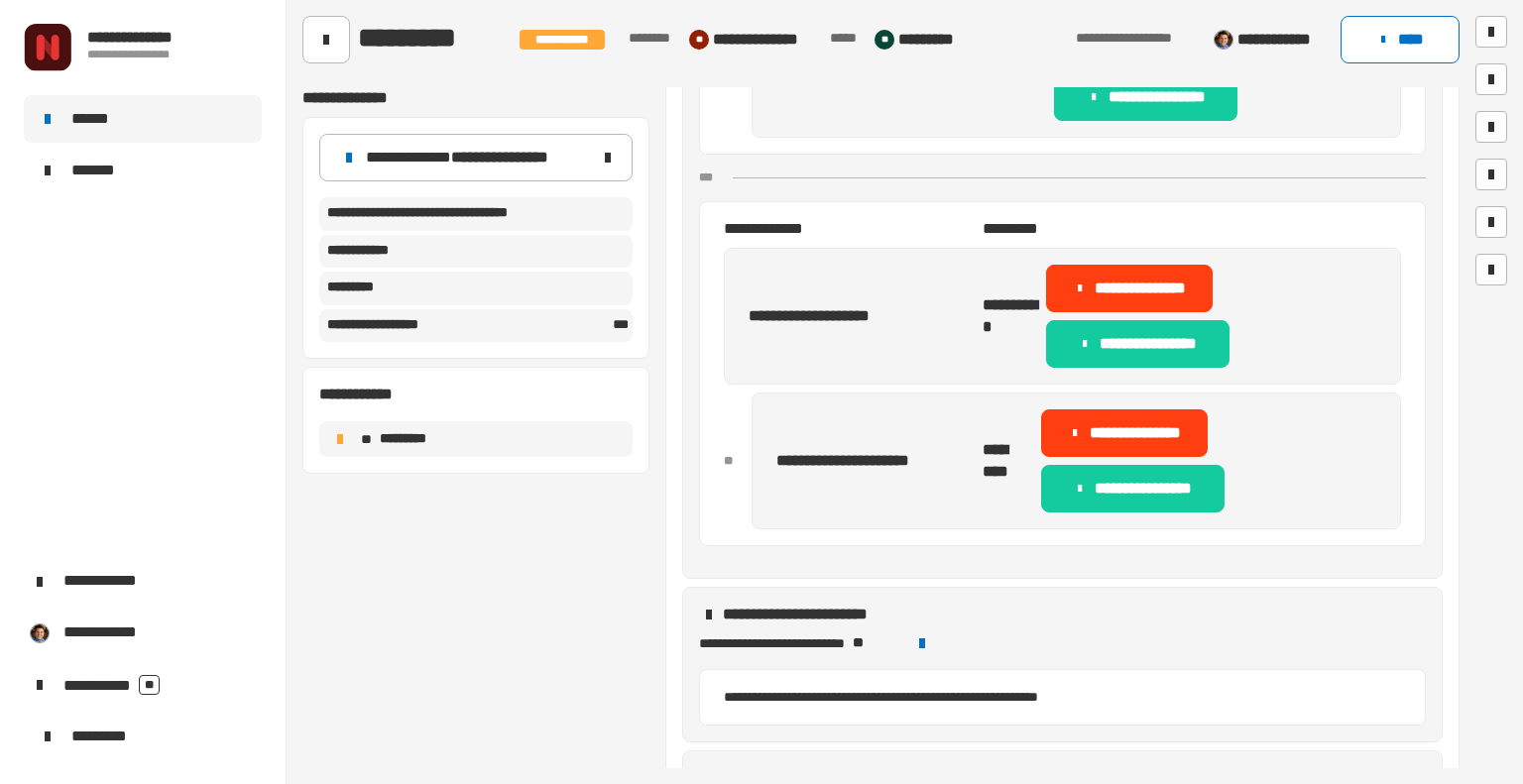 scroll, scrollTop: 1803, scrollLeft: 0, axis: vertical 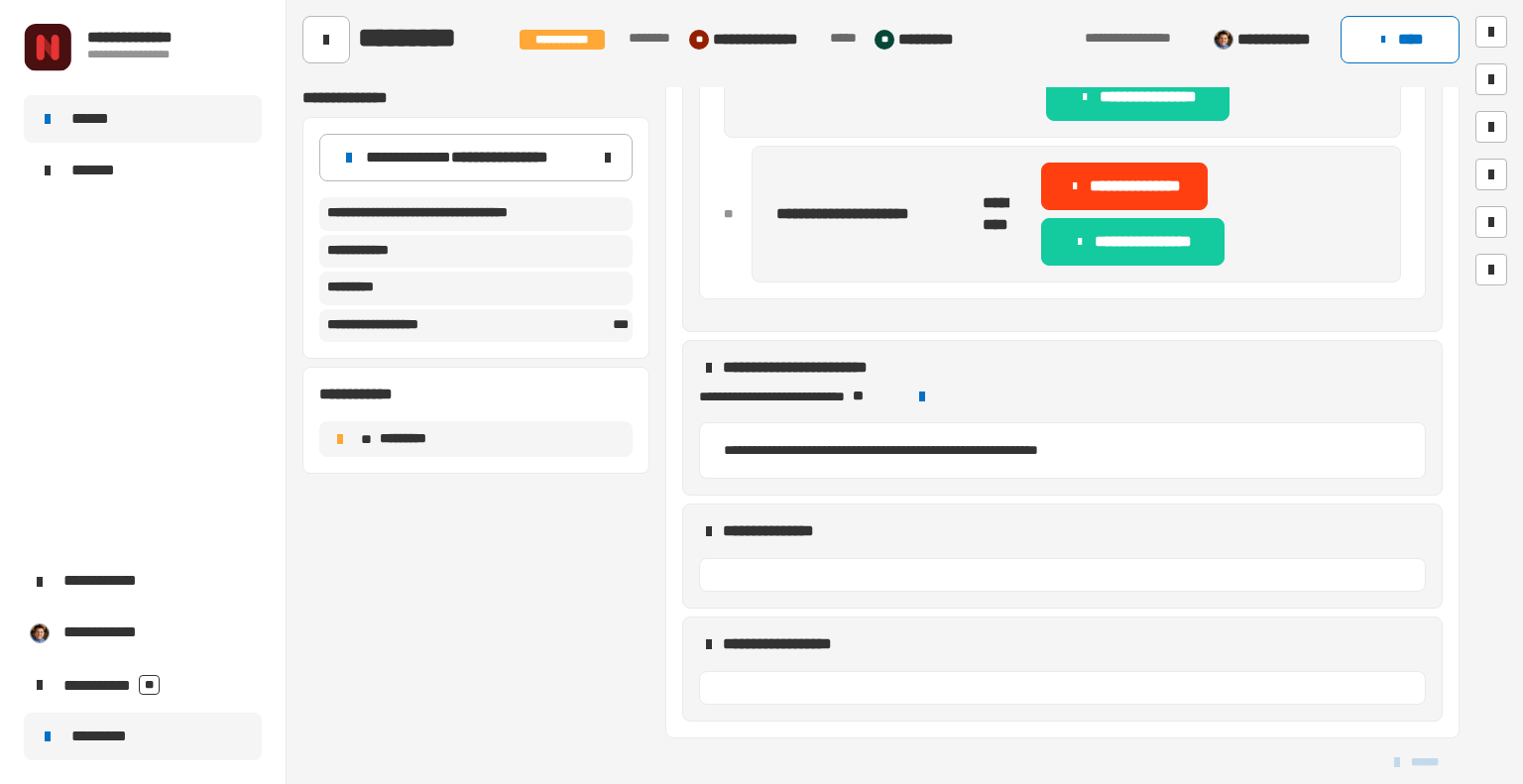click 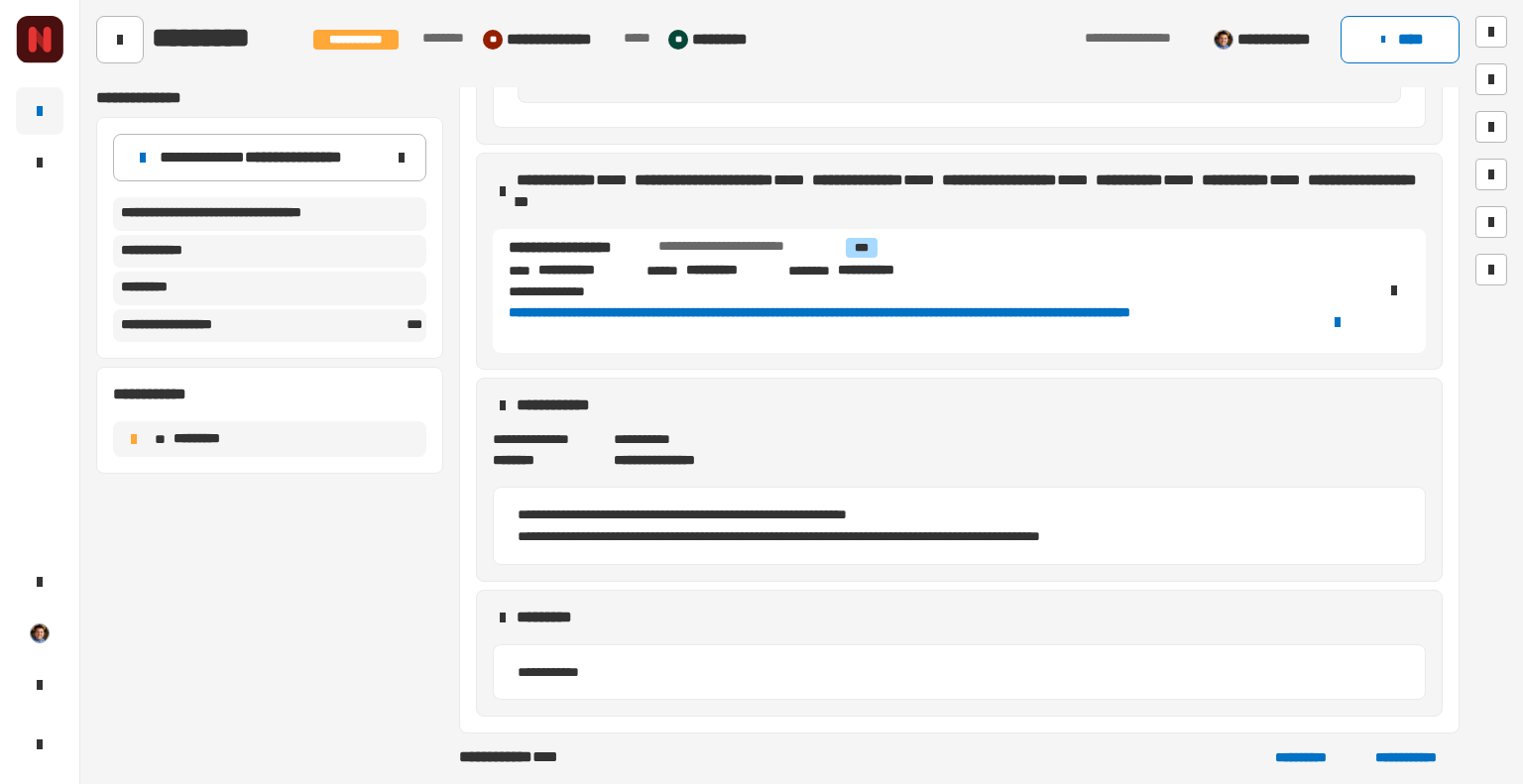 scroll, scrollTop: 0, scrollLeft: 0, axis: both 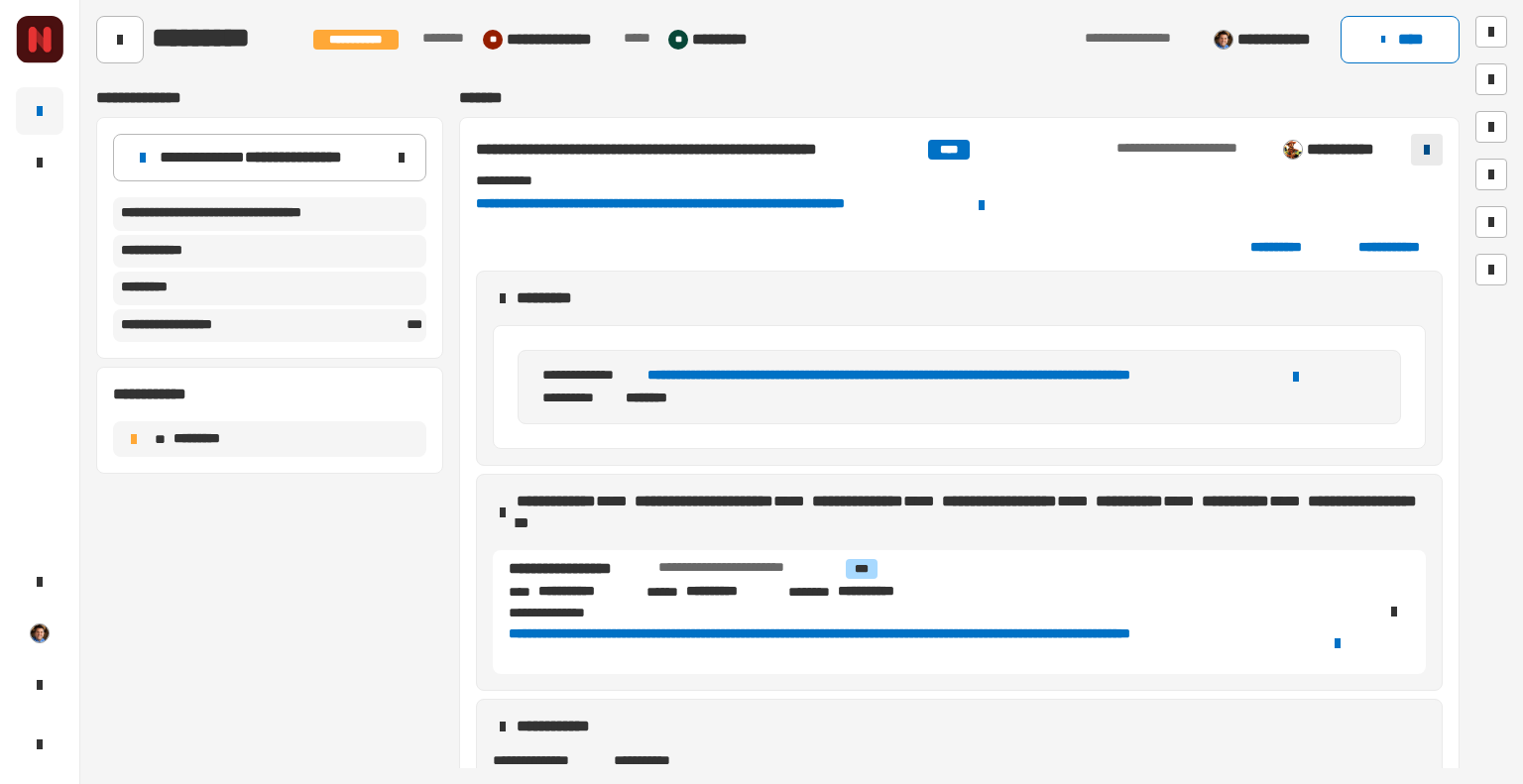 click 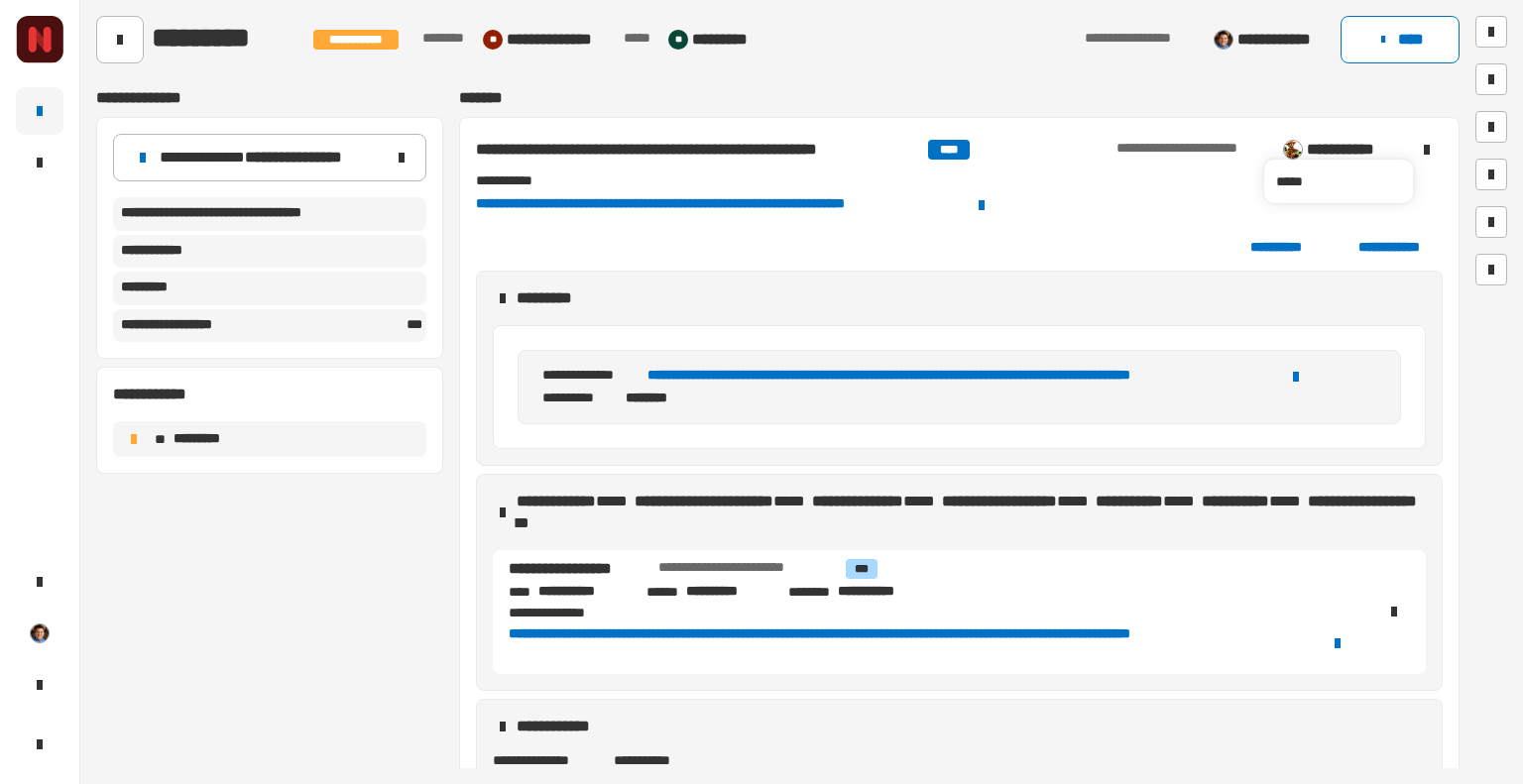 click on "**********" 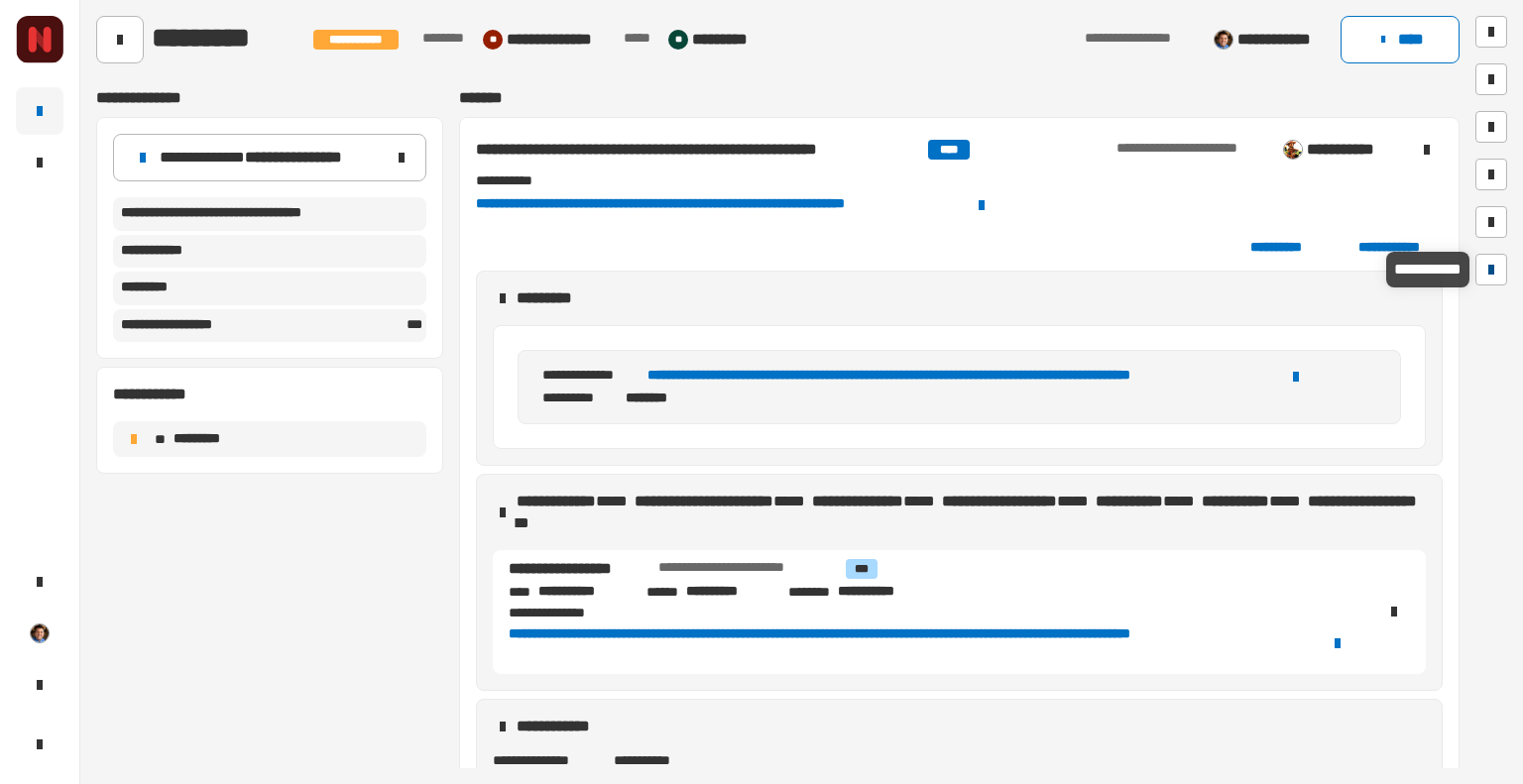 click at bounding box center [1491, 270] 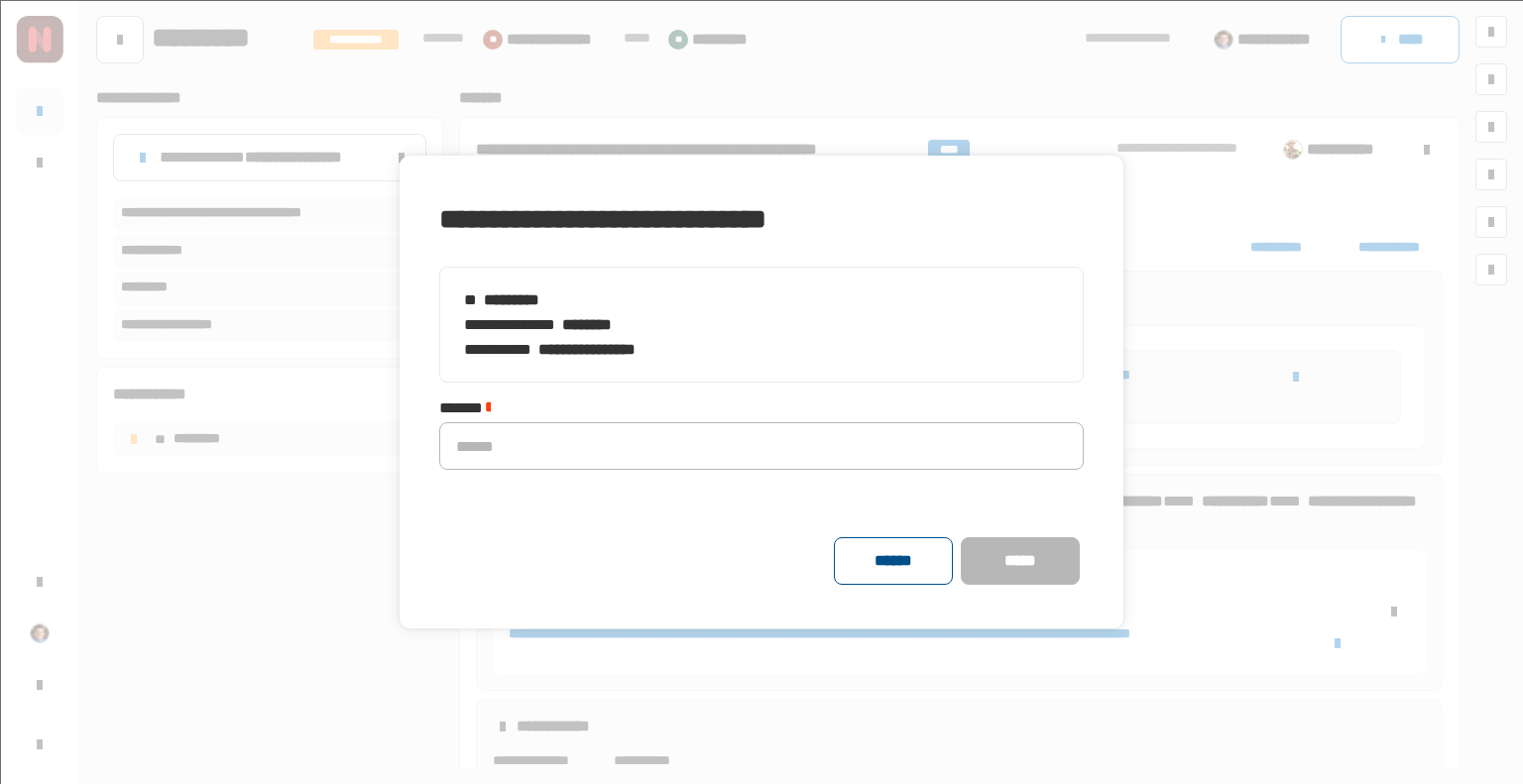 click on "******" 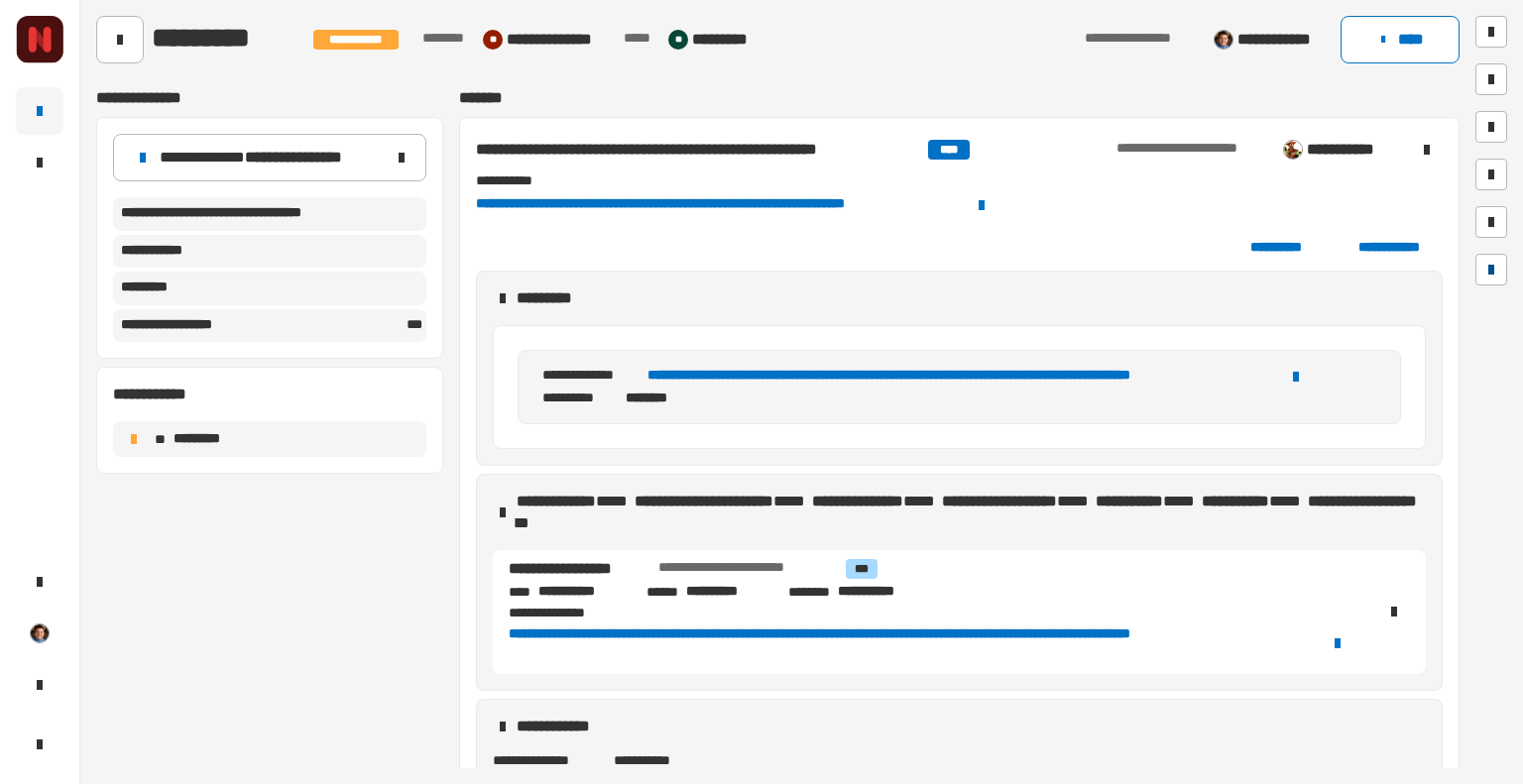 click at bounding box center (1491, 270) 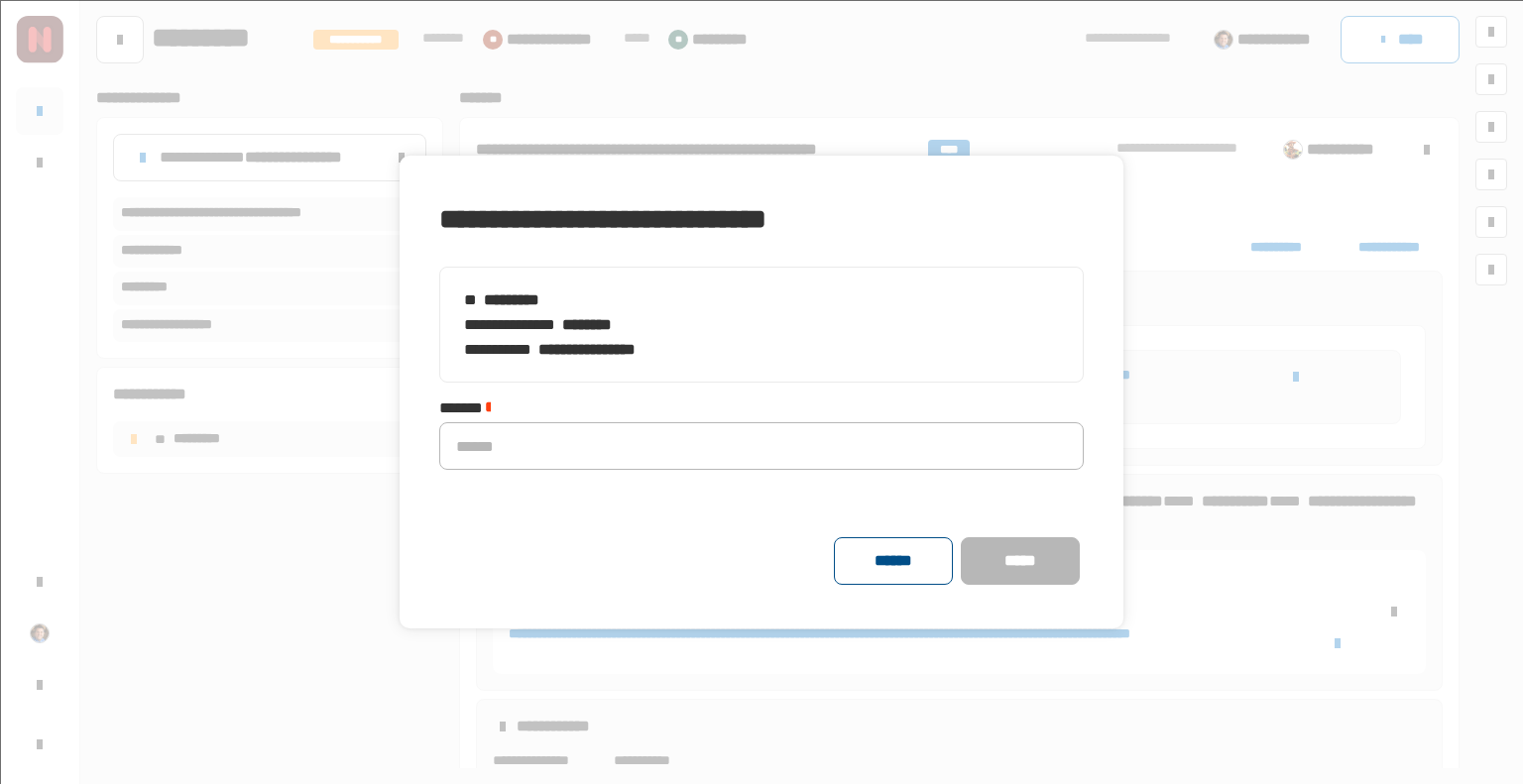 click on "******" 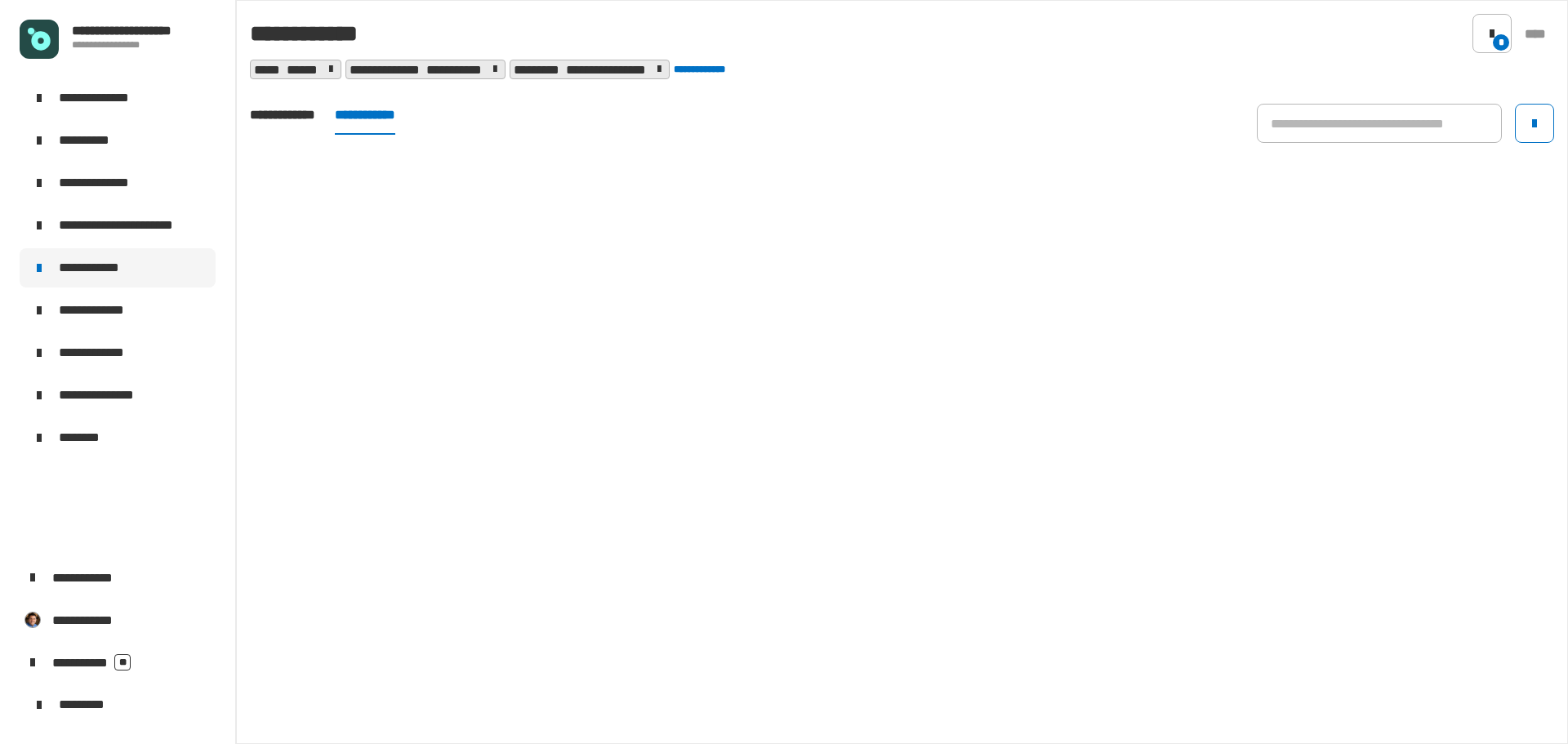 scroll, scrollTop: 0, scrollLeft: 0, axis: both 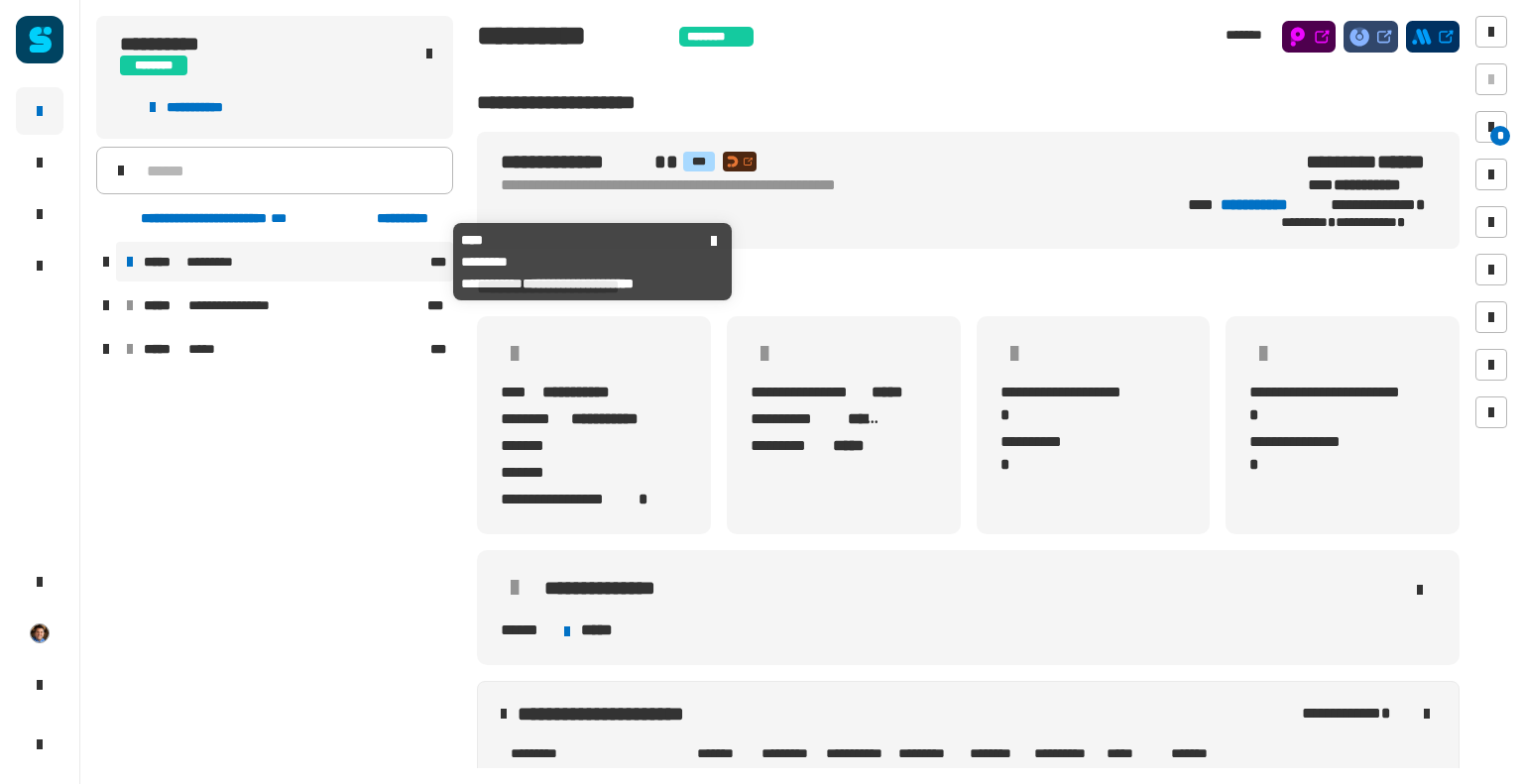 click on "*********" at bounding box center (212, 262) 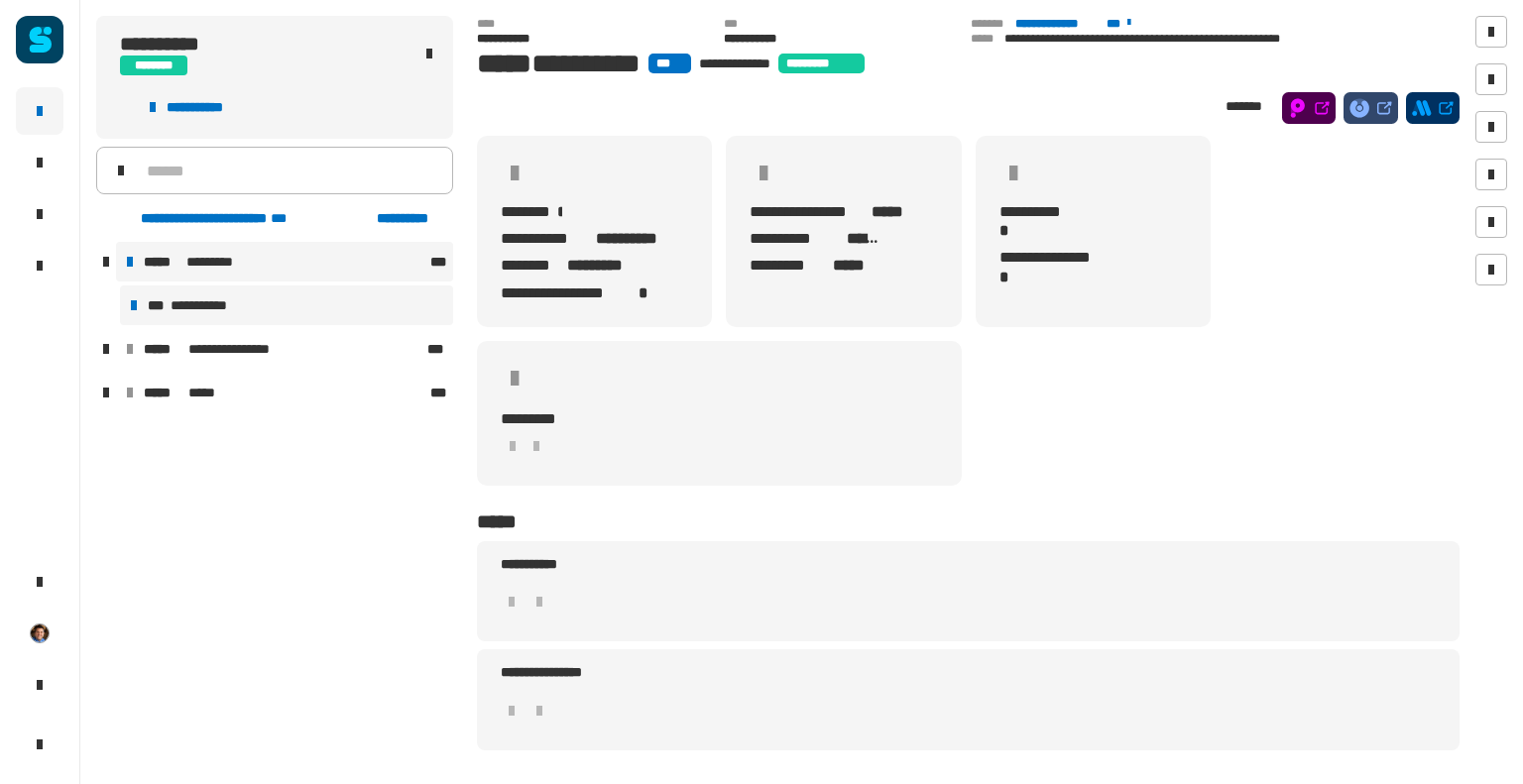 click on "**********" at bounding box center [205, 305] 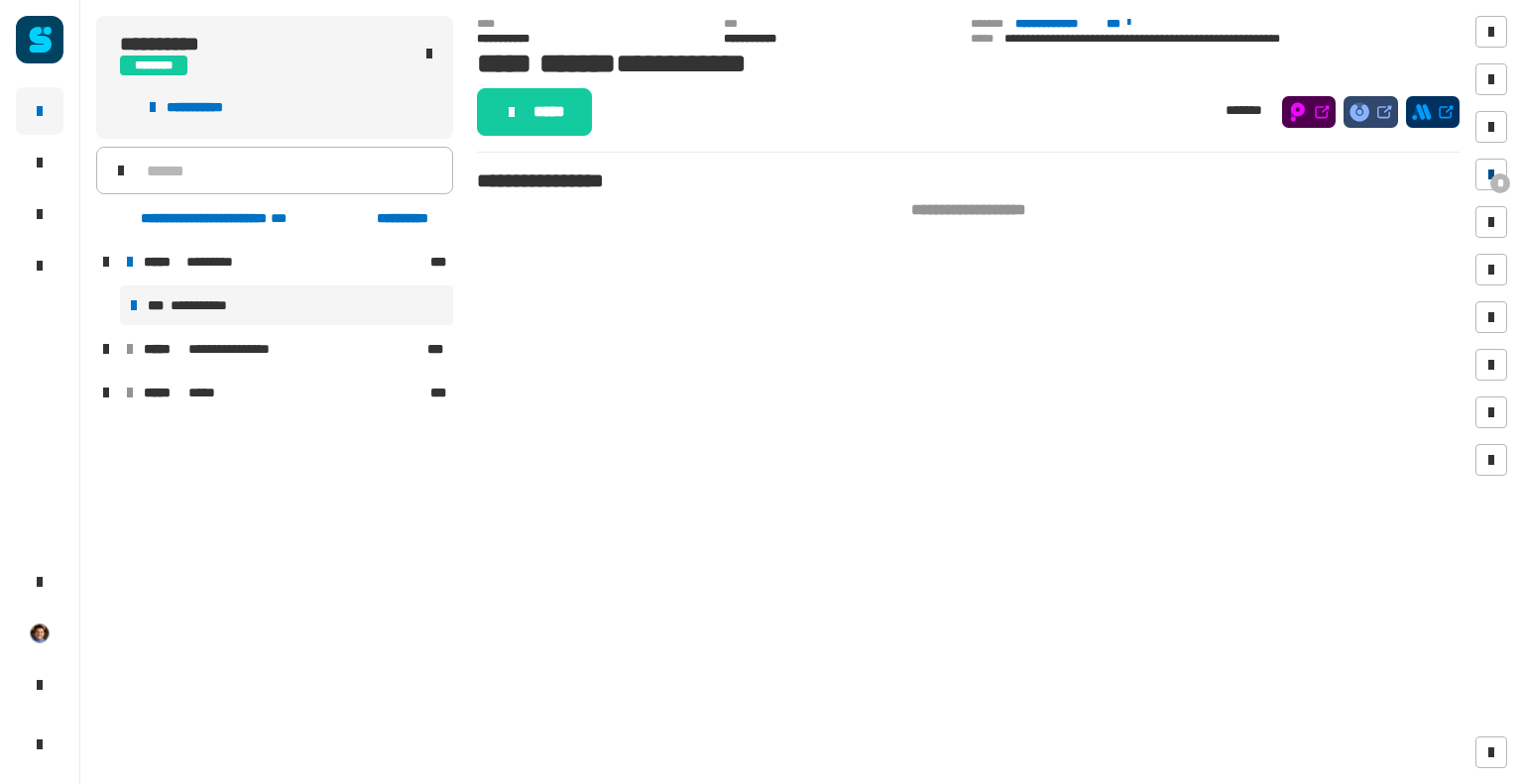 click at bounding box center [1491, 174] 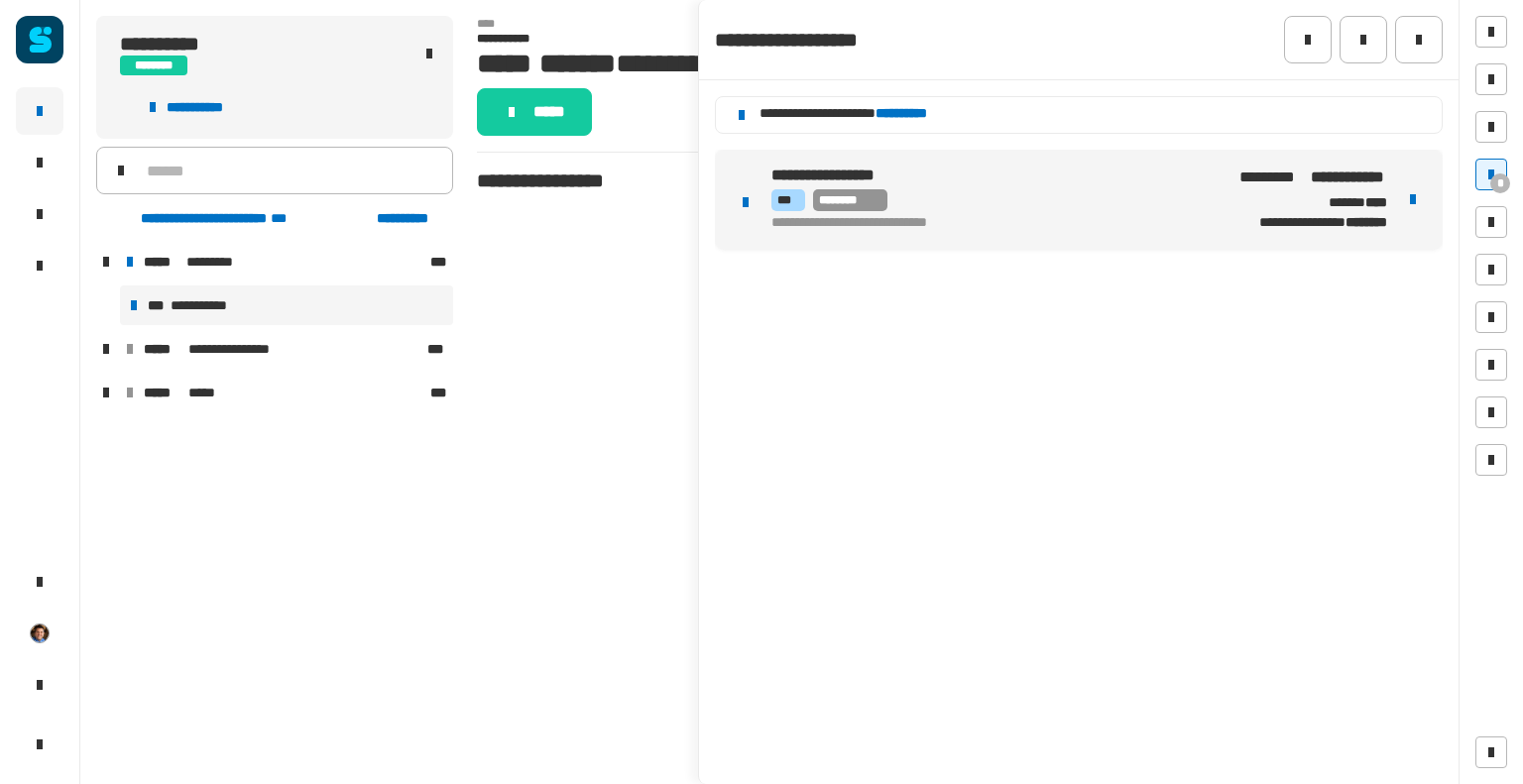 click at bounding box center [1413, 199] 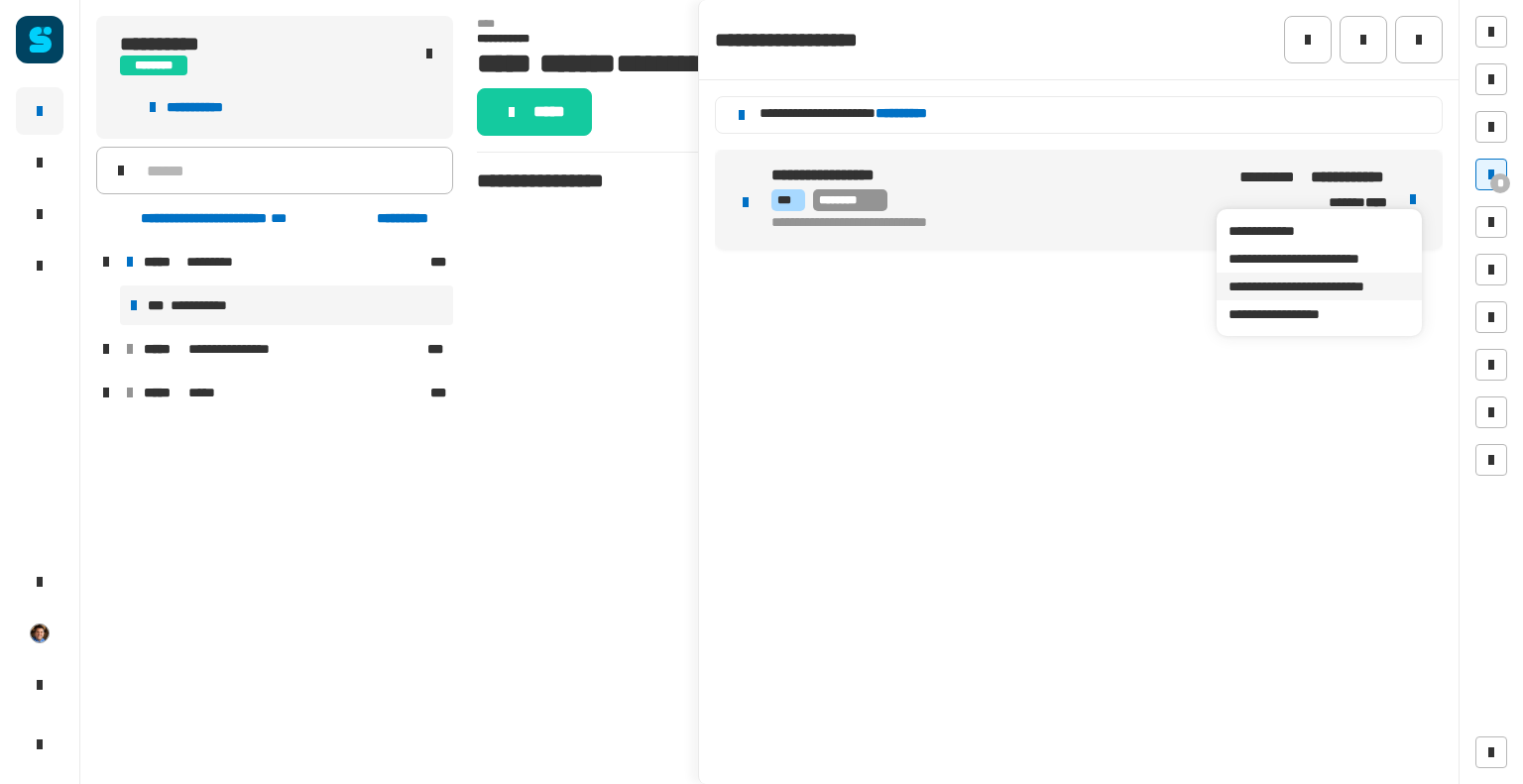 click on "**********" at bounding box center [1319, 286] 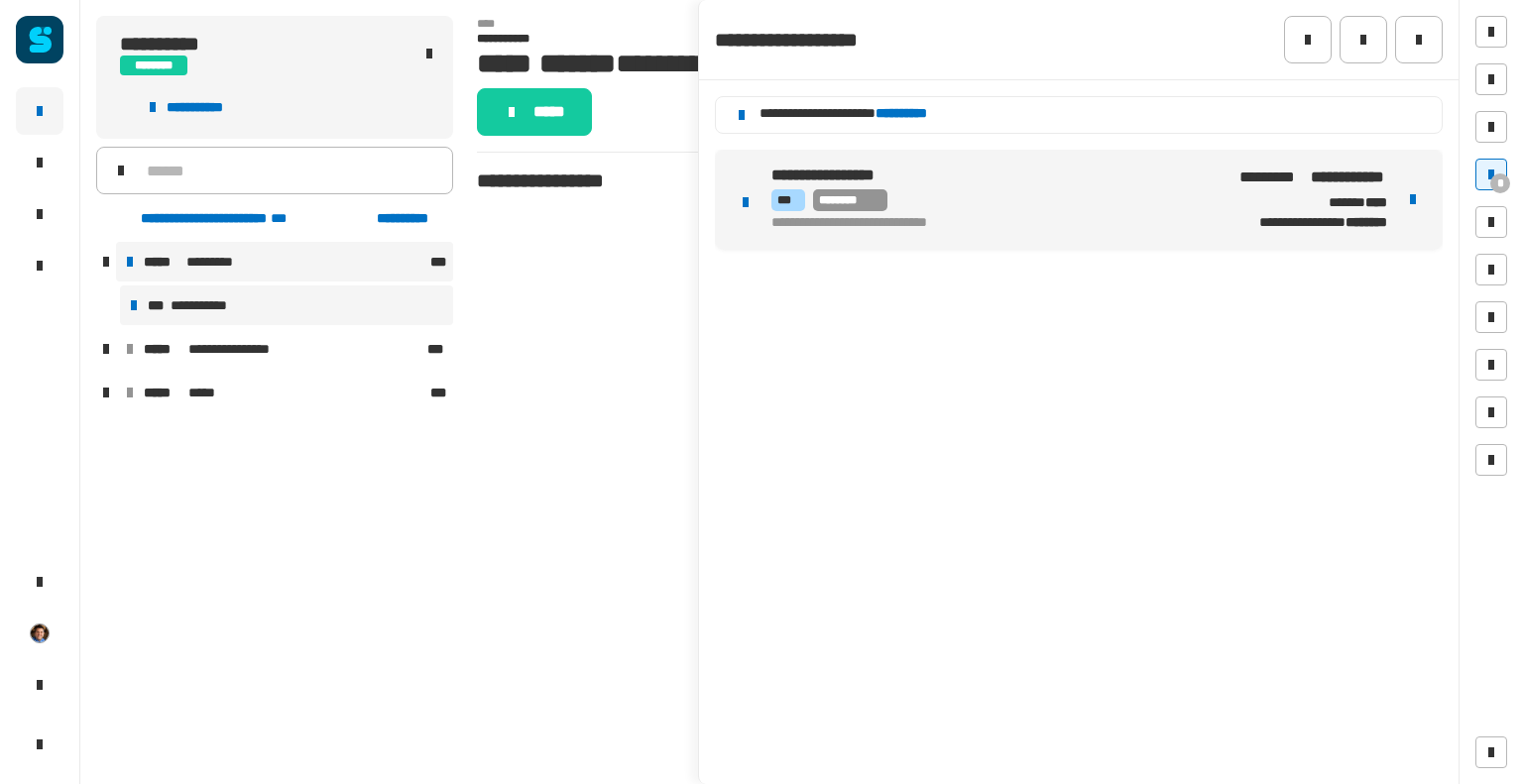 click on "***** ********* ***" at bounding box center [285, 262] 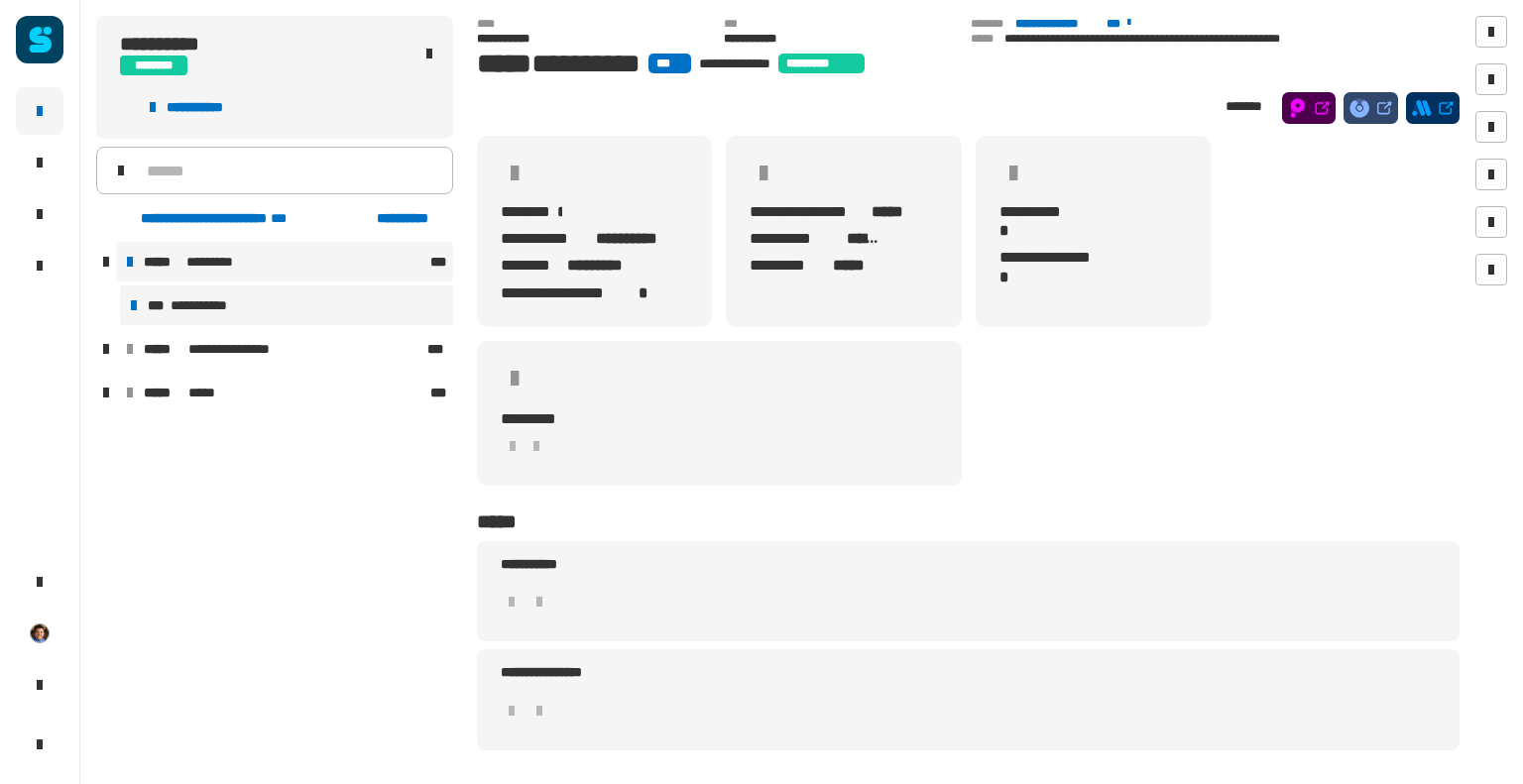 click on "**********" at bounding box center [205, 305] 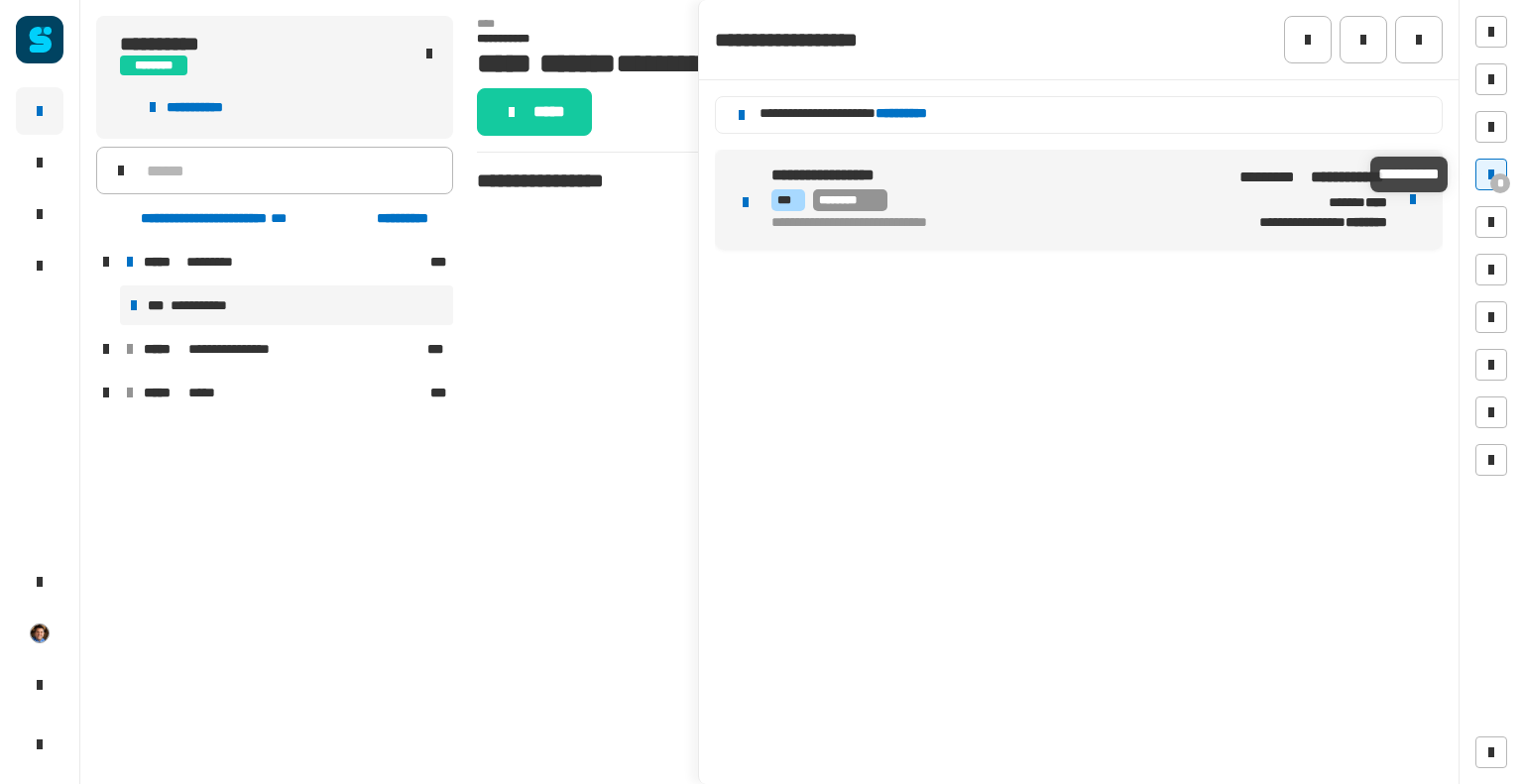 click at bounding box center (1491, 174) 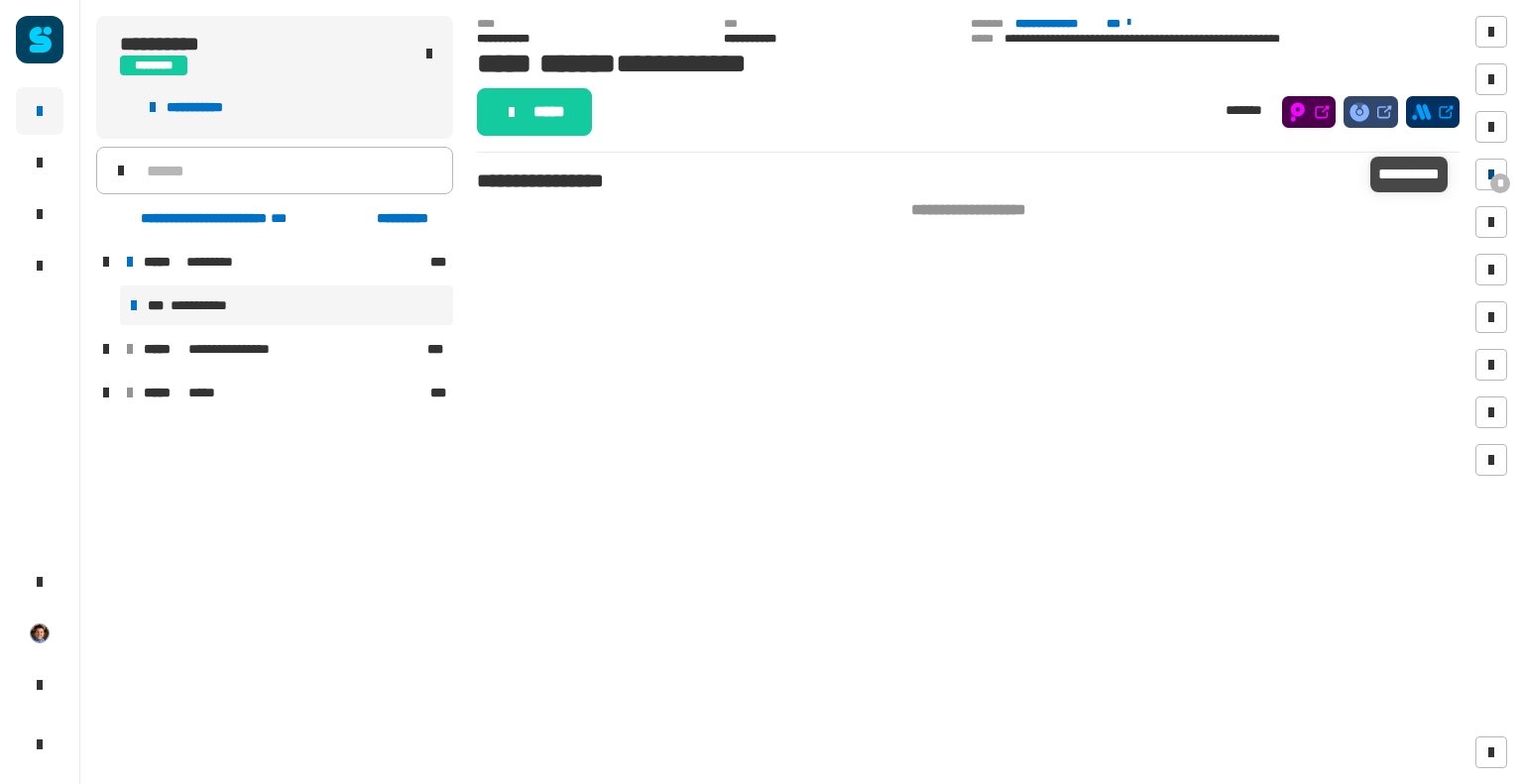 click at bounding box center (1491, 174) 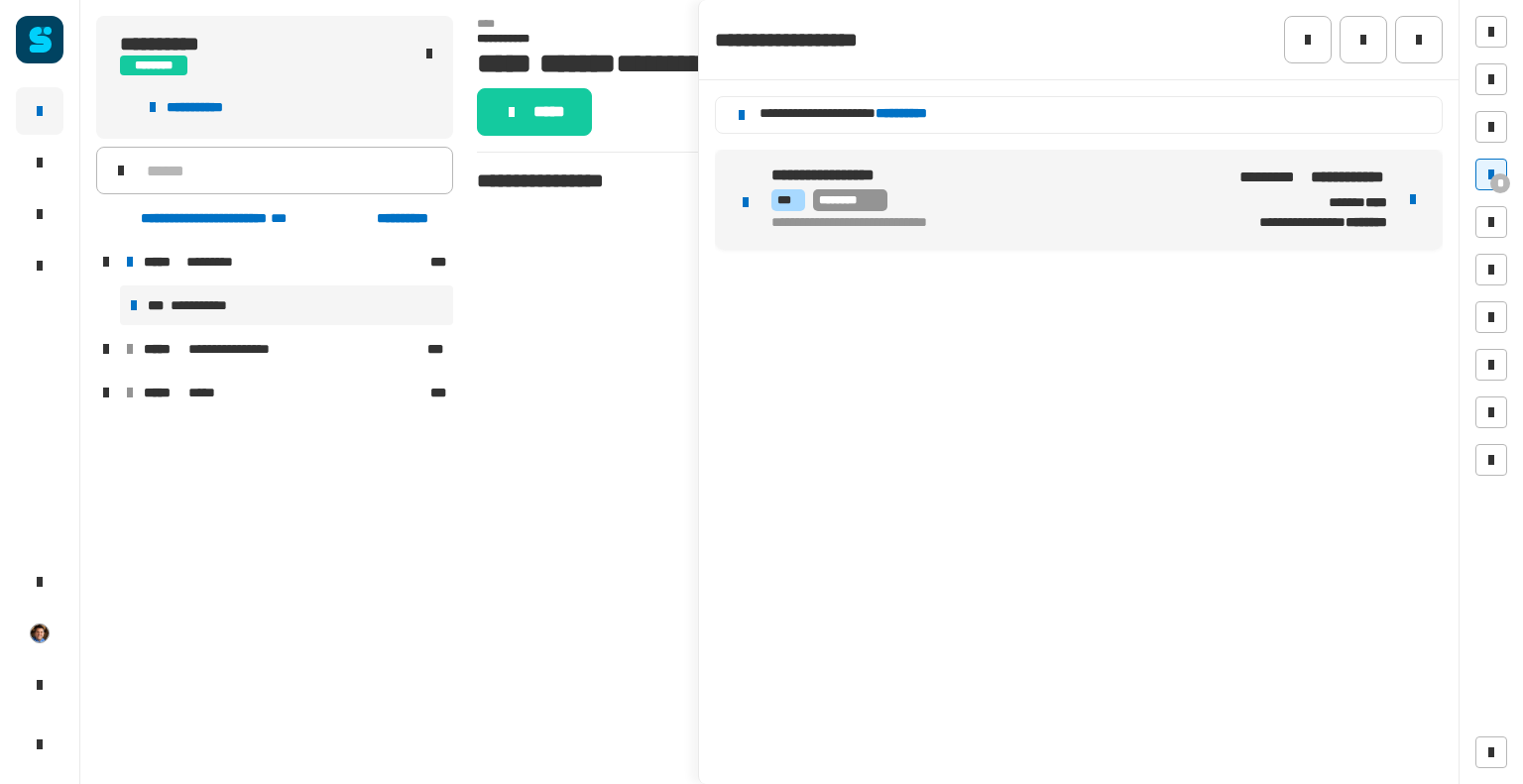 click at bounding box center [1413, 199] 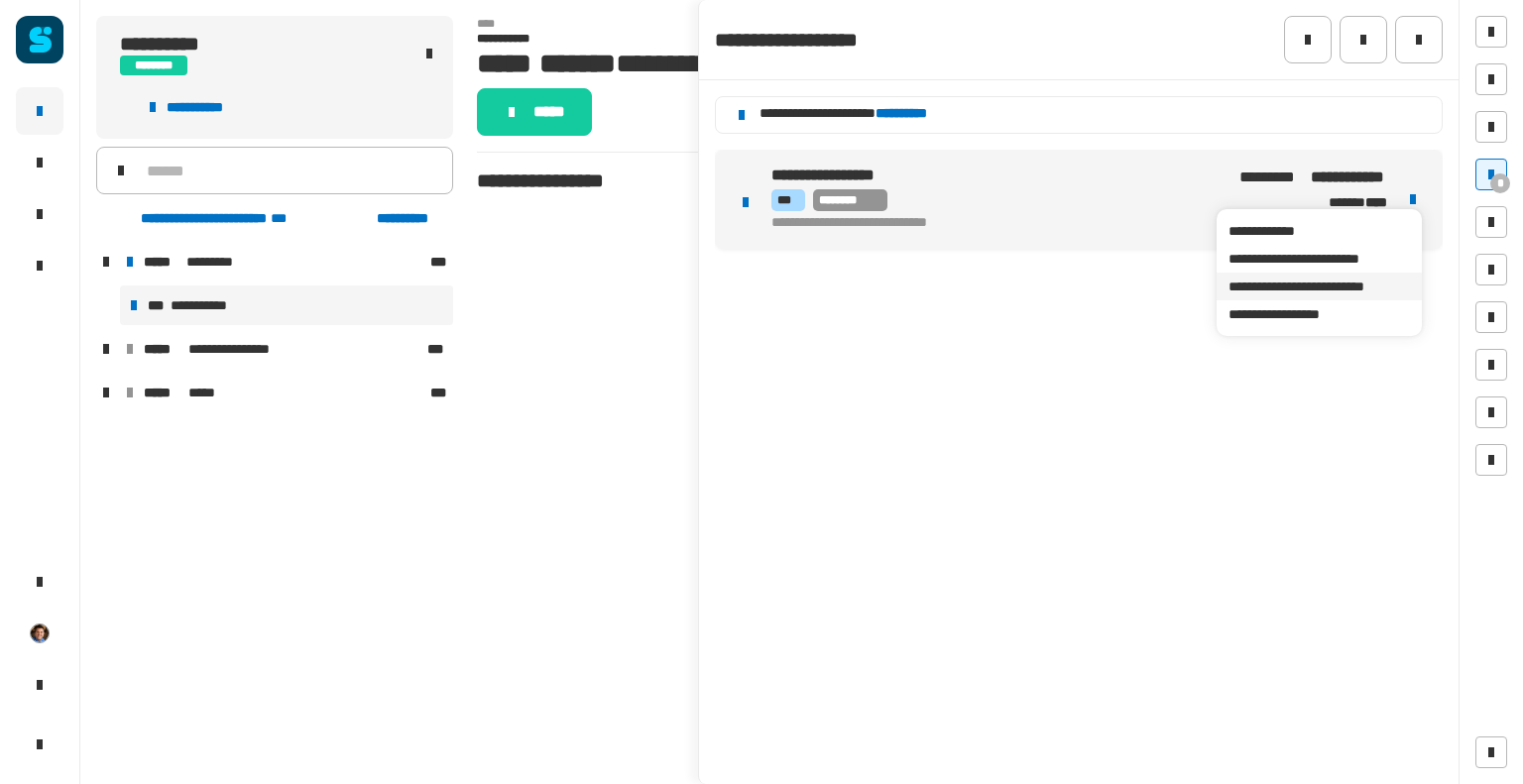 click on "**********" at bounding box center (1319, 286) 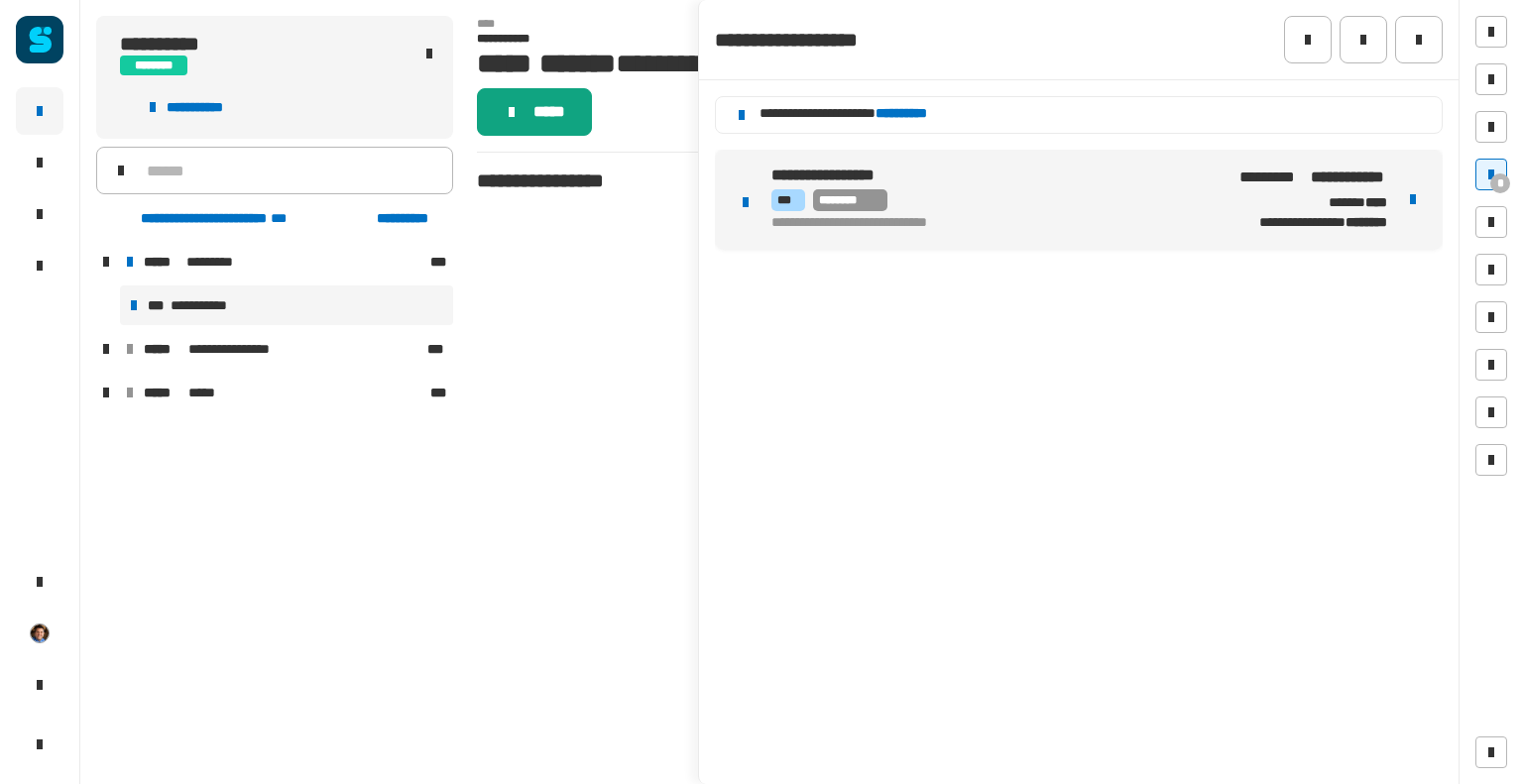 click on "*****" 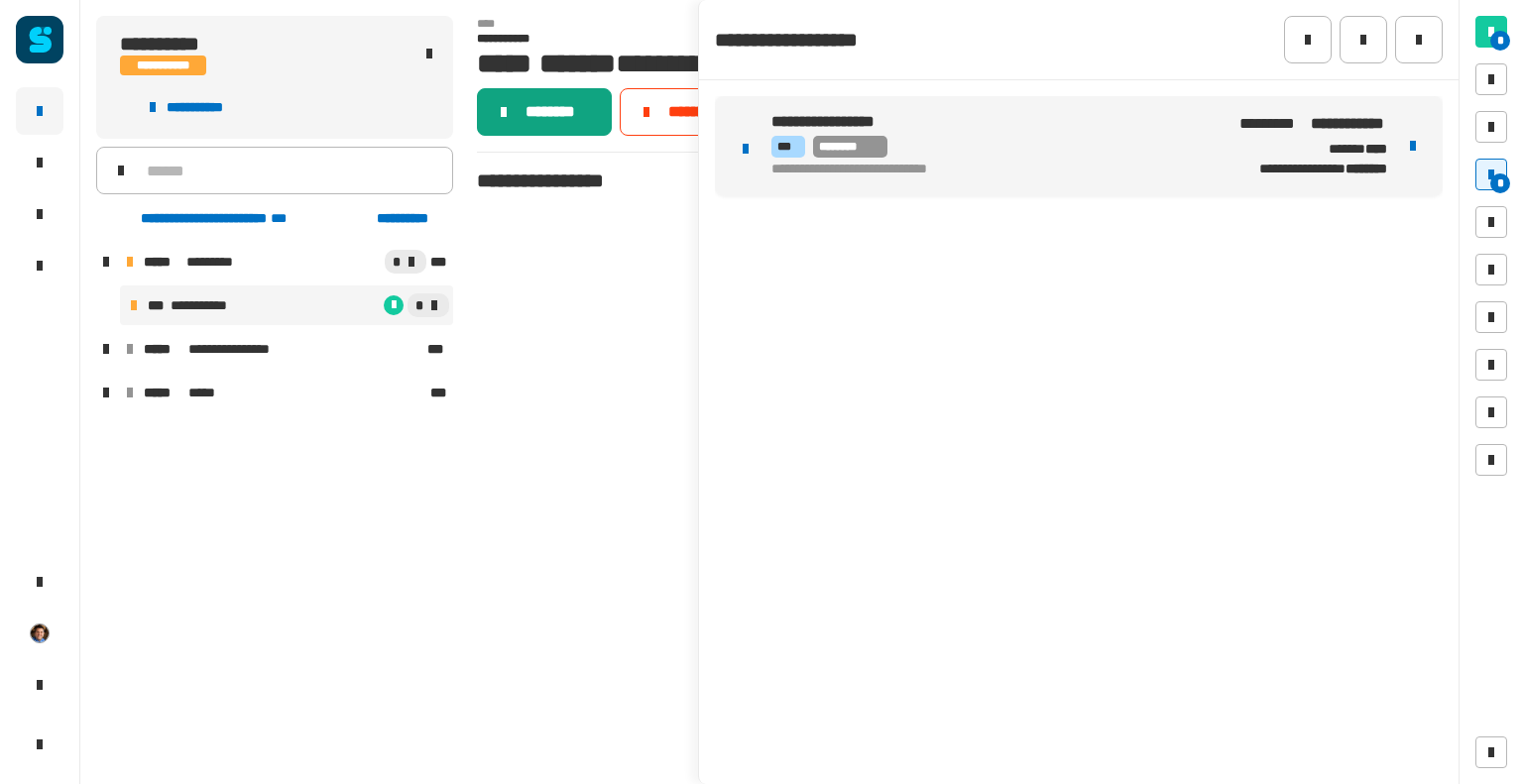 click on "********" 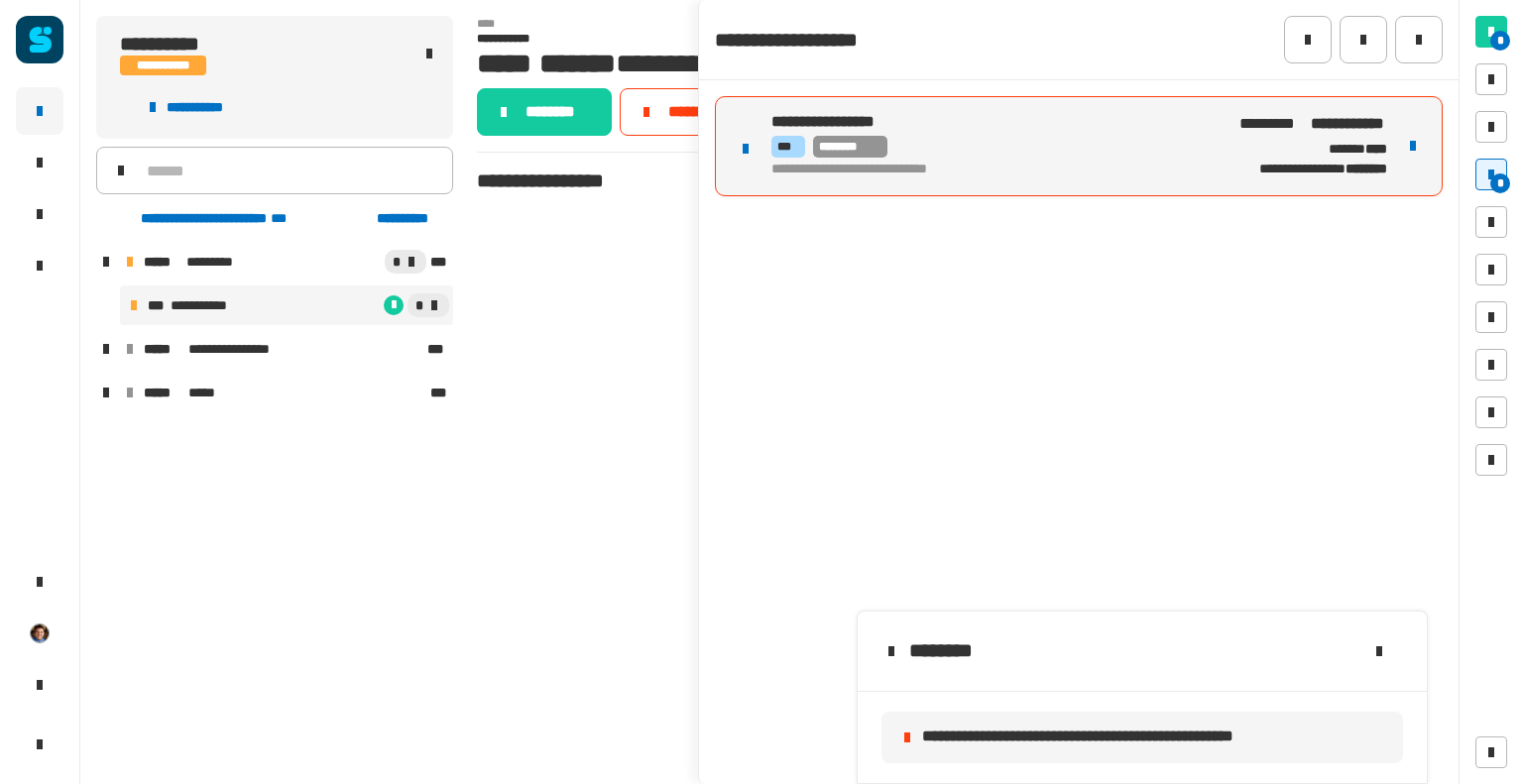 click on "*** ********" at bounding box center [995, 147] 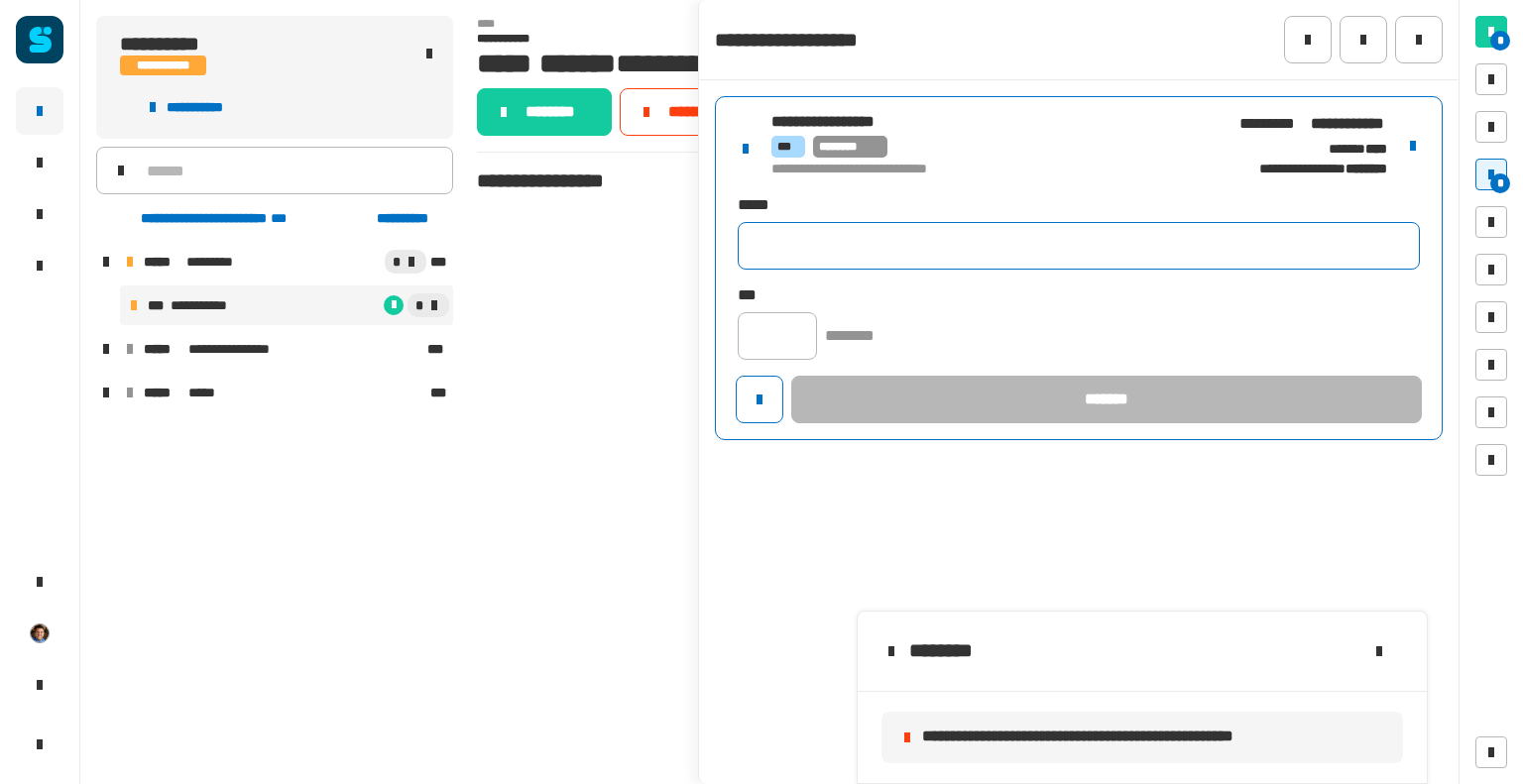 click 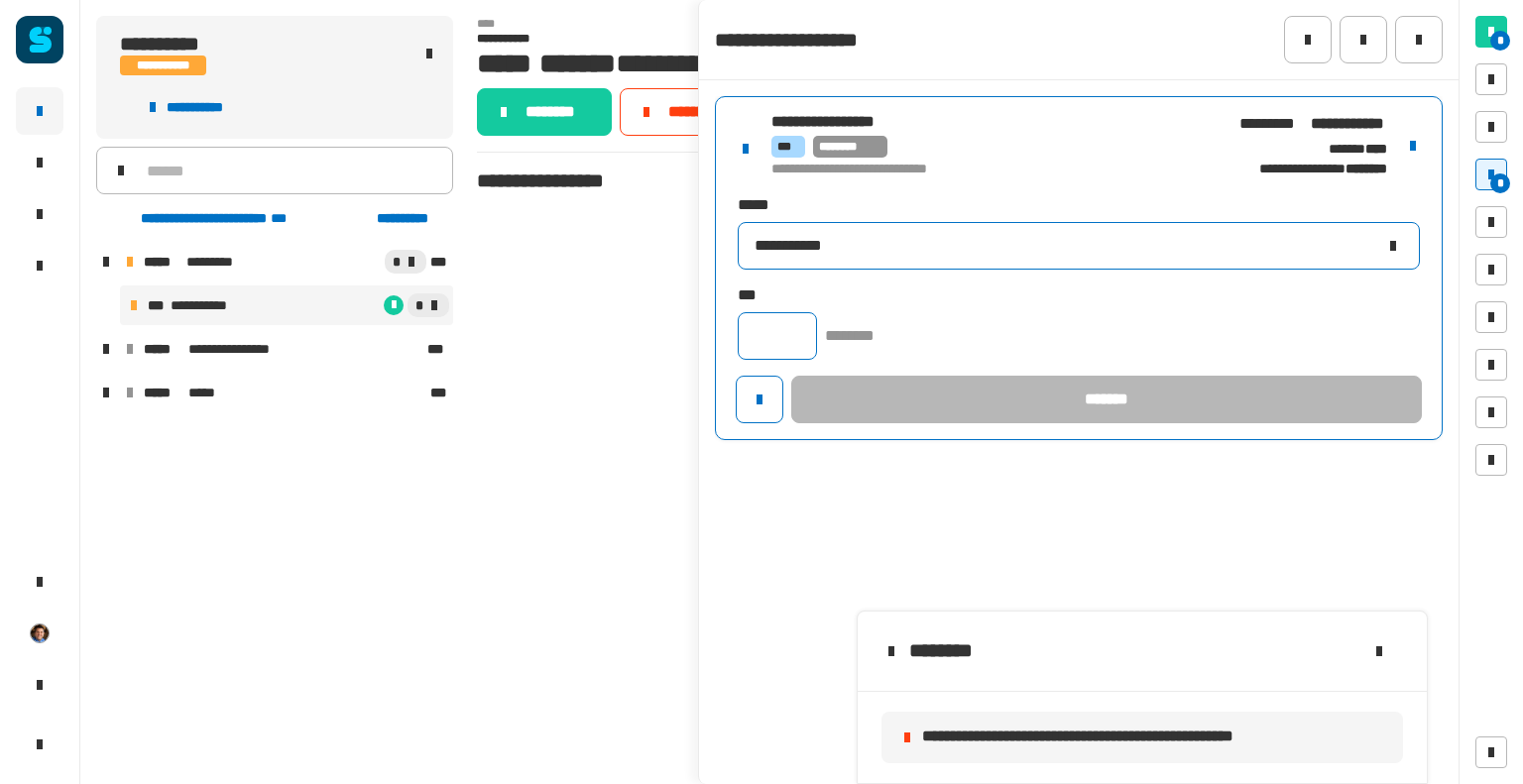 type on "**********" 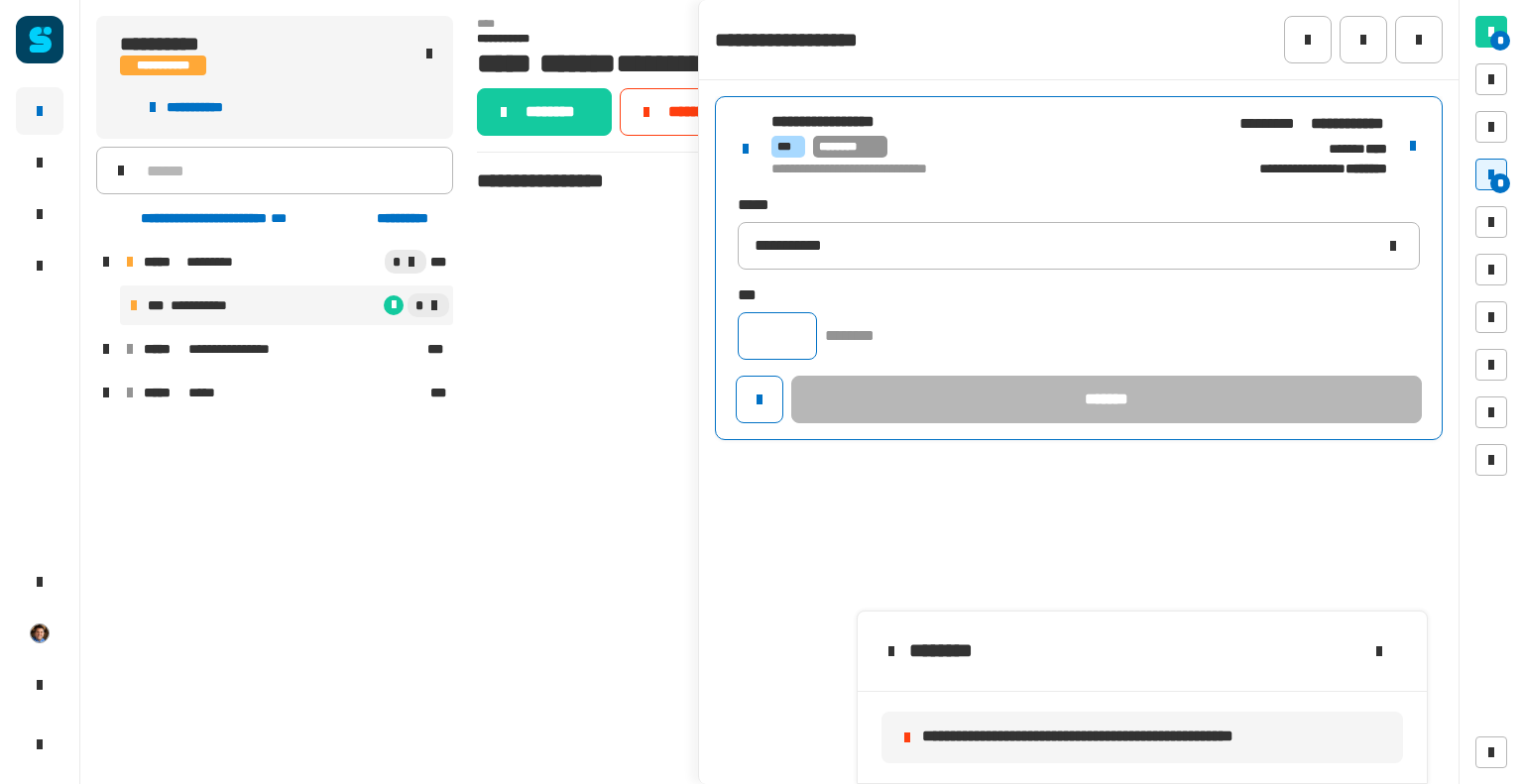 click 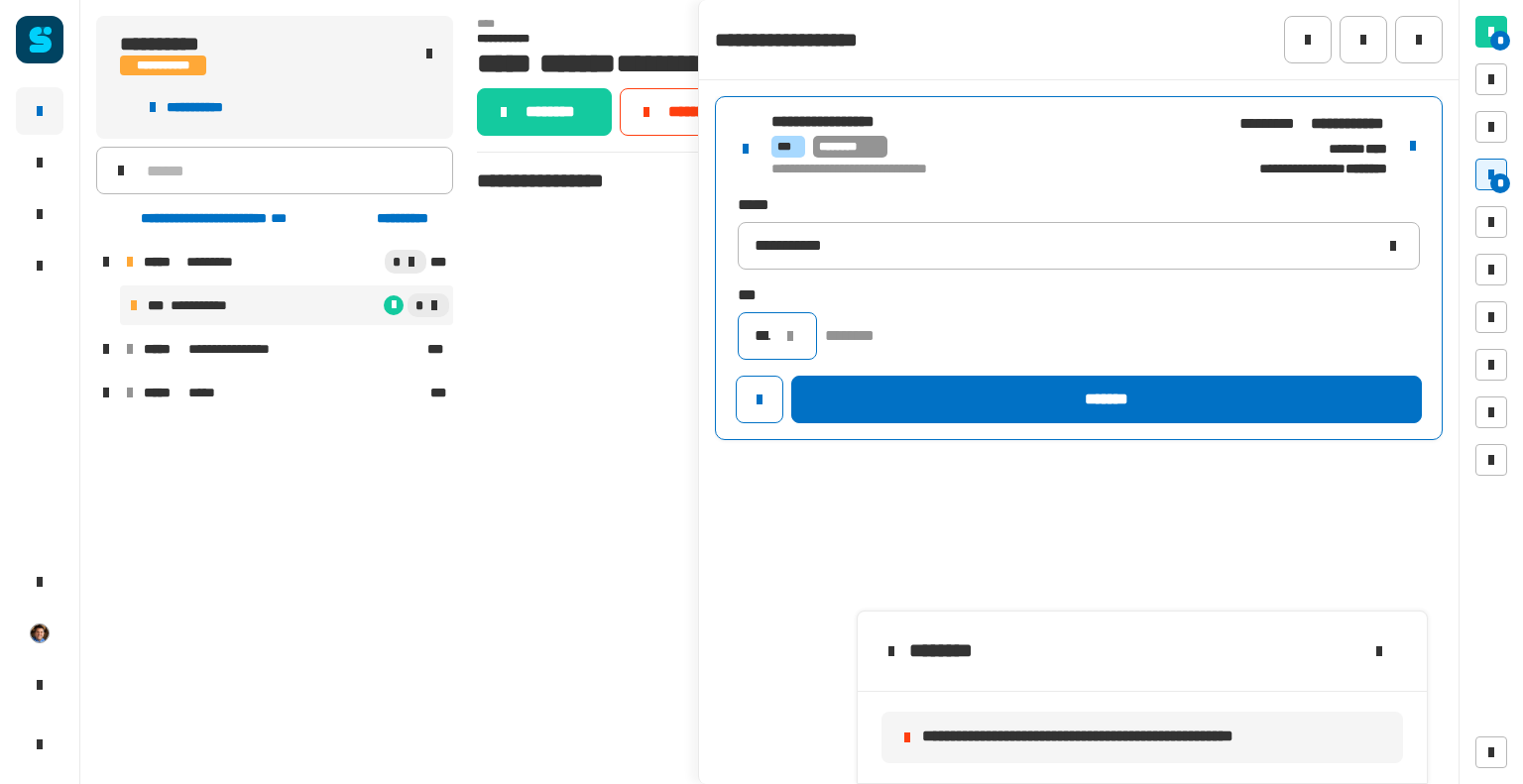 scroll, scrollTop: 0, scrollLeft: 8, axis: horizontal 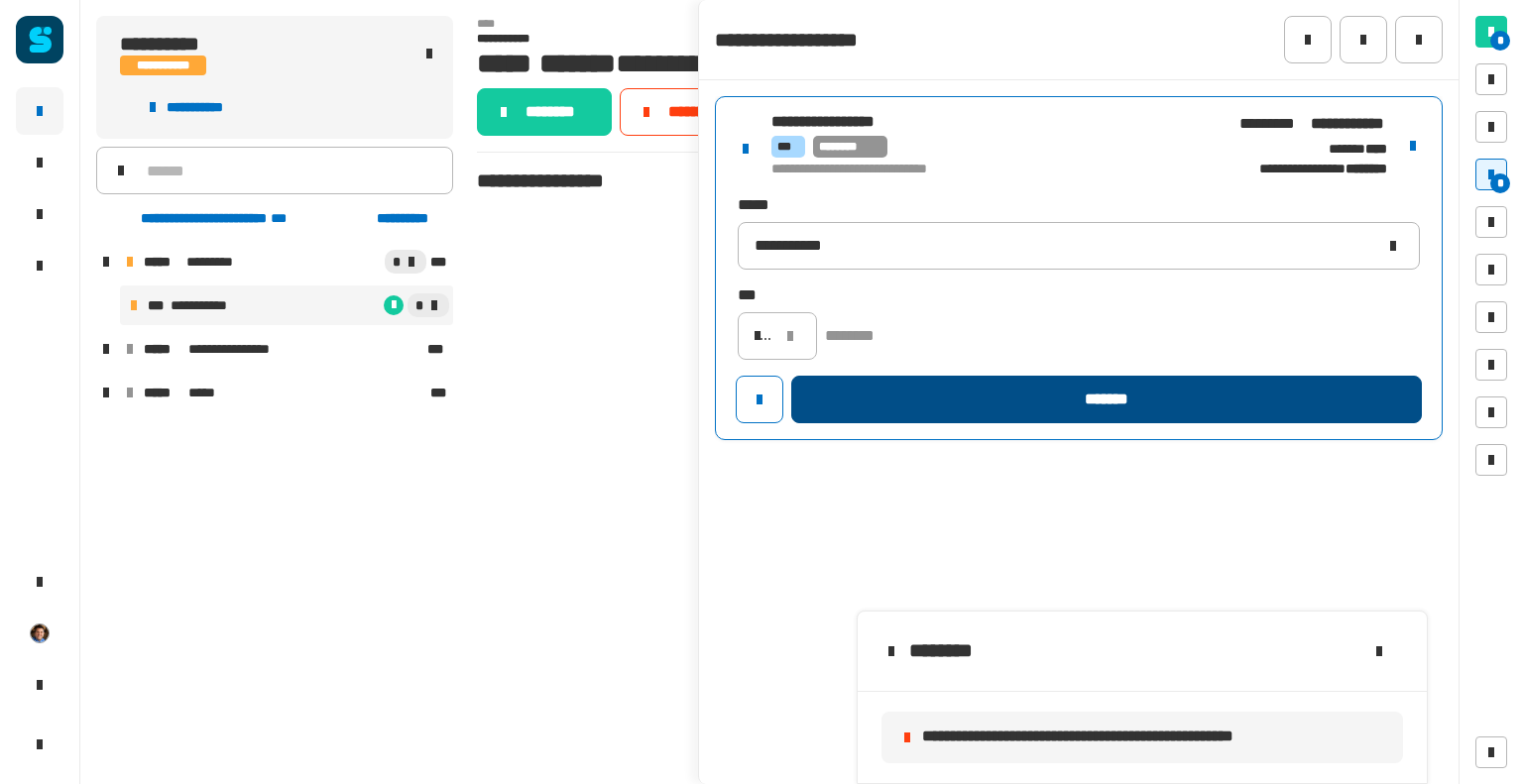 type on "*****" 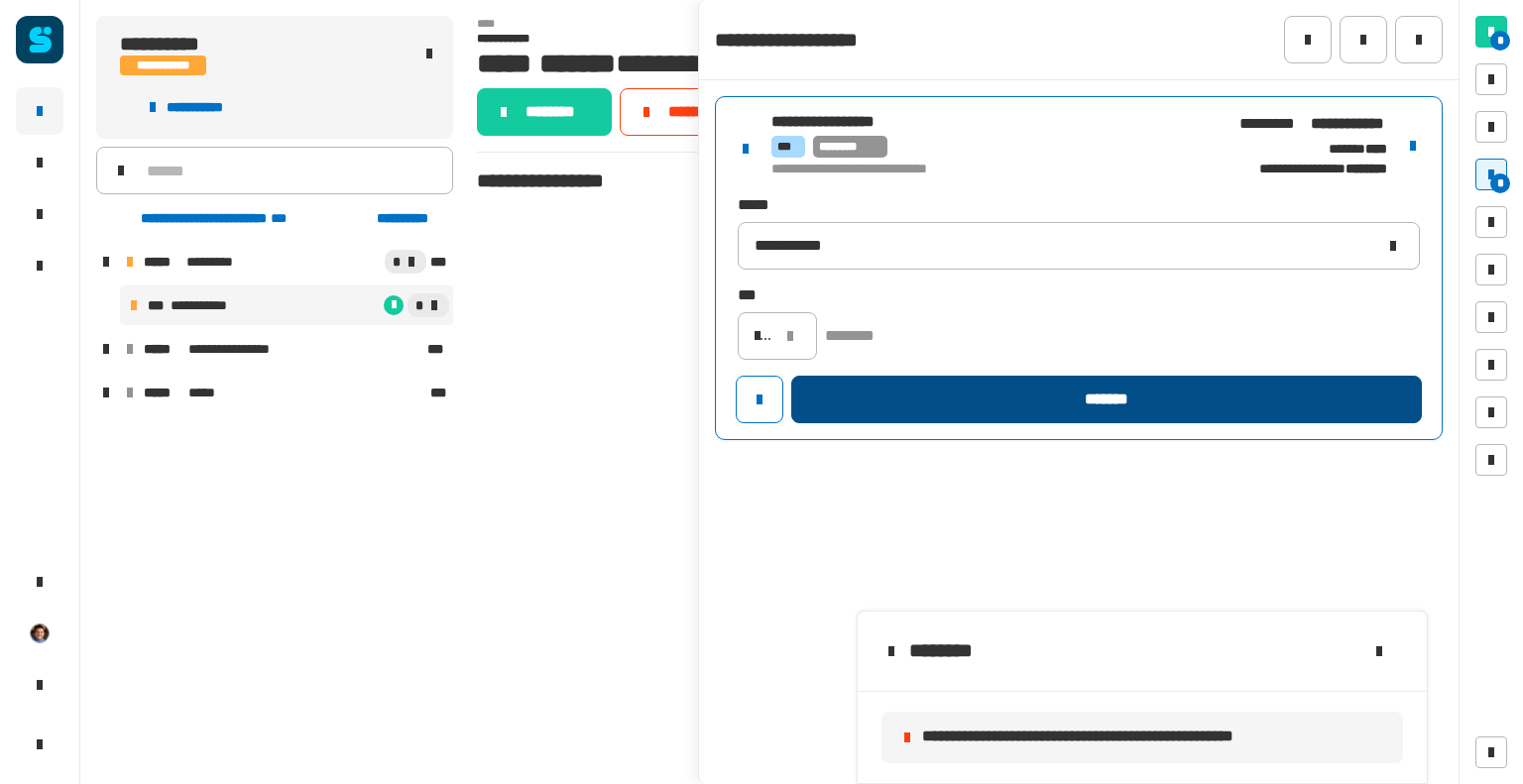 scroll, scrollTop: 0, scrollLeft: 0, axis: both 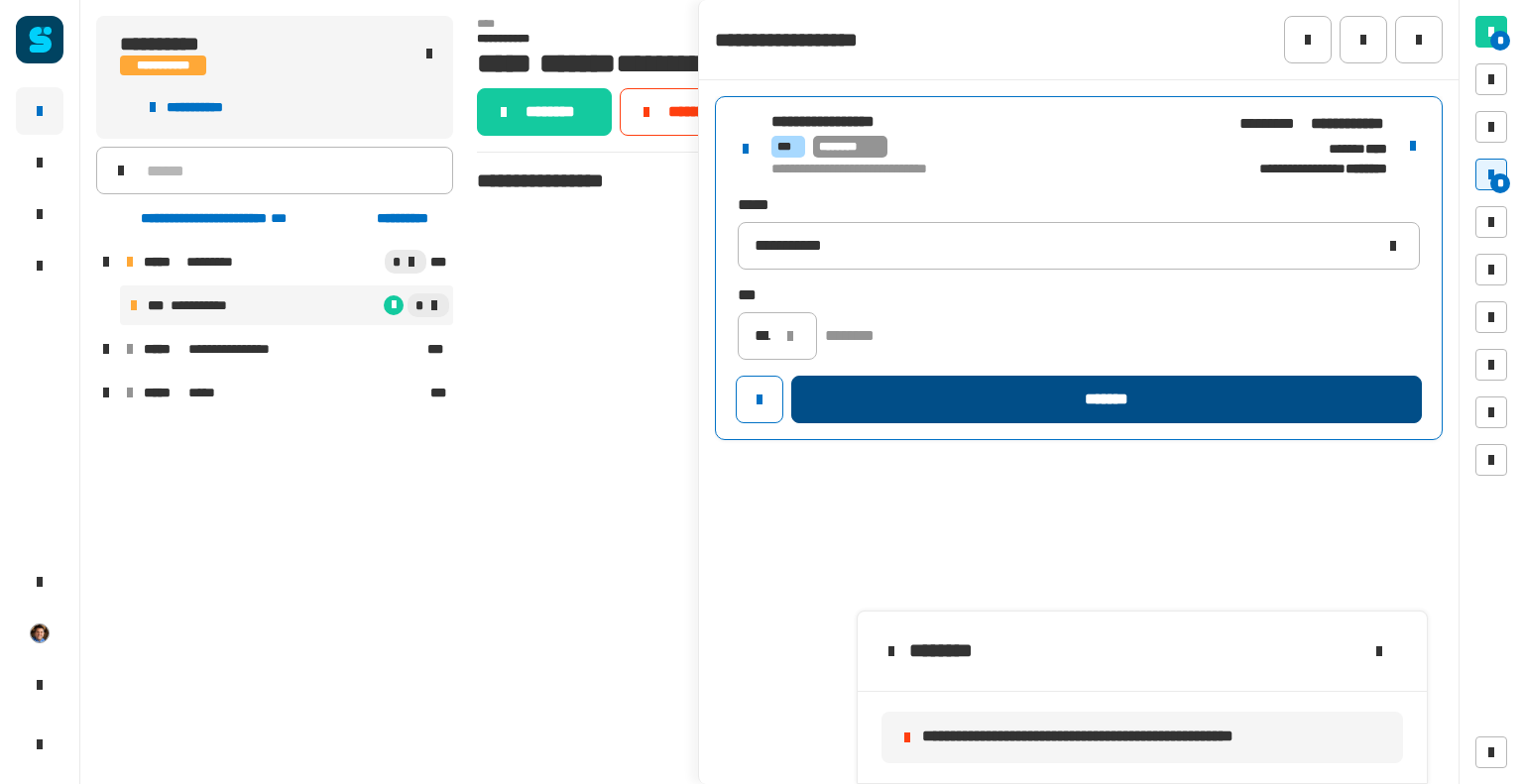 click on "*******" 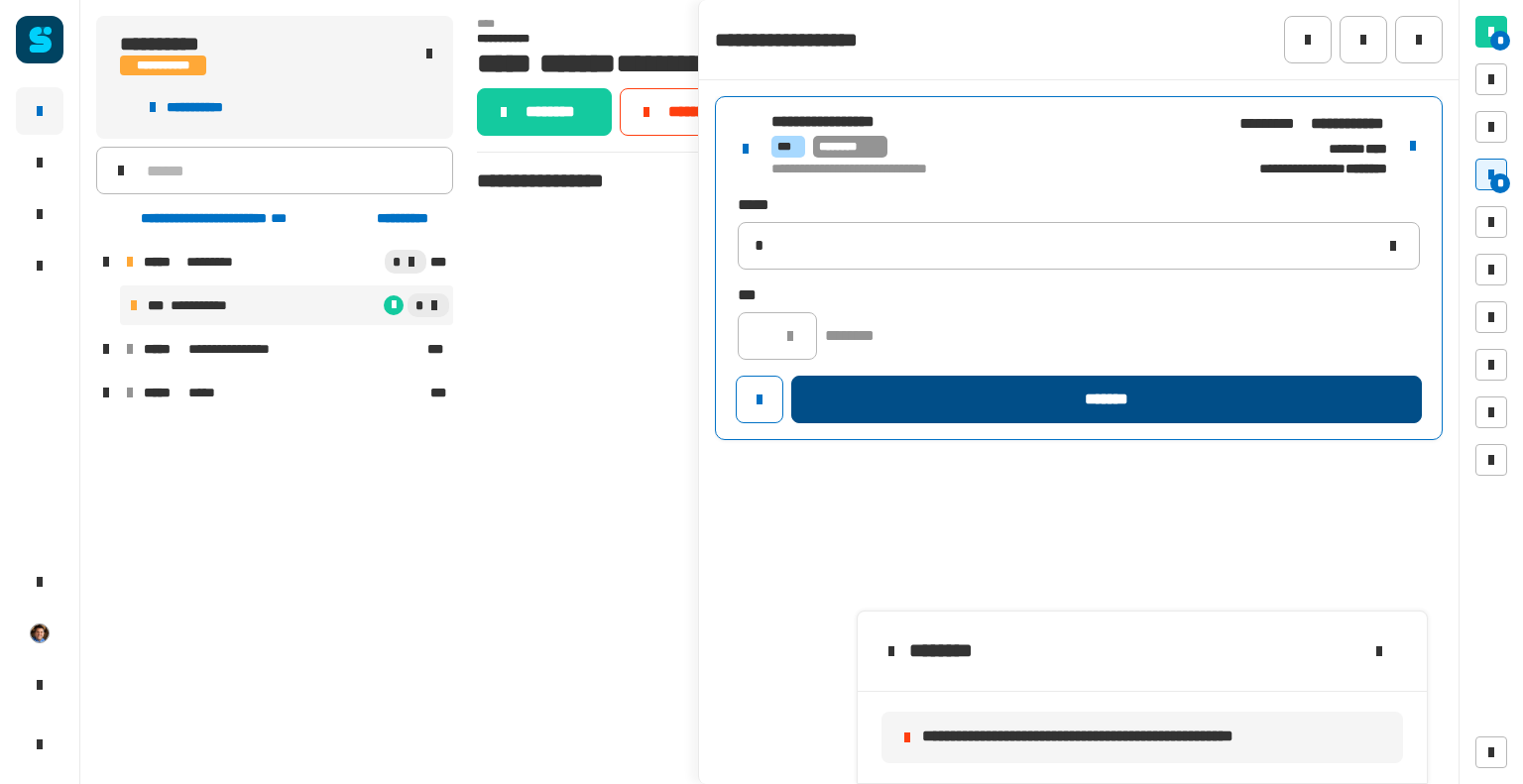 type 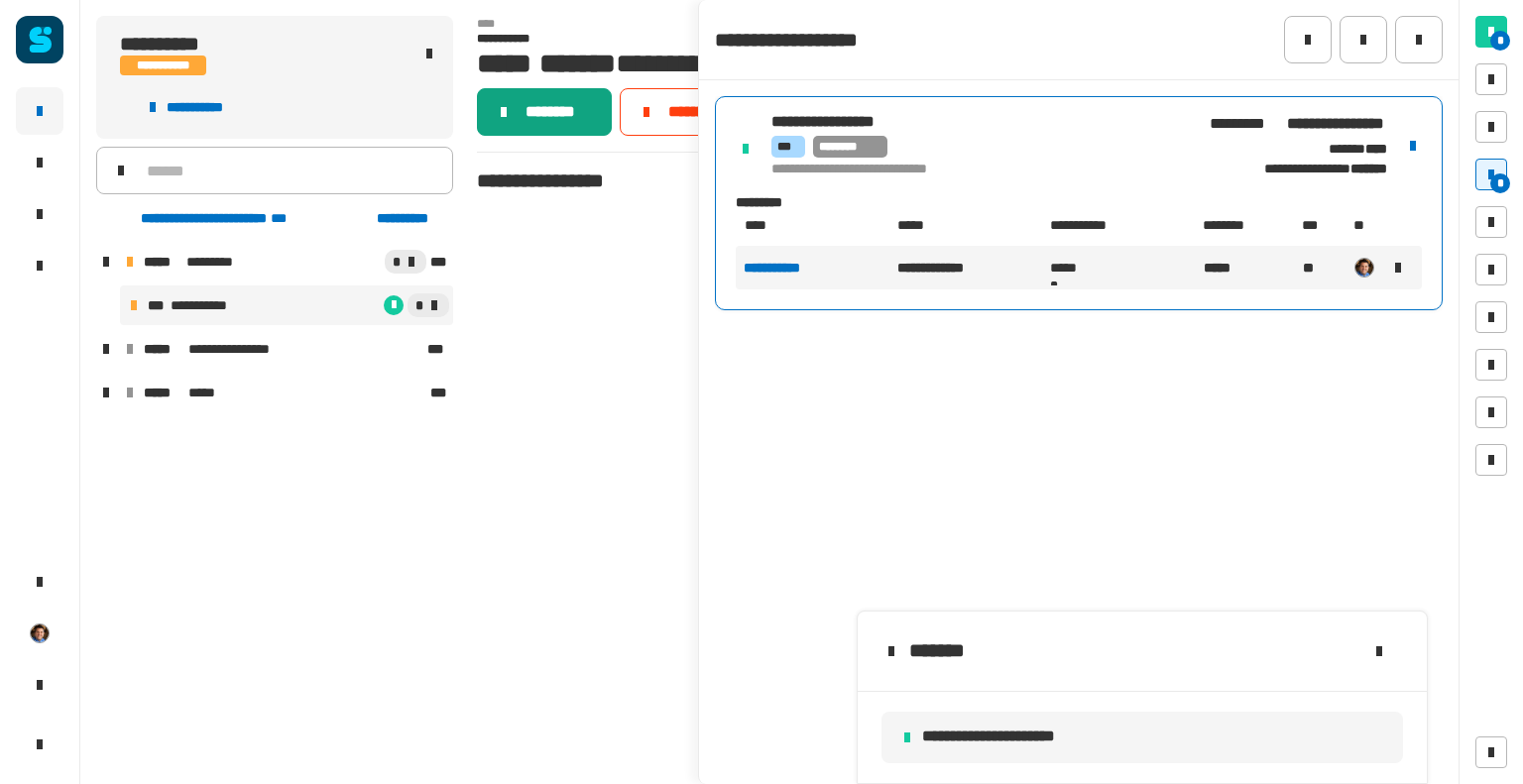 click on "********" 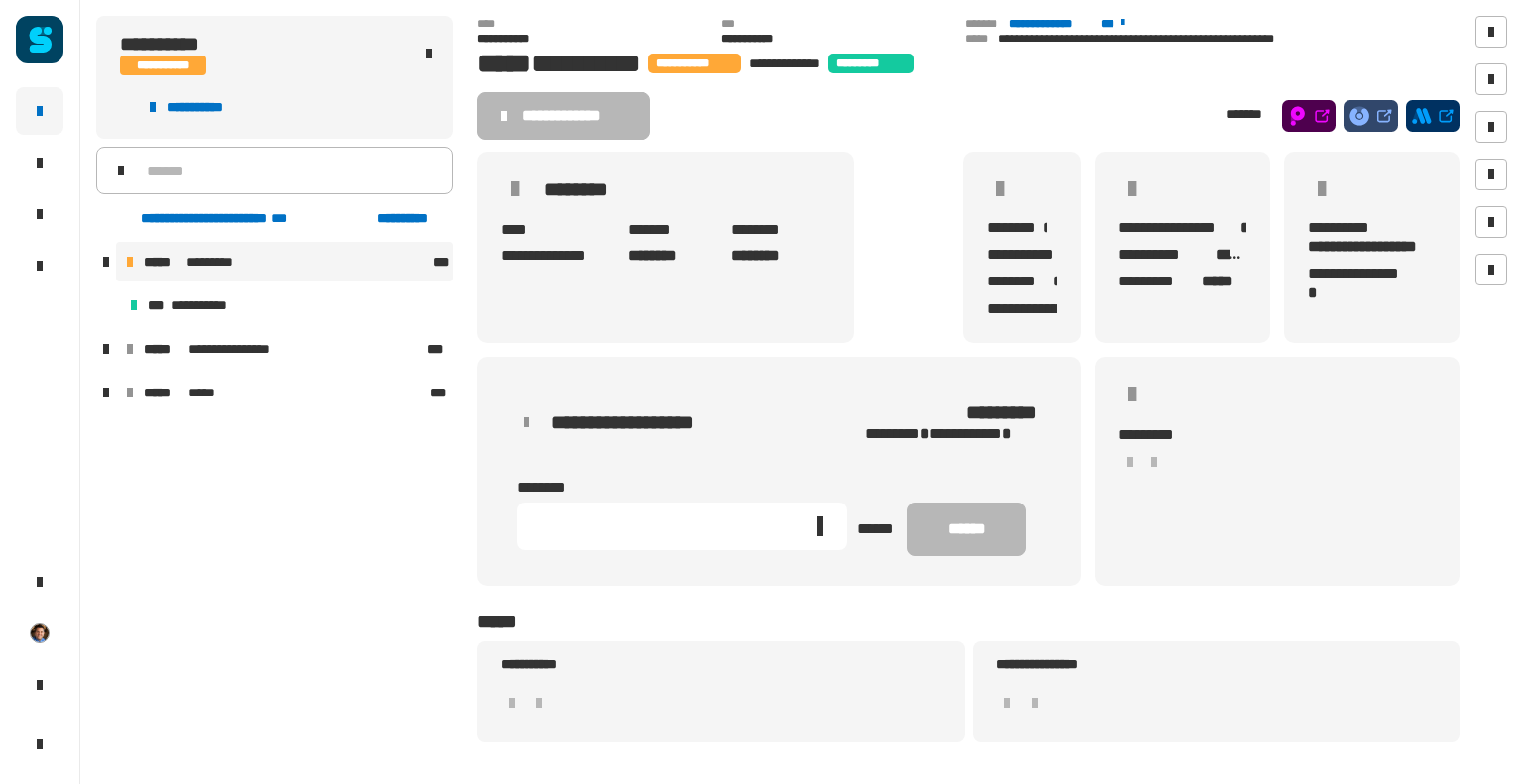 drag, startPoint x: 180, startPoint y: 296, endPoint x: 188, endPoint y: 269, distance: 28.16026 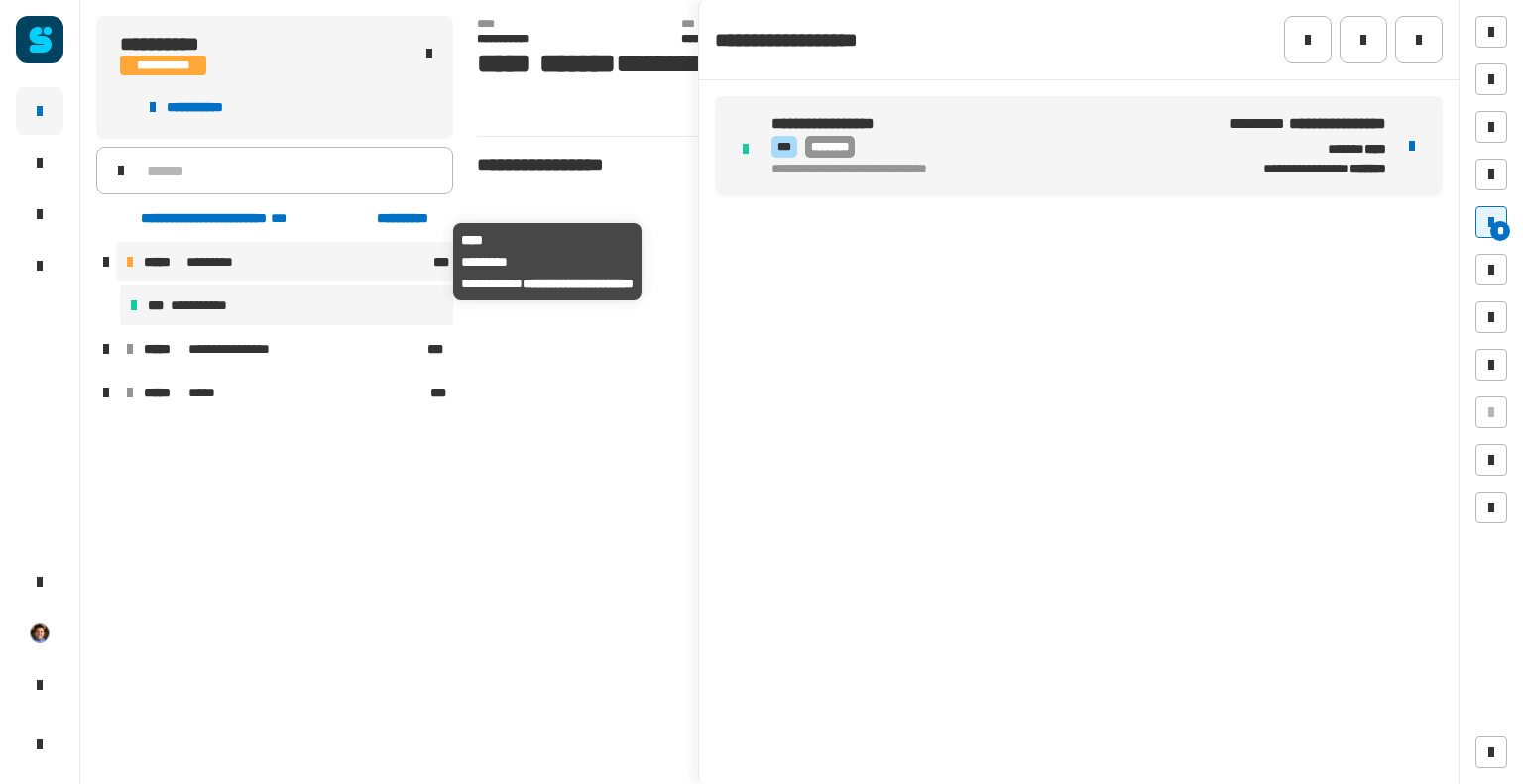 click on "*********" at bounding box center [212, 262] 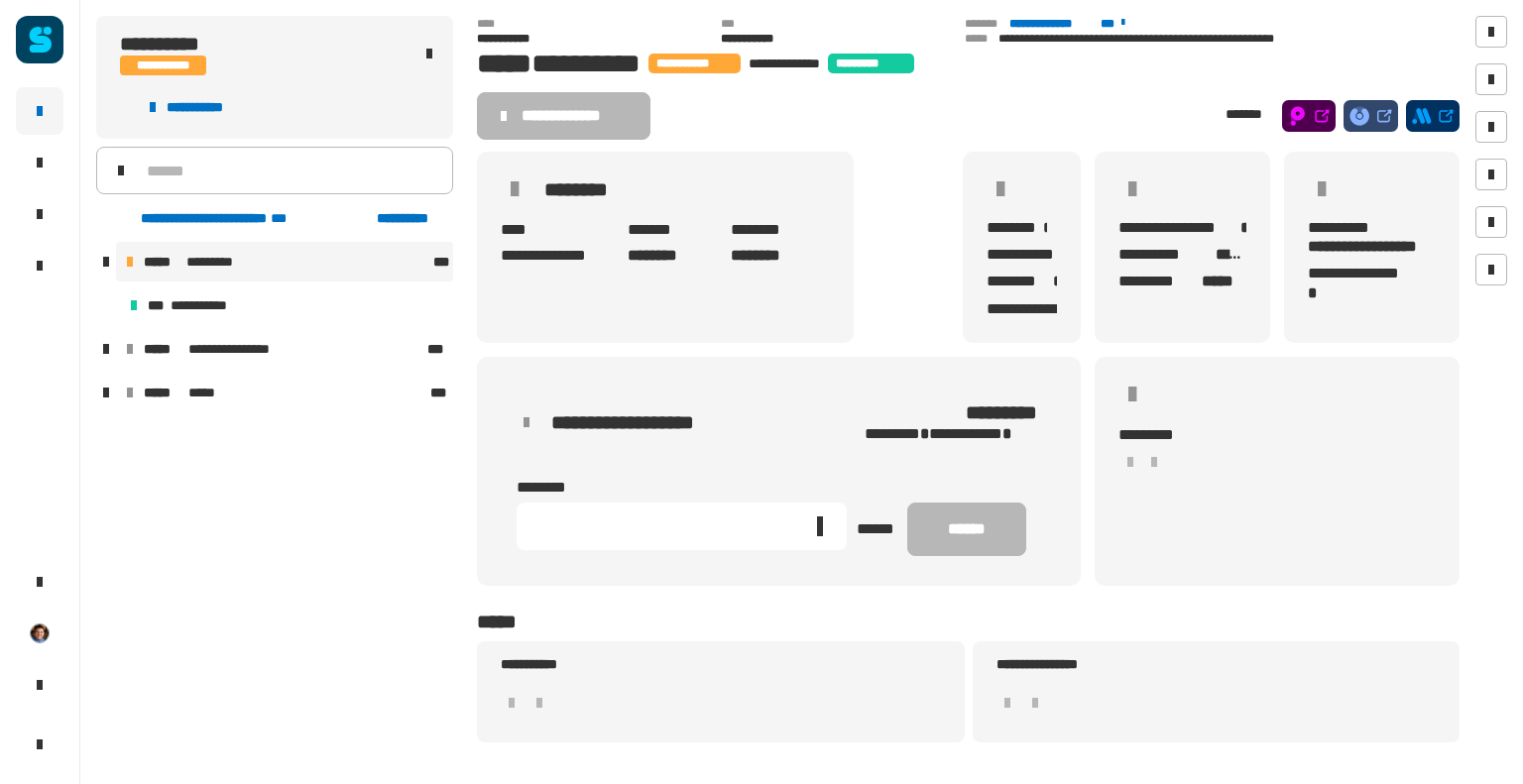 click 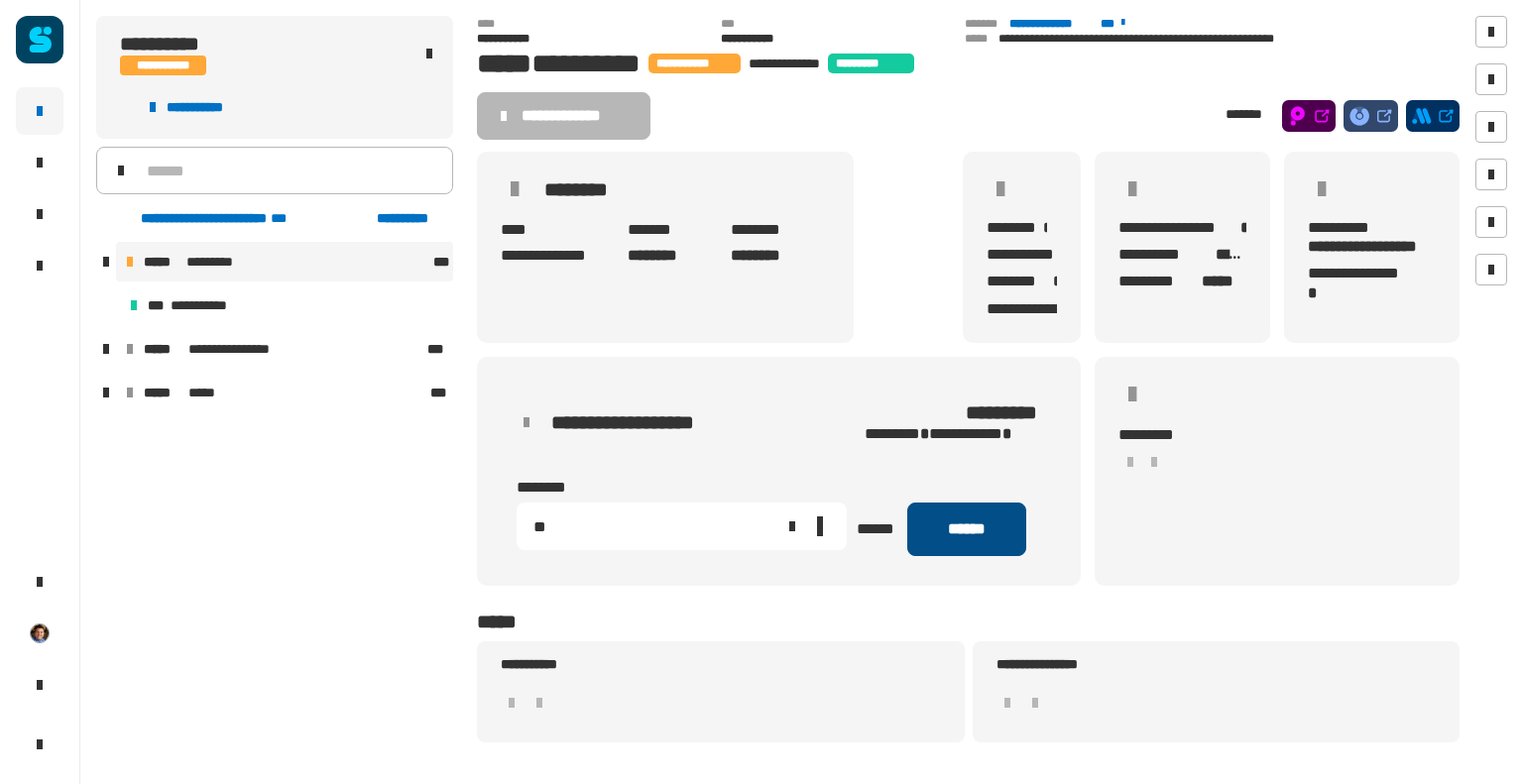 type on "**" 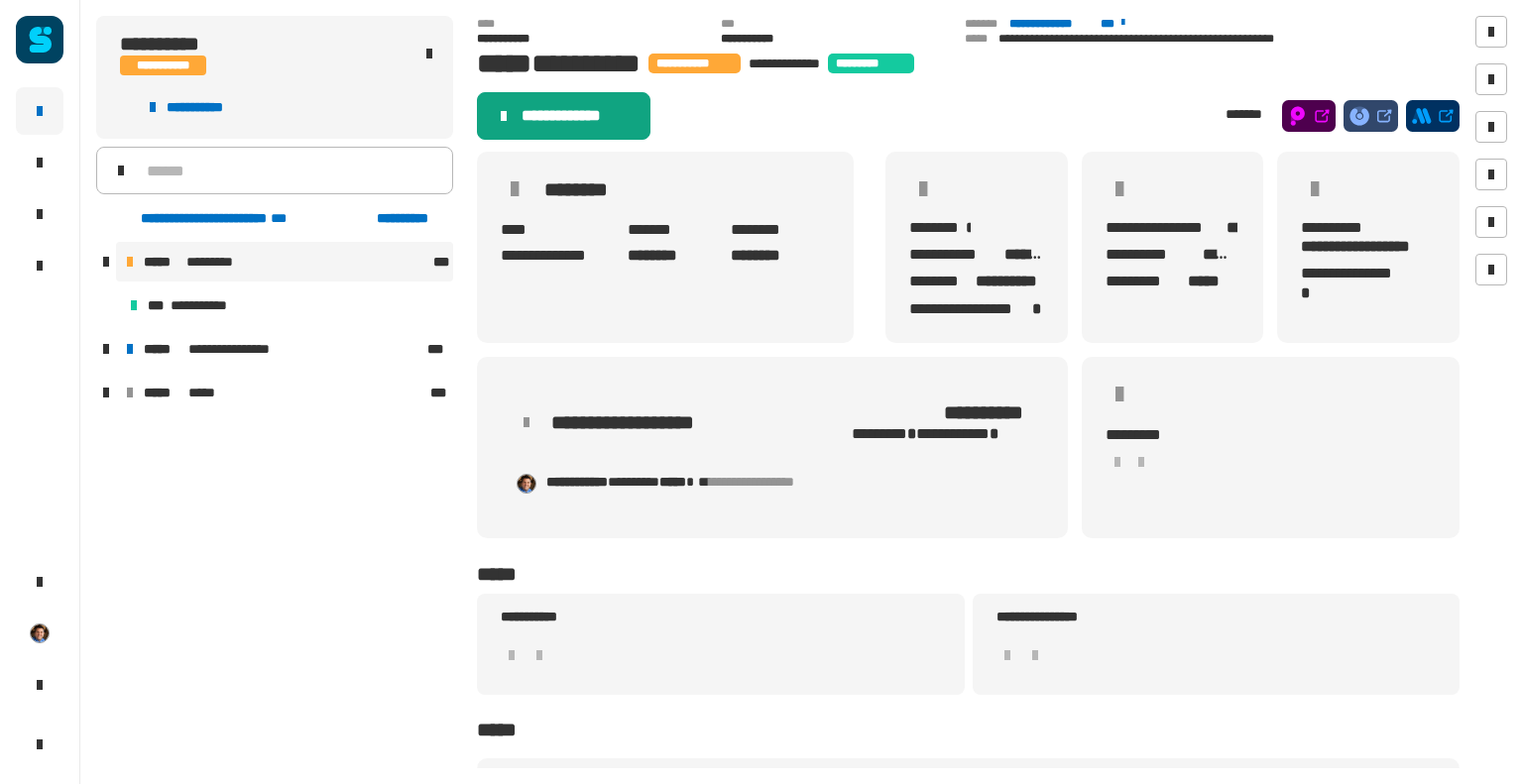 click on "**********" 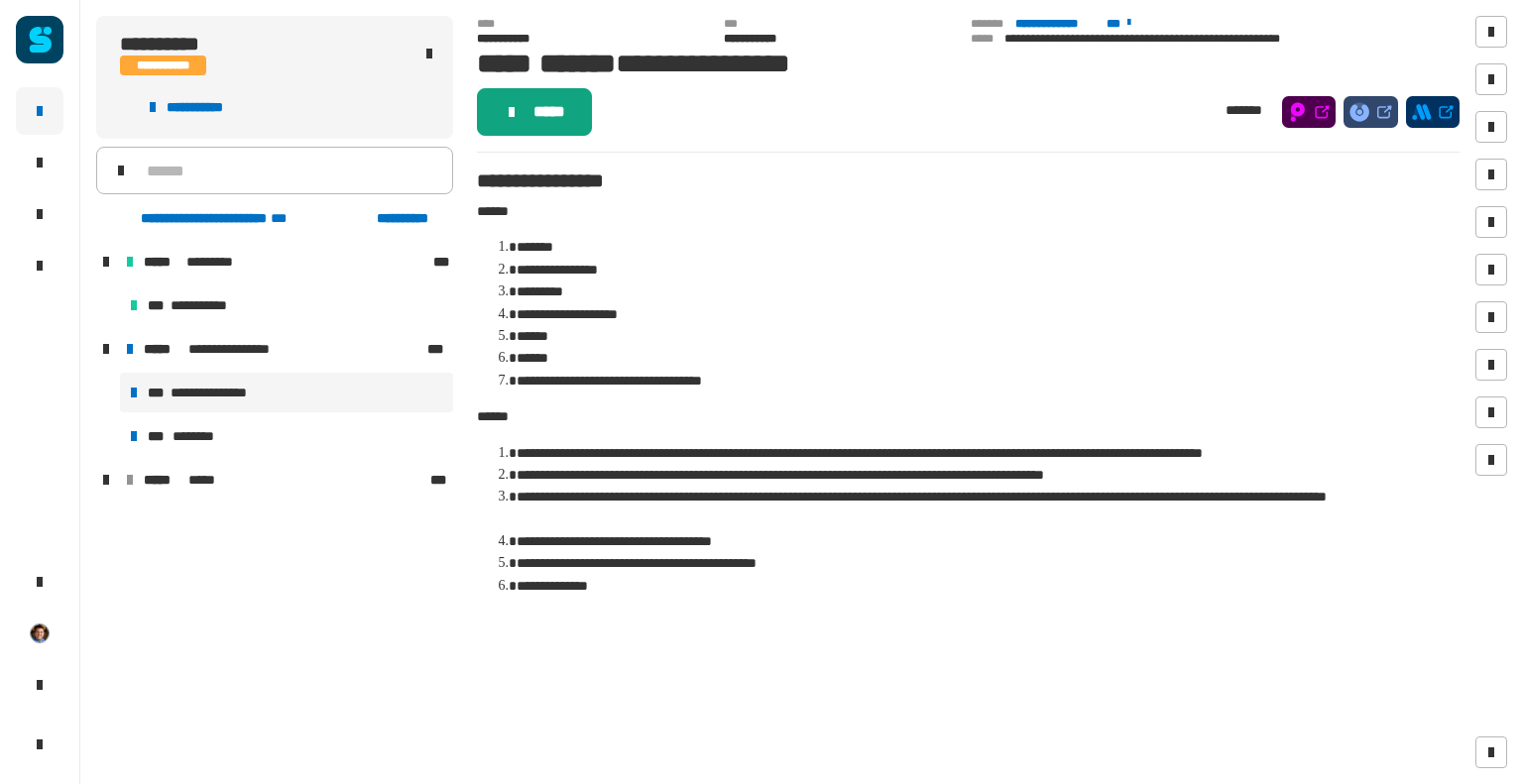 click on "*****" 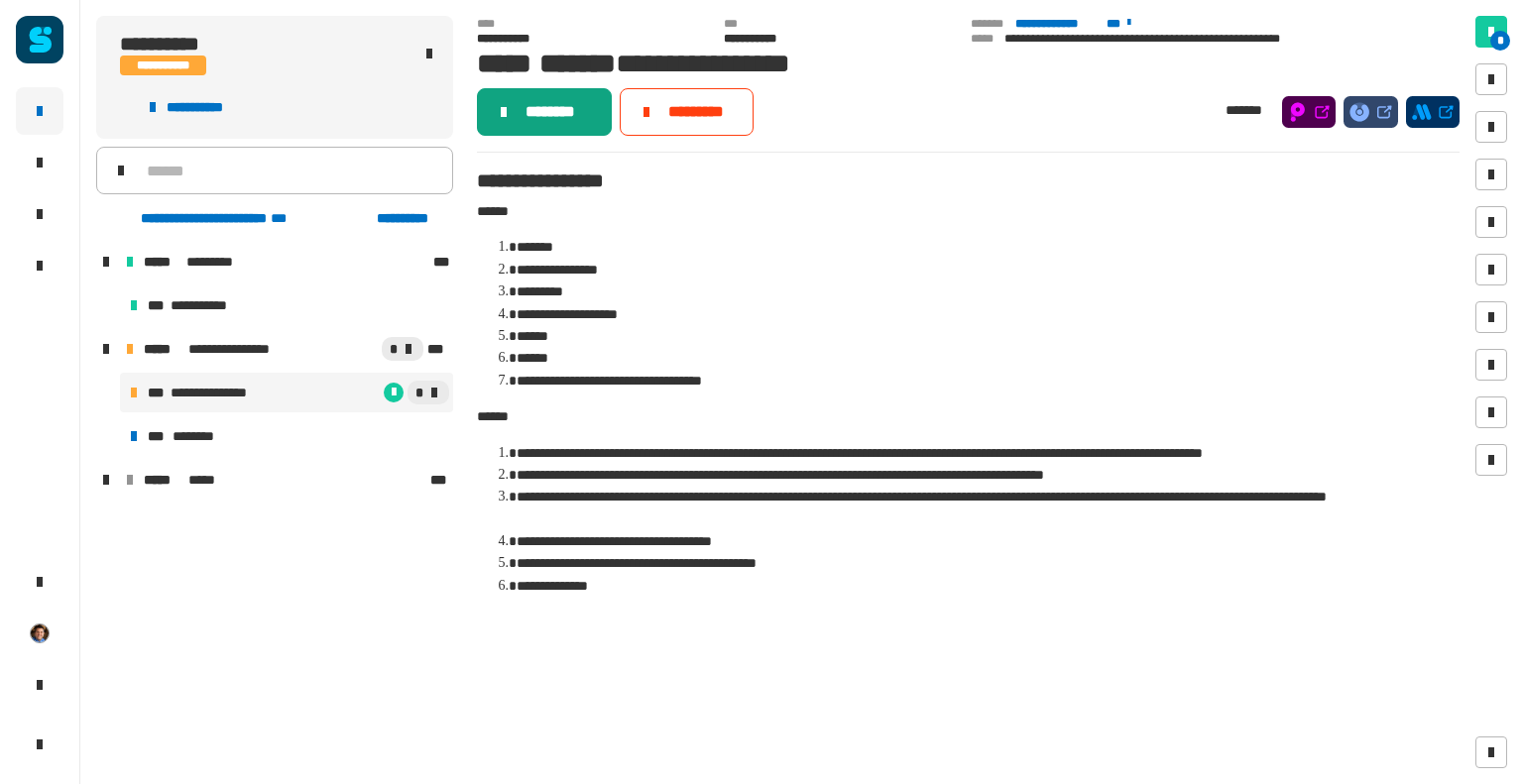 click on "********" 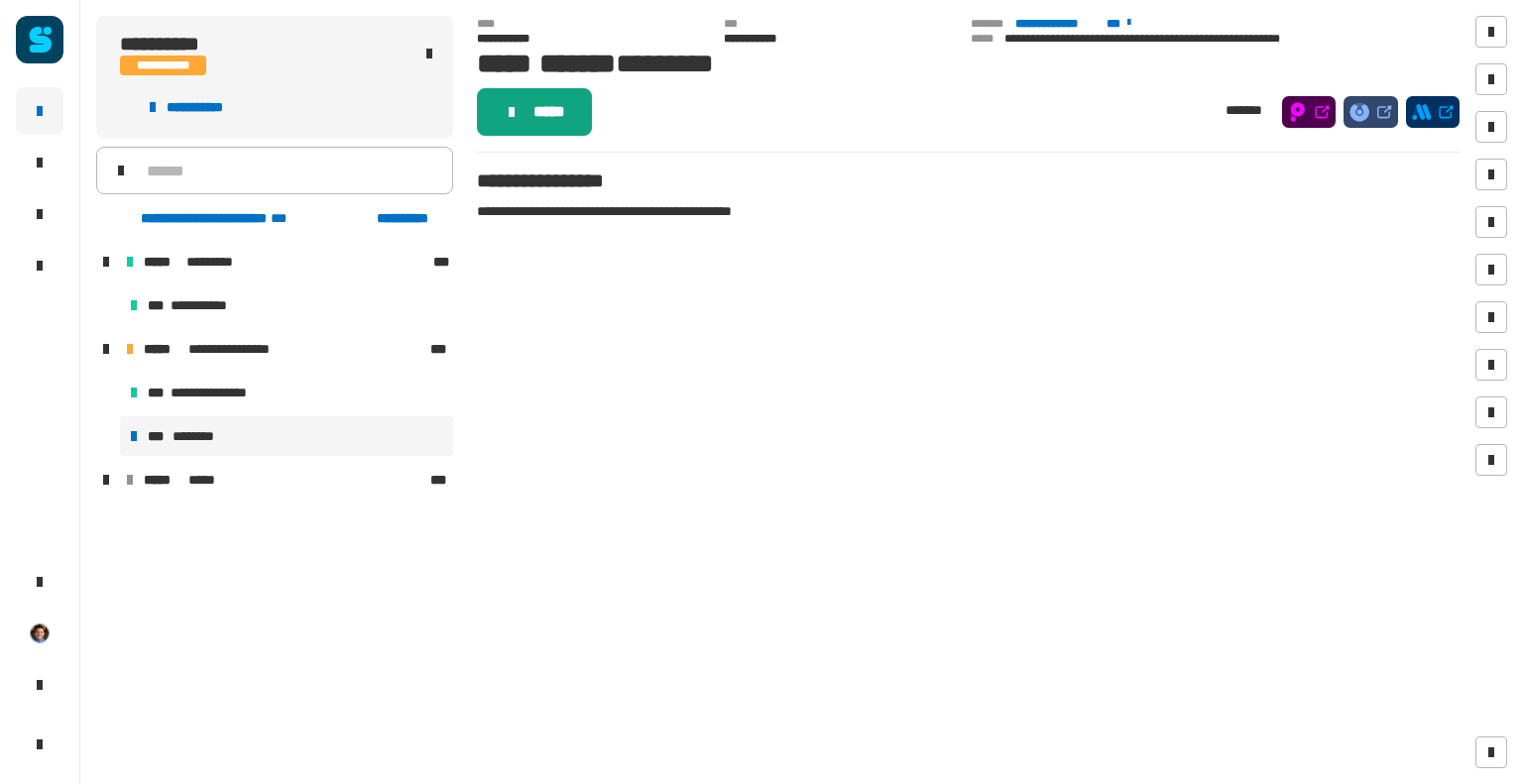 click on "*****" 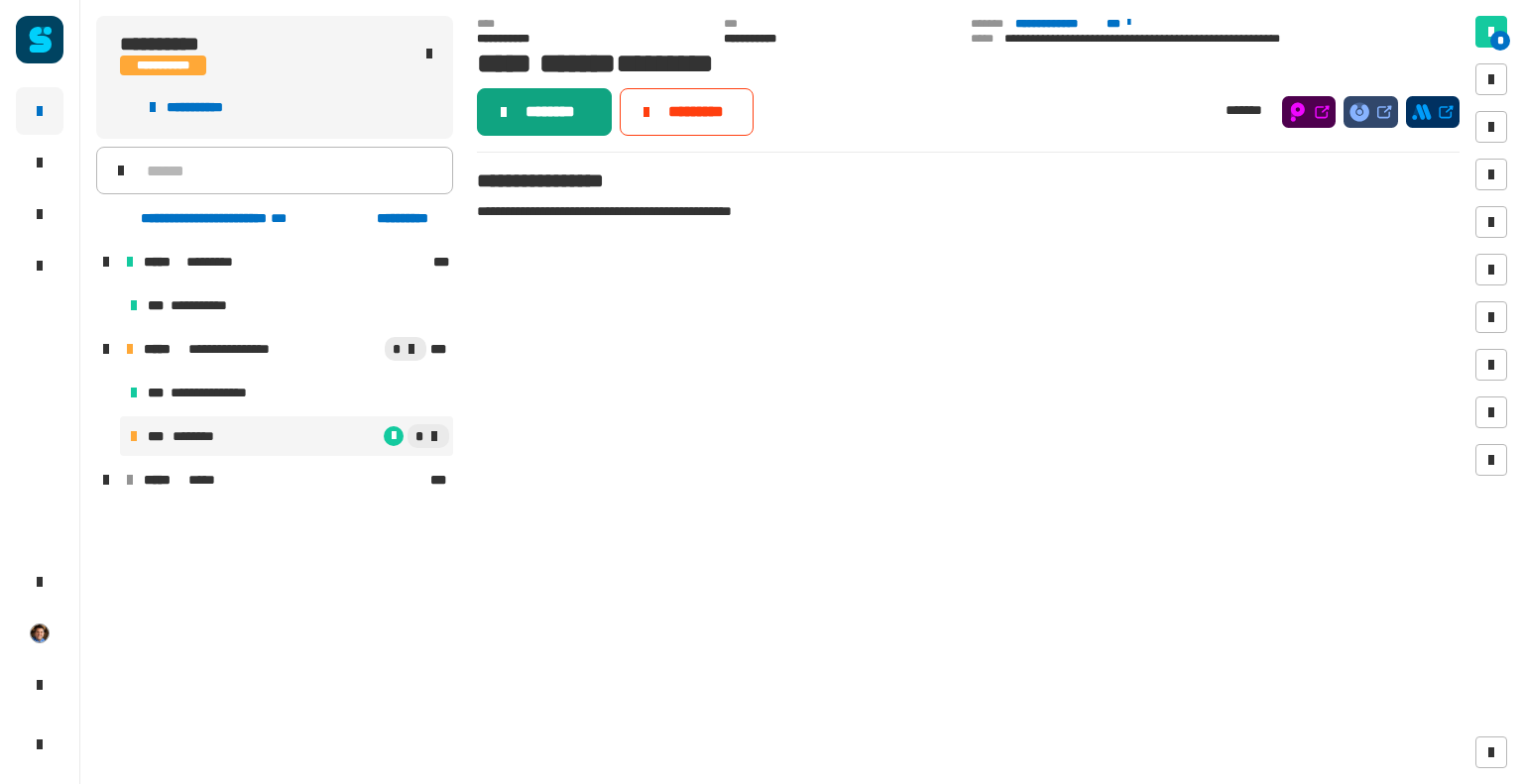 click on "********" 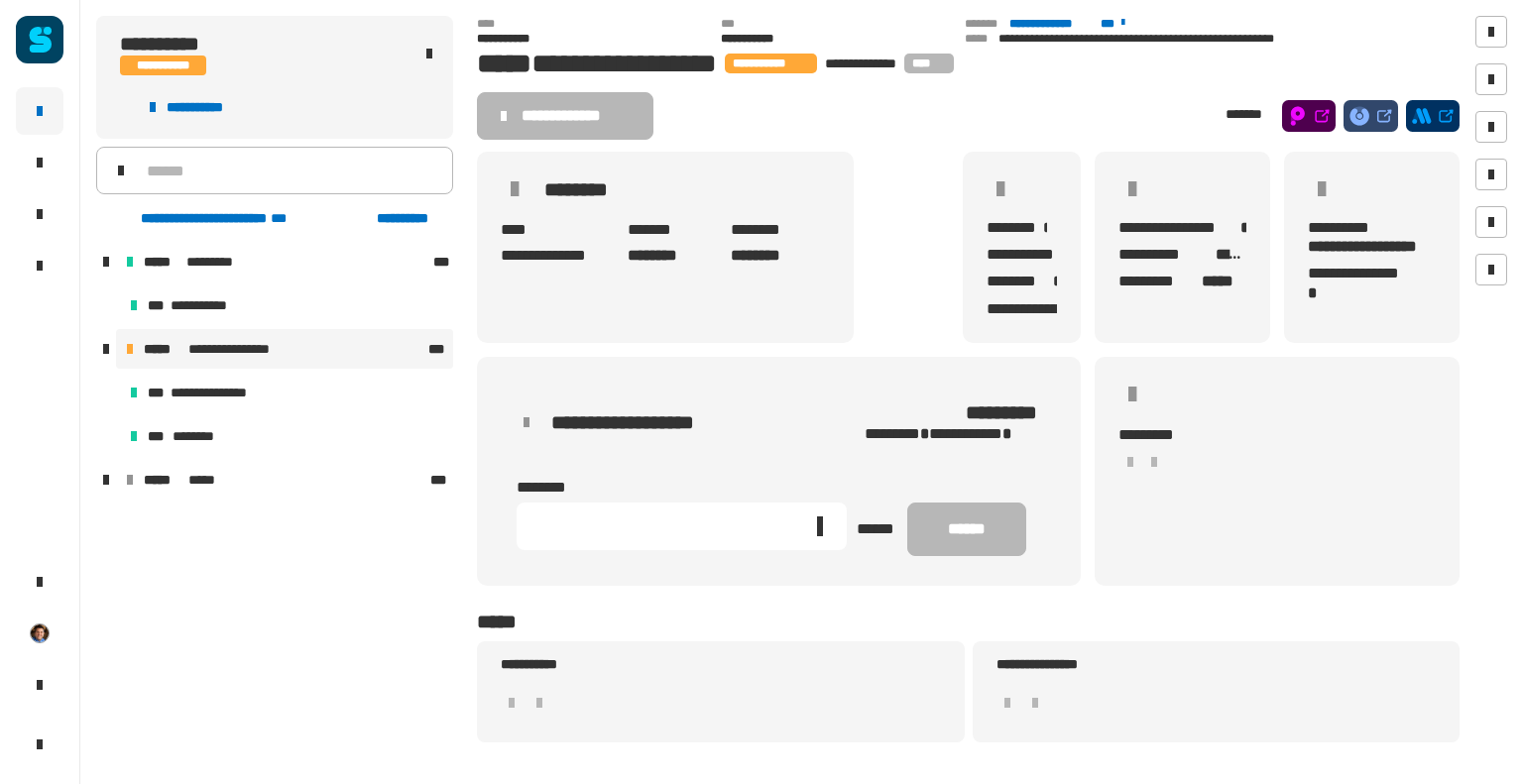 click 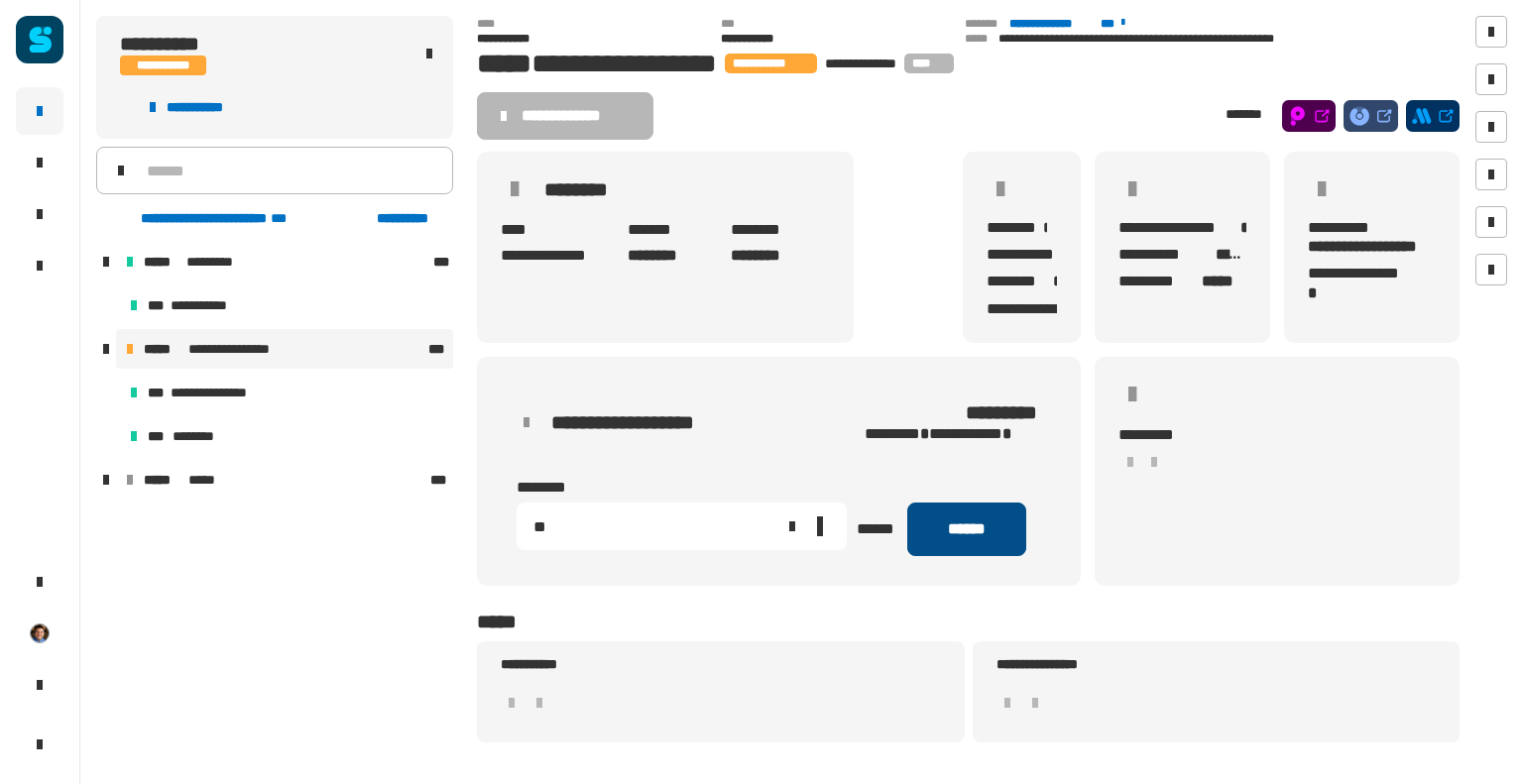 type on "**" 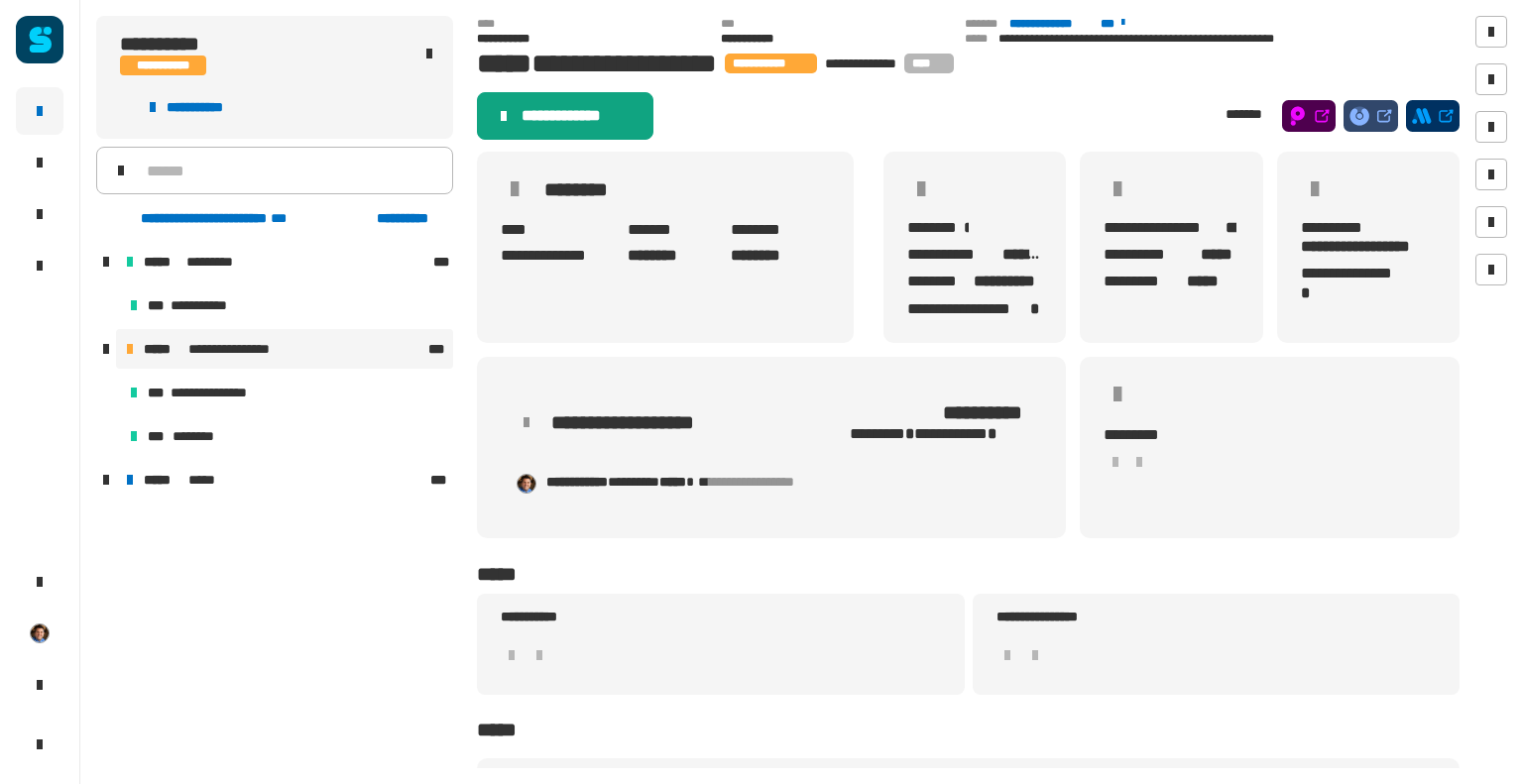 click on "**********" 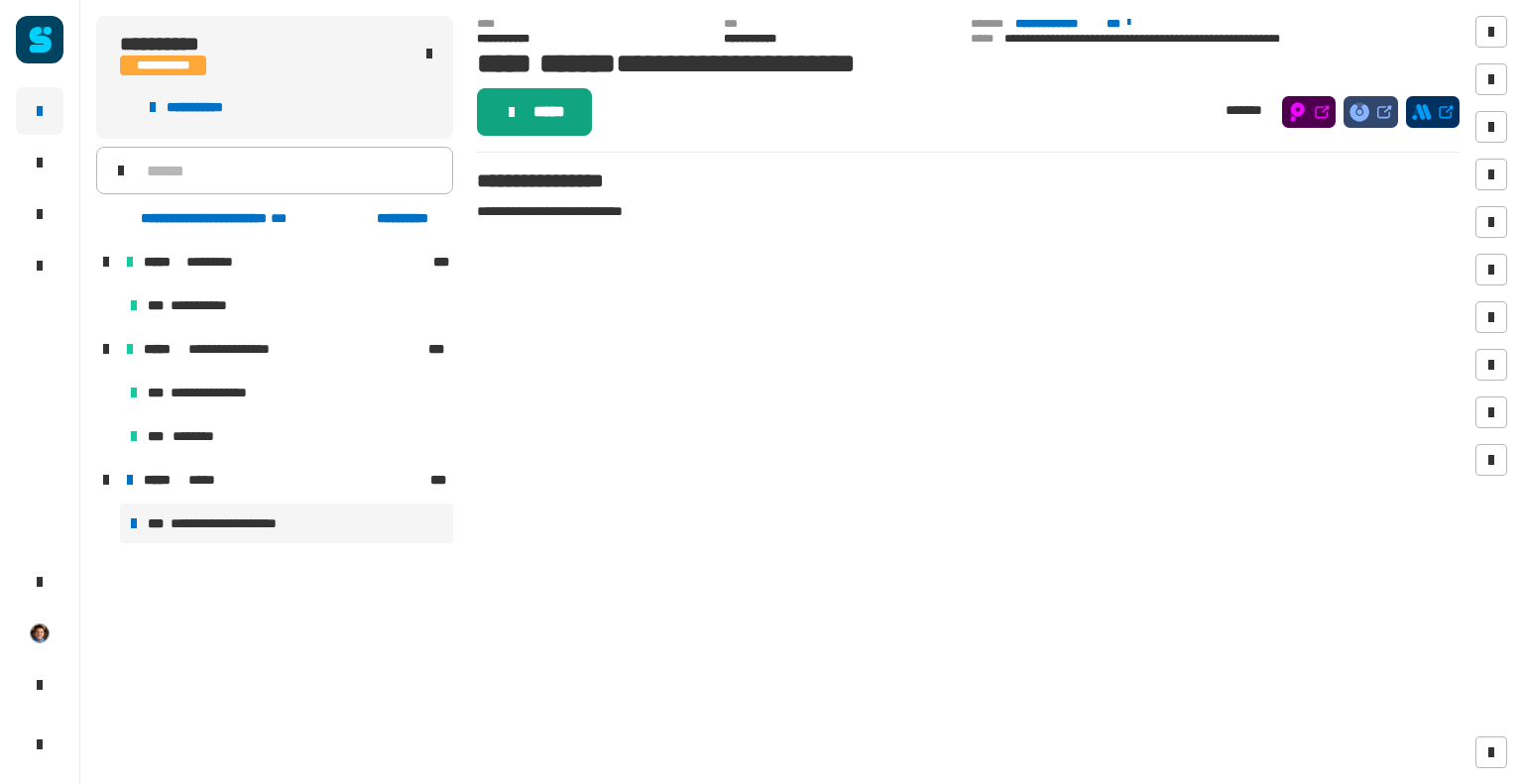 click on "*****" 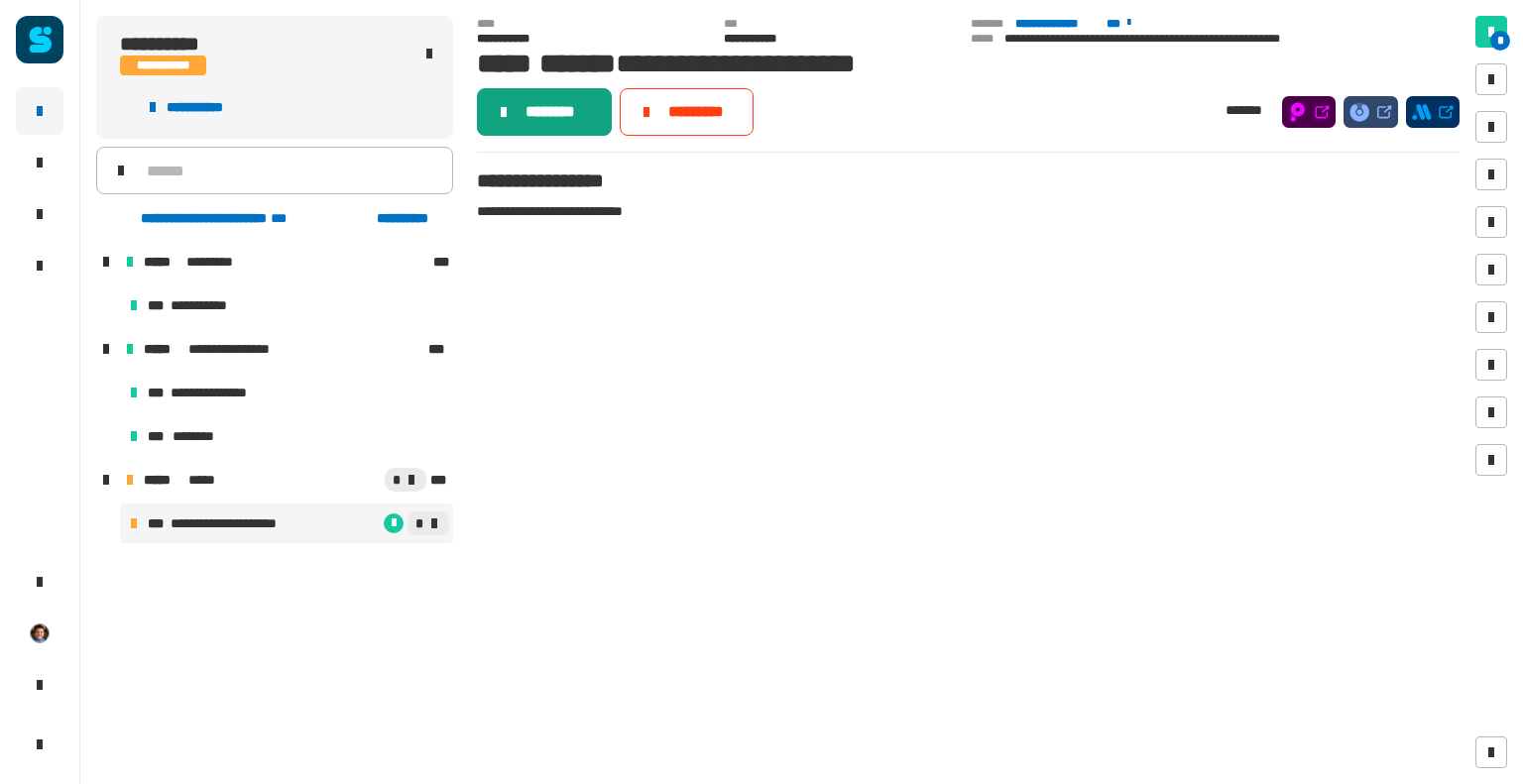 click on "********" 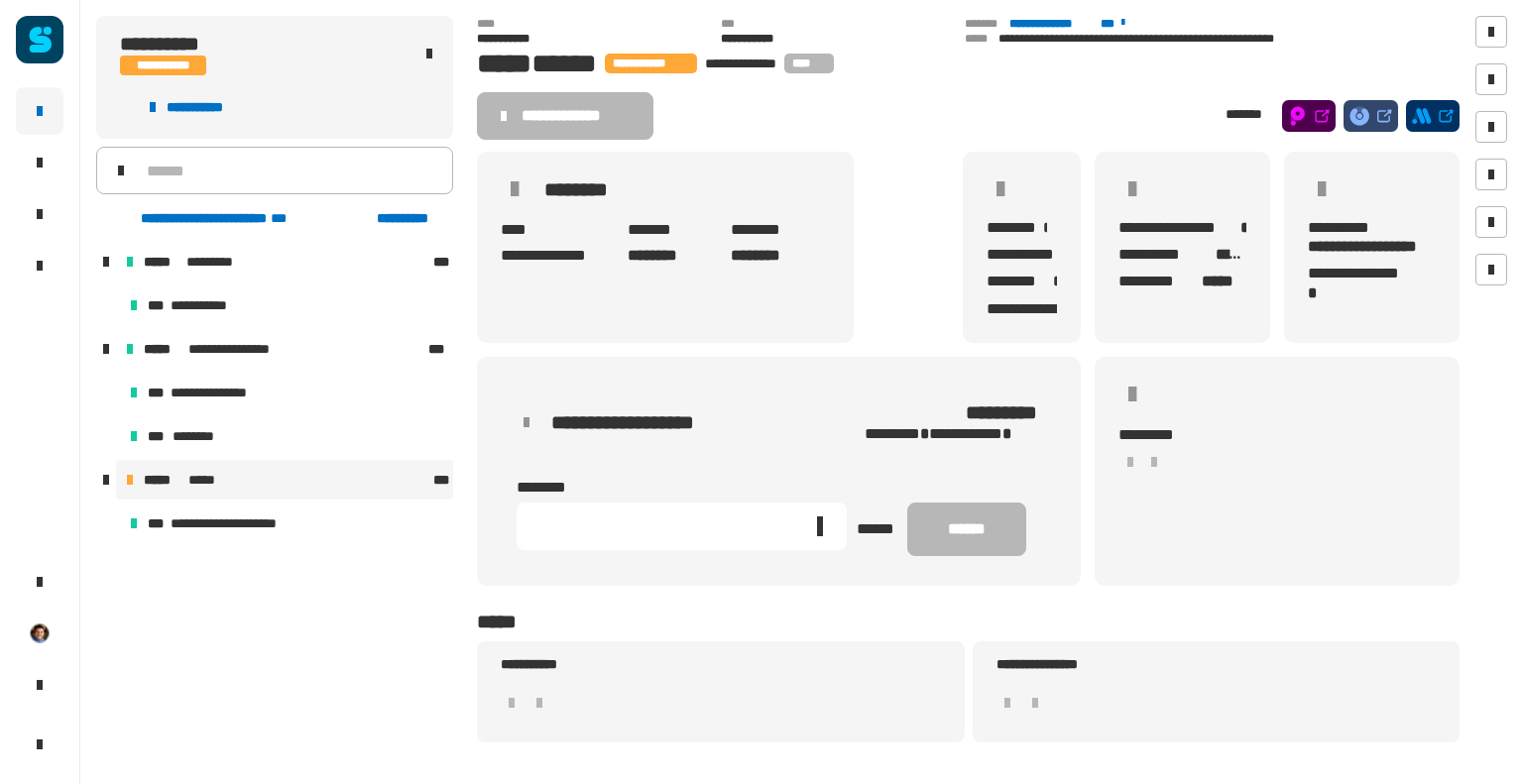 click 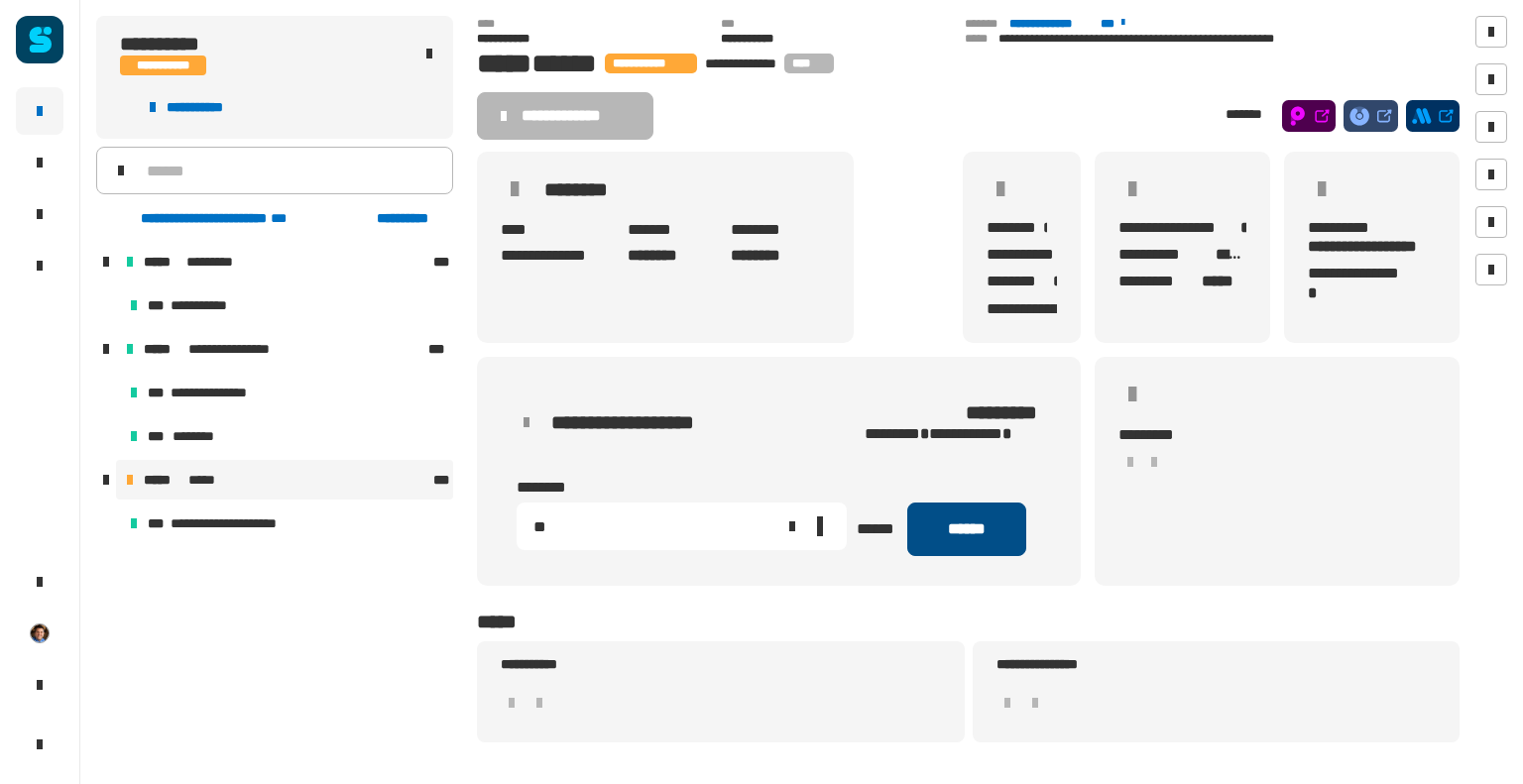 type on "**" 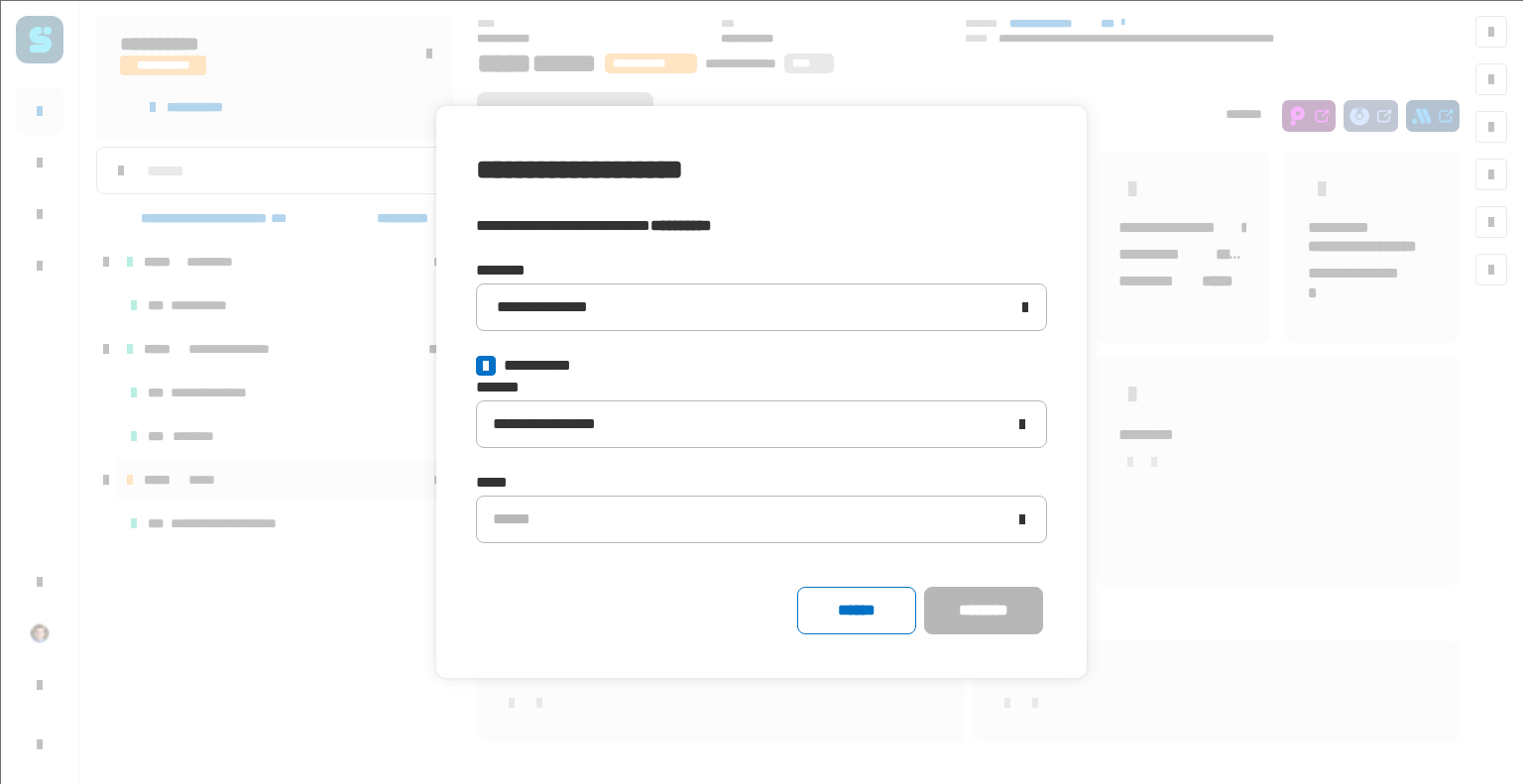 click 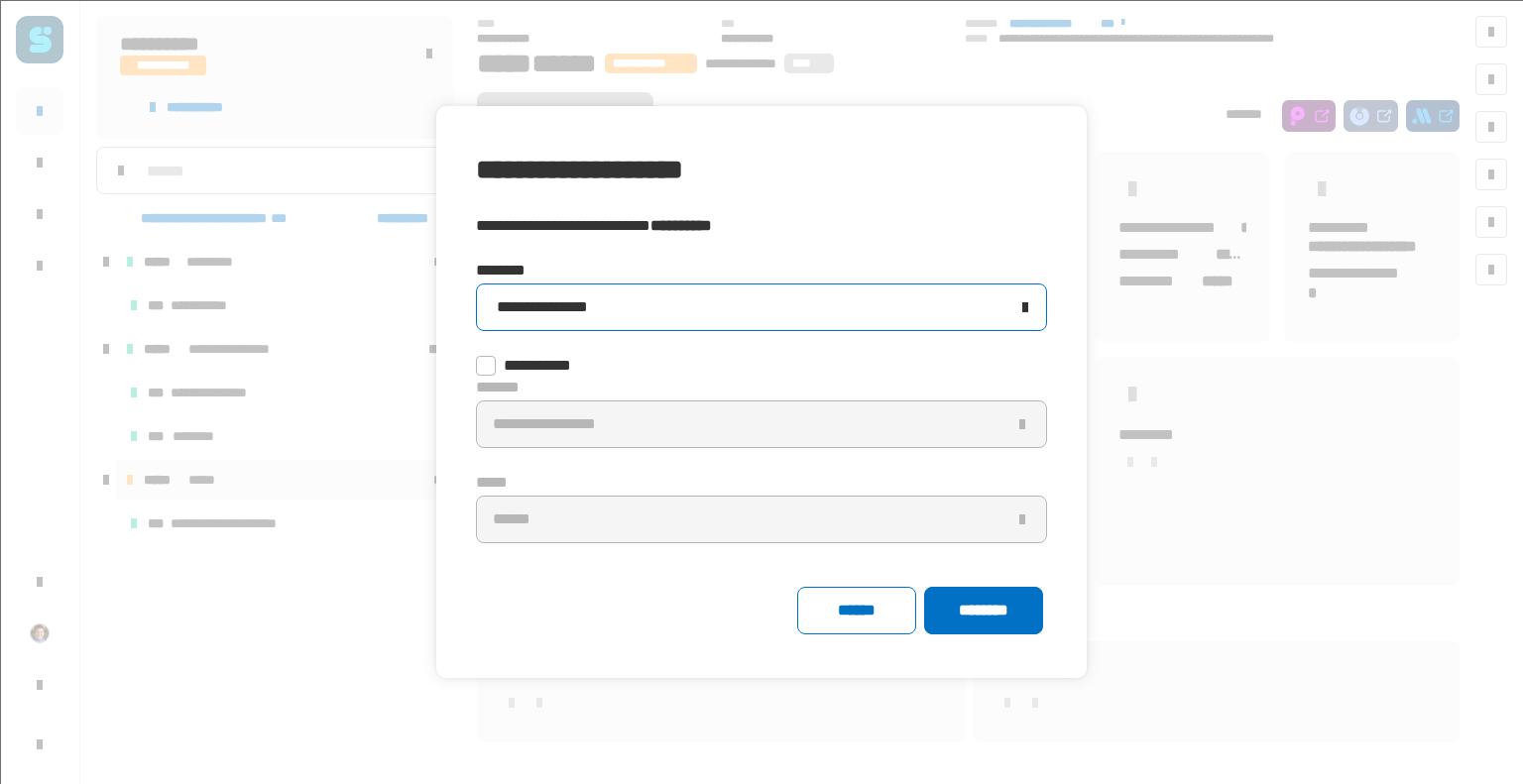 click on "**********" 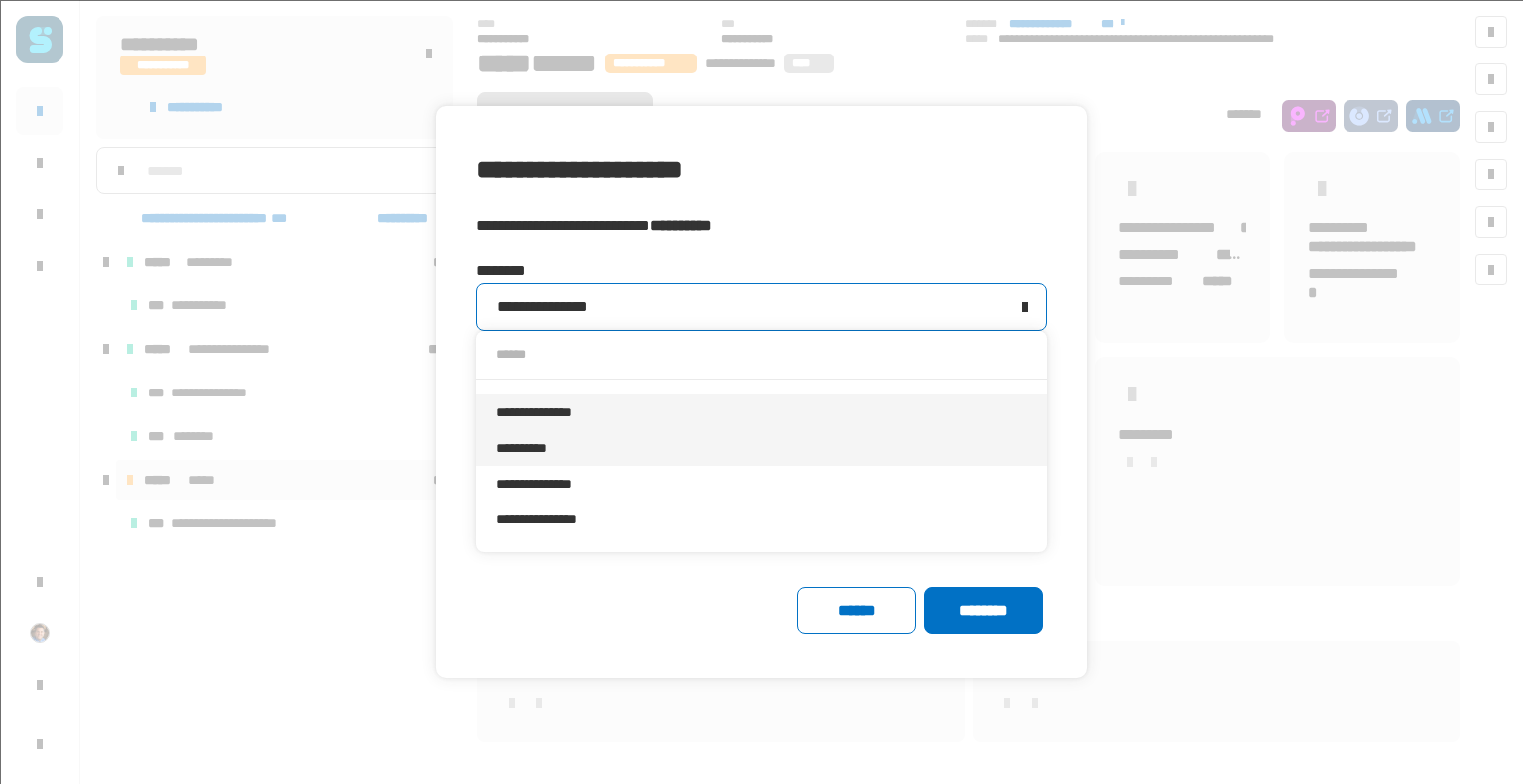 click on "**********" at bounding box center [762, 448] 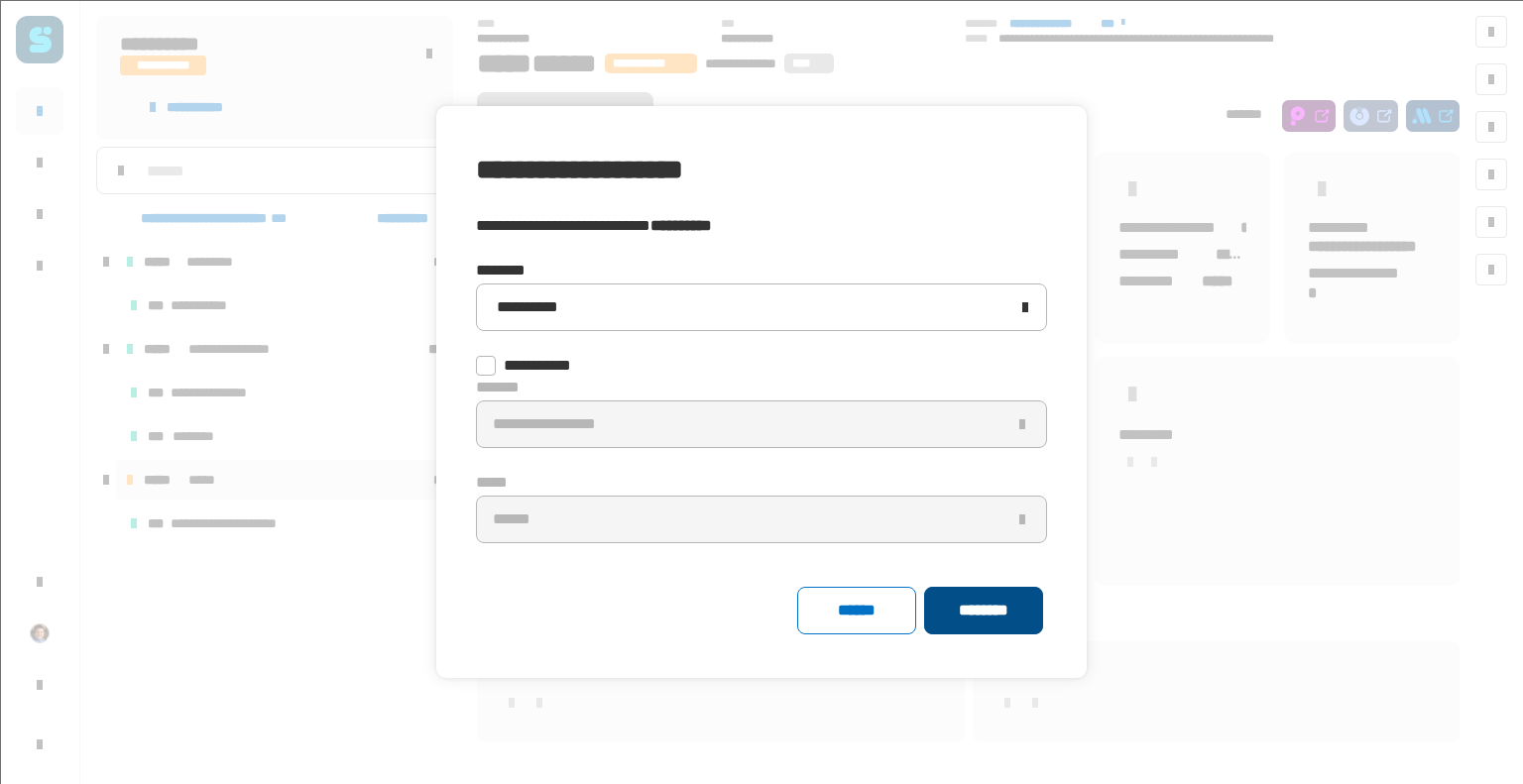 click on "********" 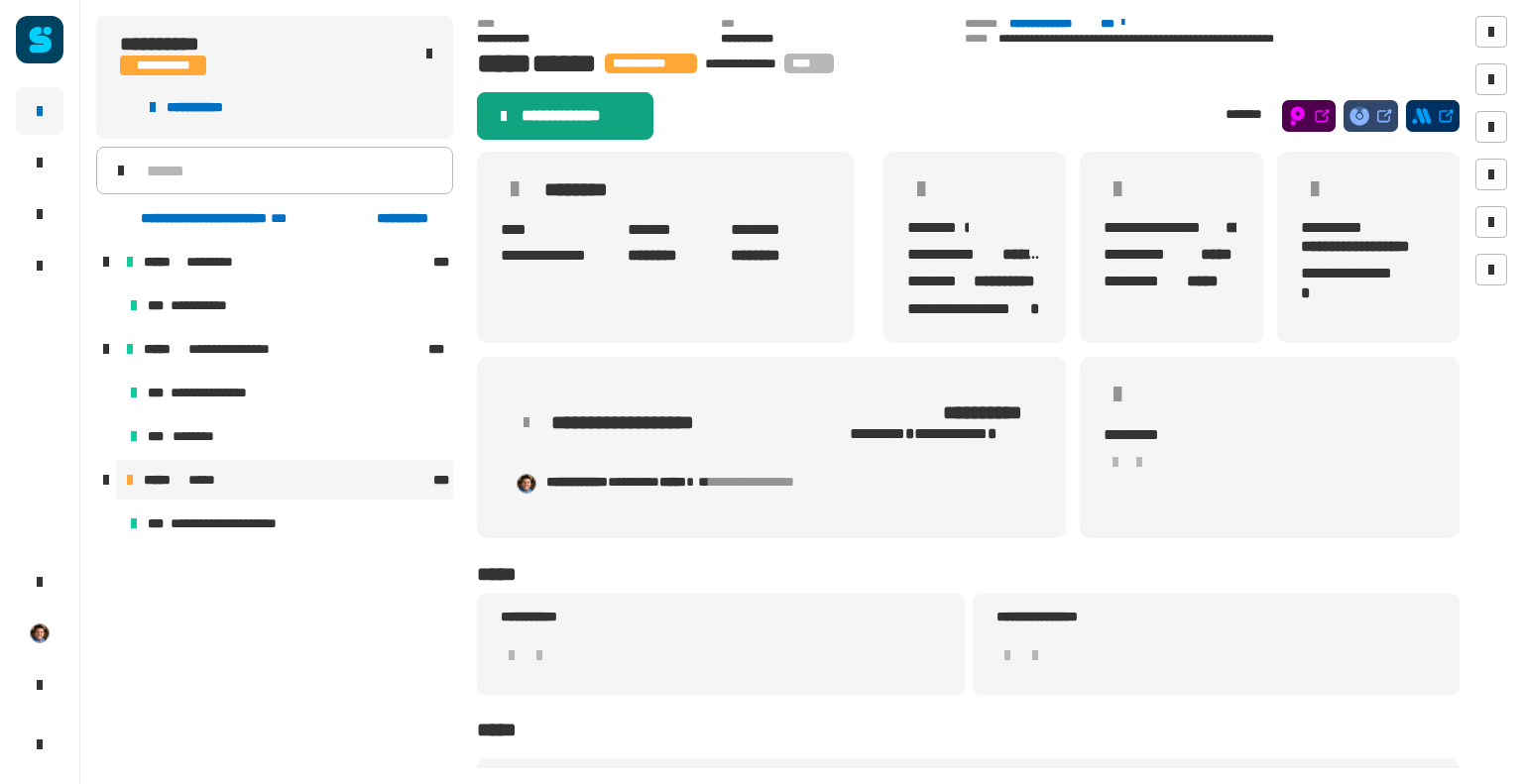 click on "**********" 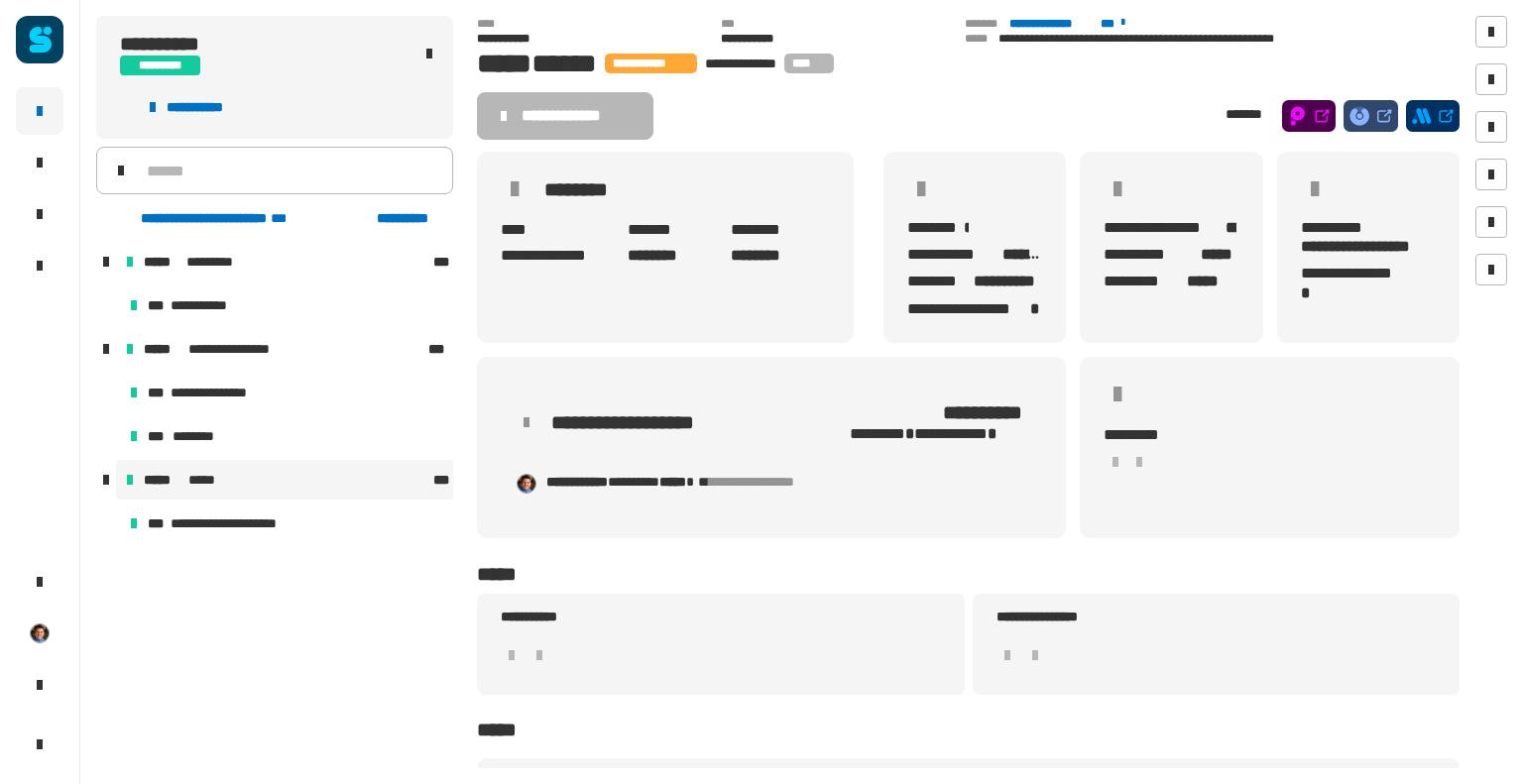 click on "**********" 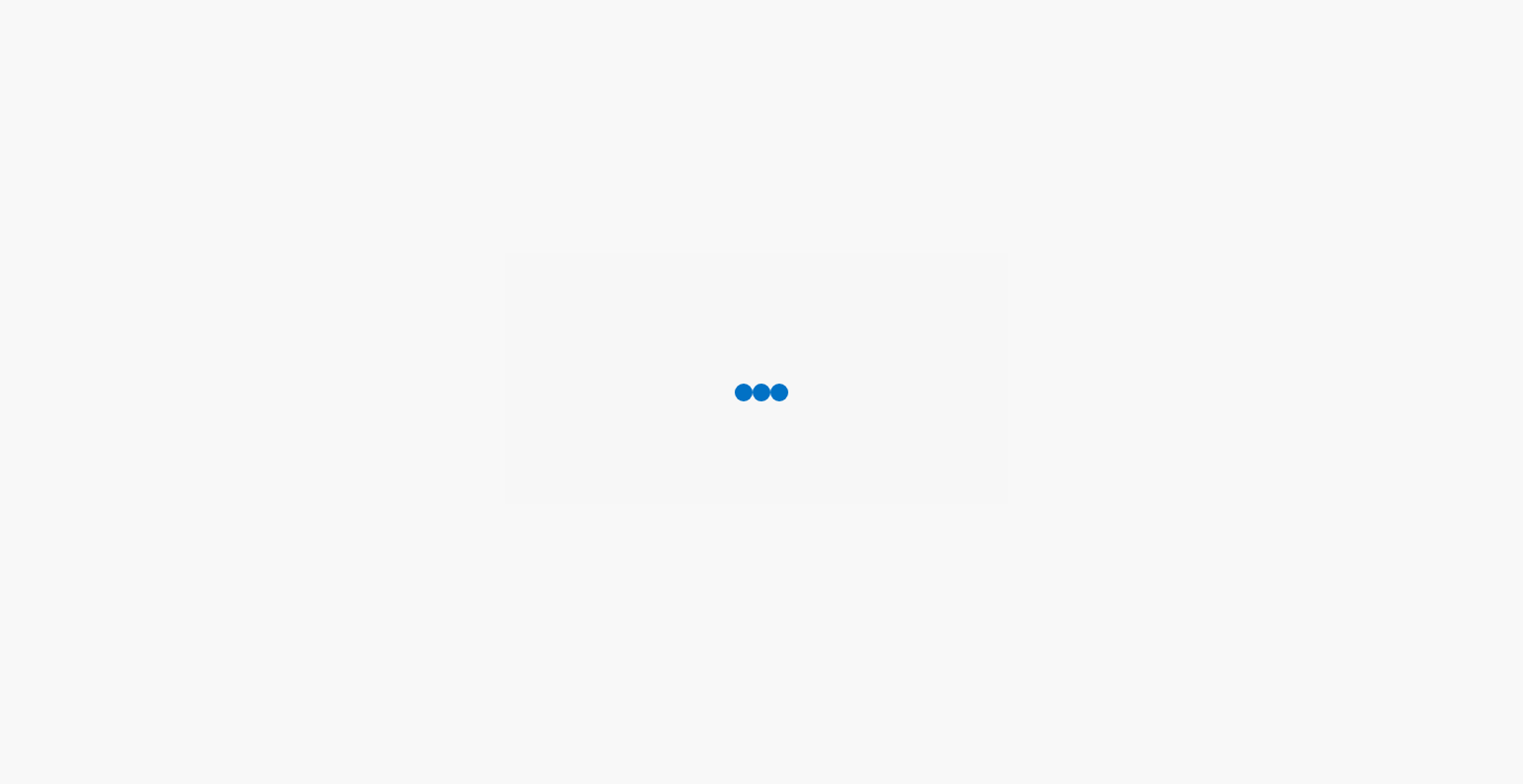 scroll, scrollTop: 0, scrollLeft: 0, axis: both 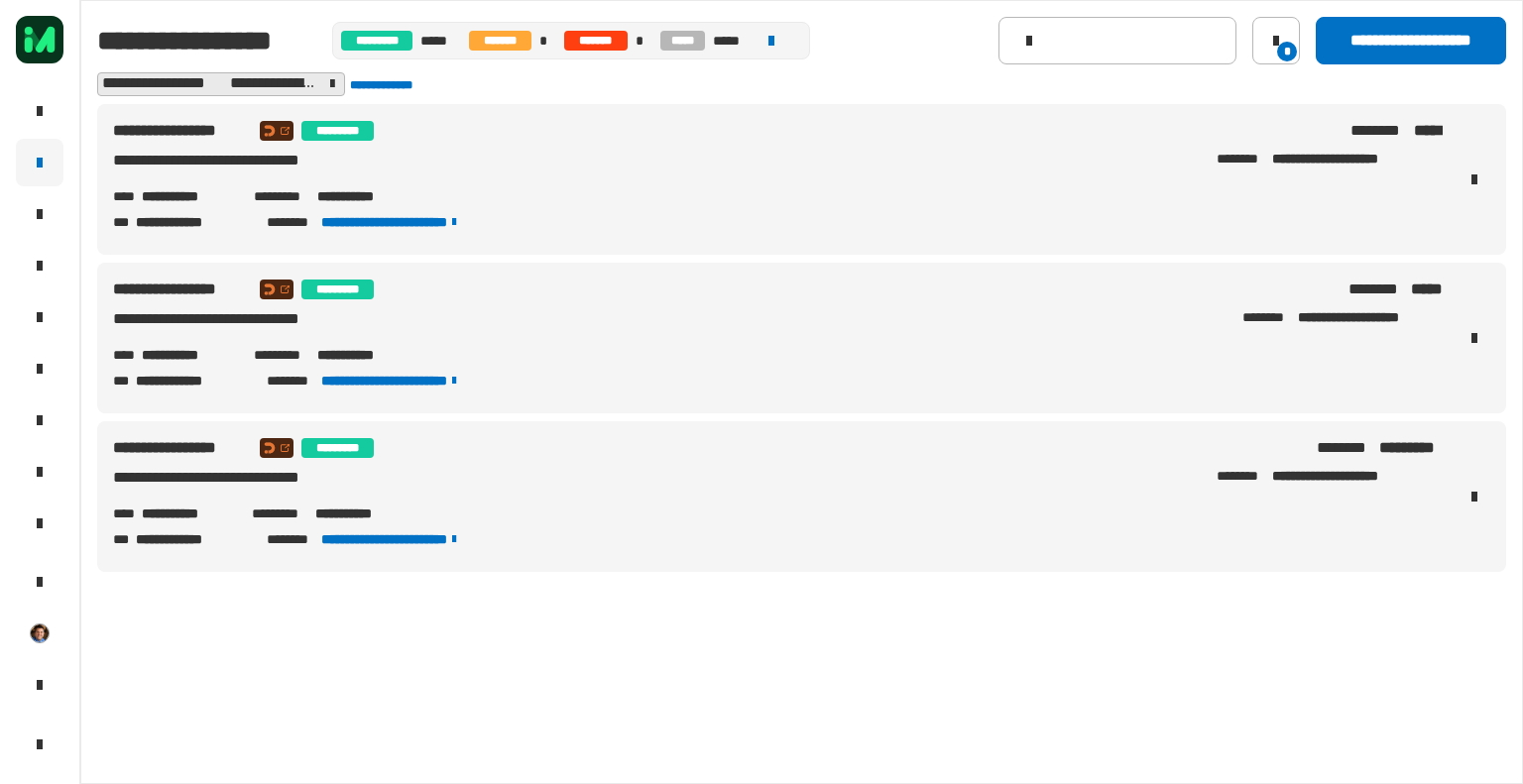 click on "**********" at bounding box center [777, 381] 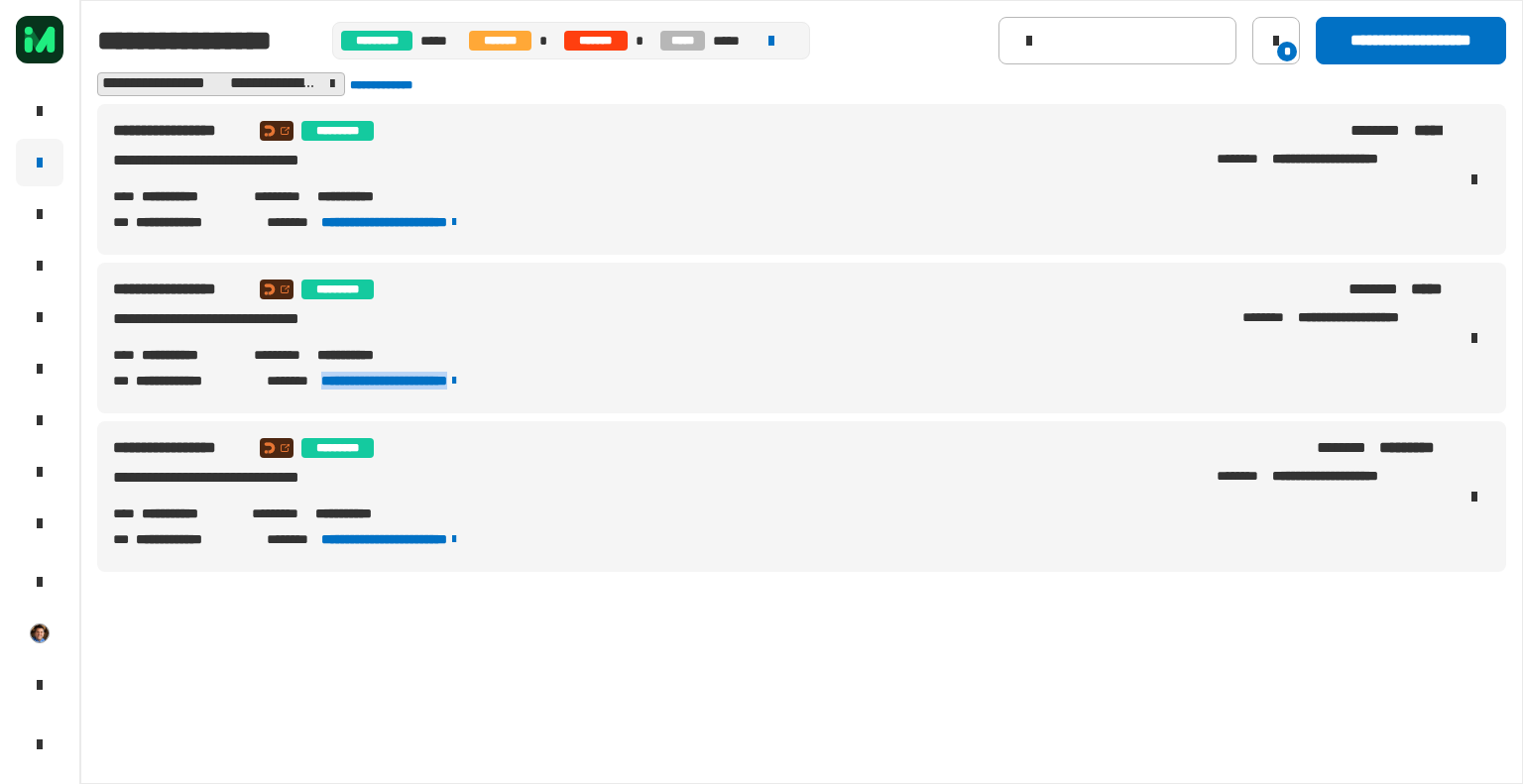 click on "**********" at bounding box center [777, 381] 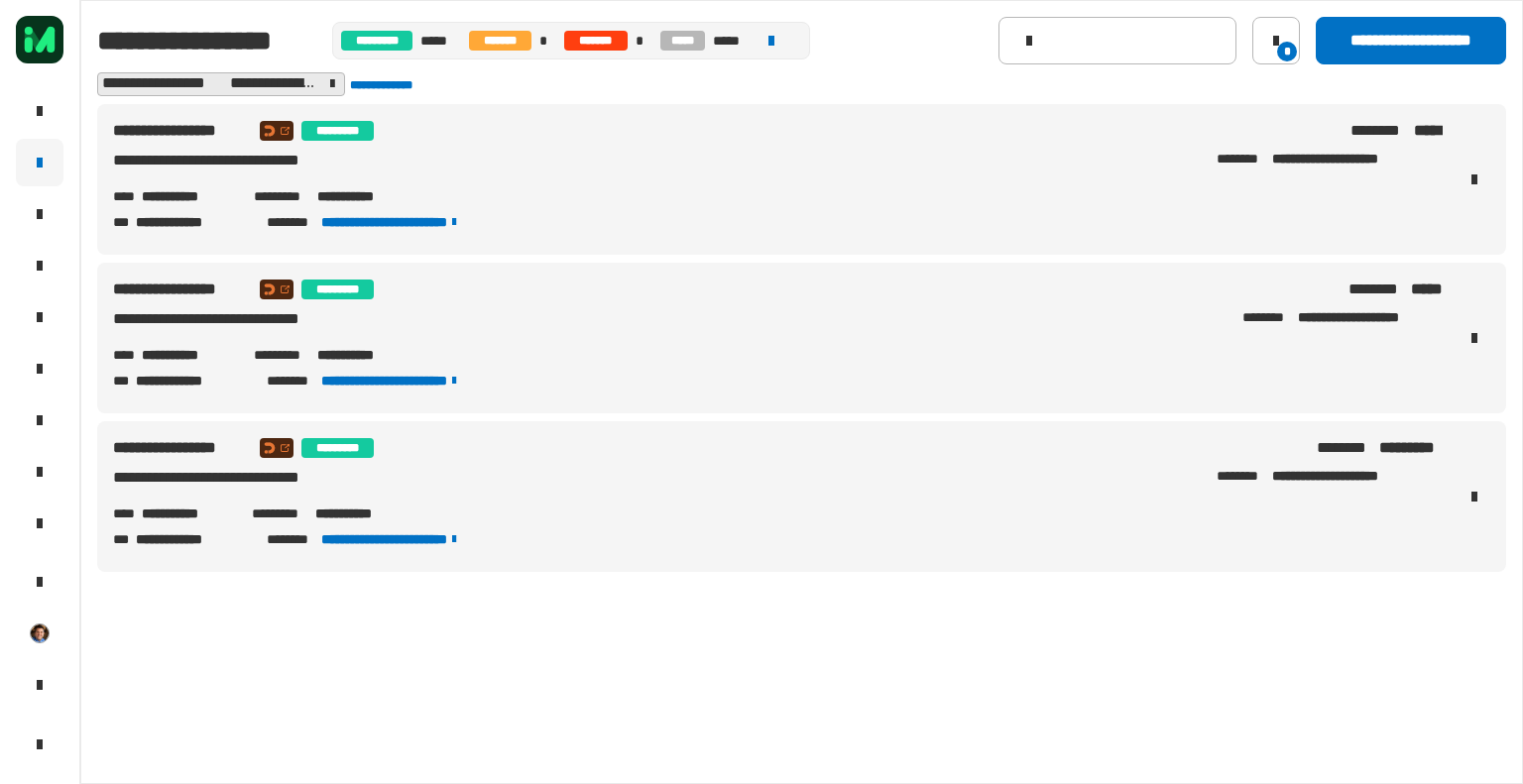 click on "**********" at bounding box center [777, 381] 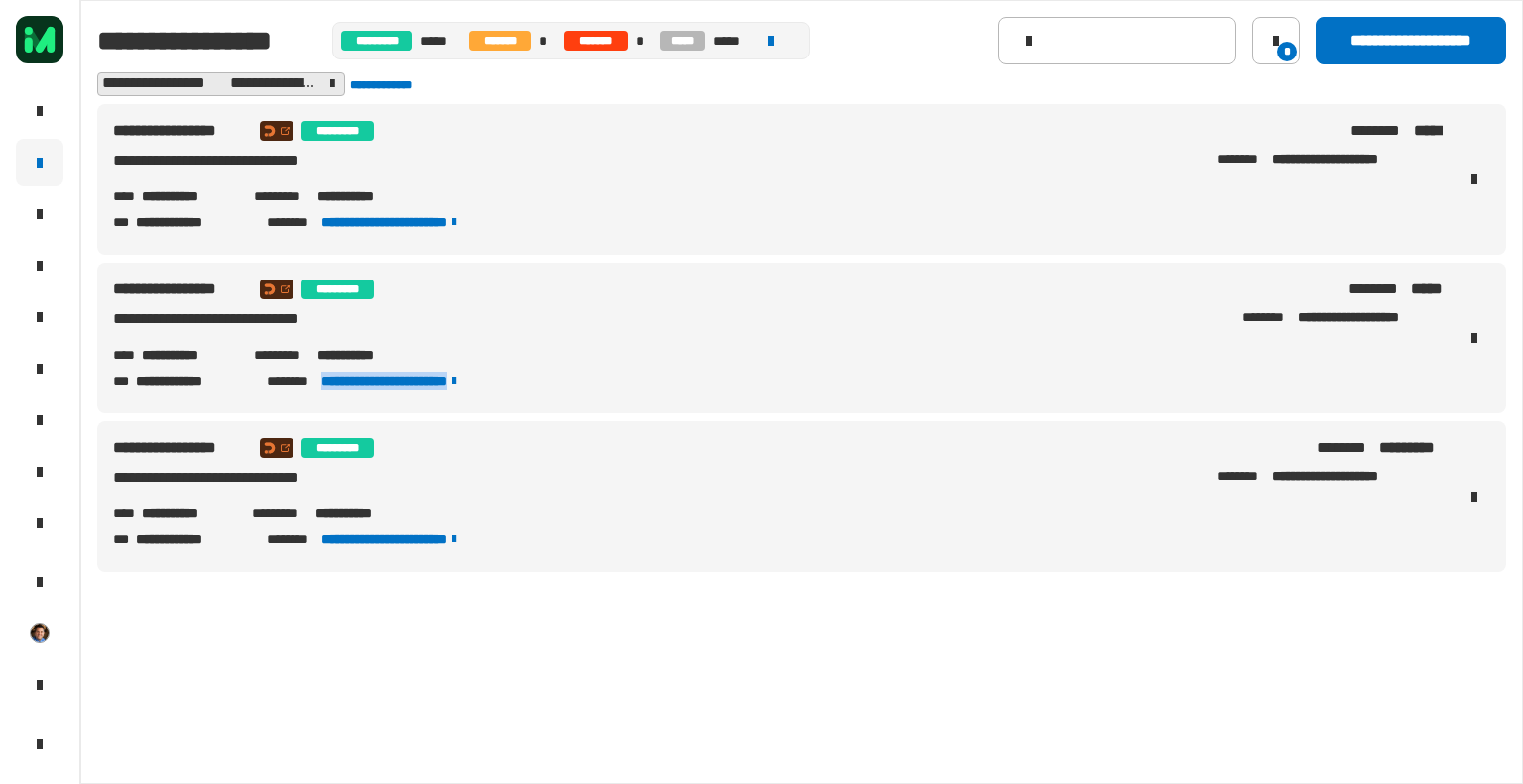 click on "**********" at bounding box center [777, 381] 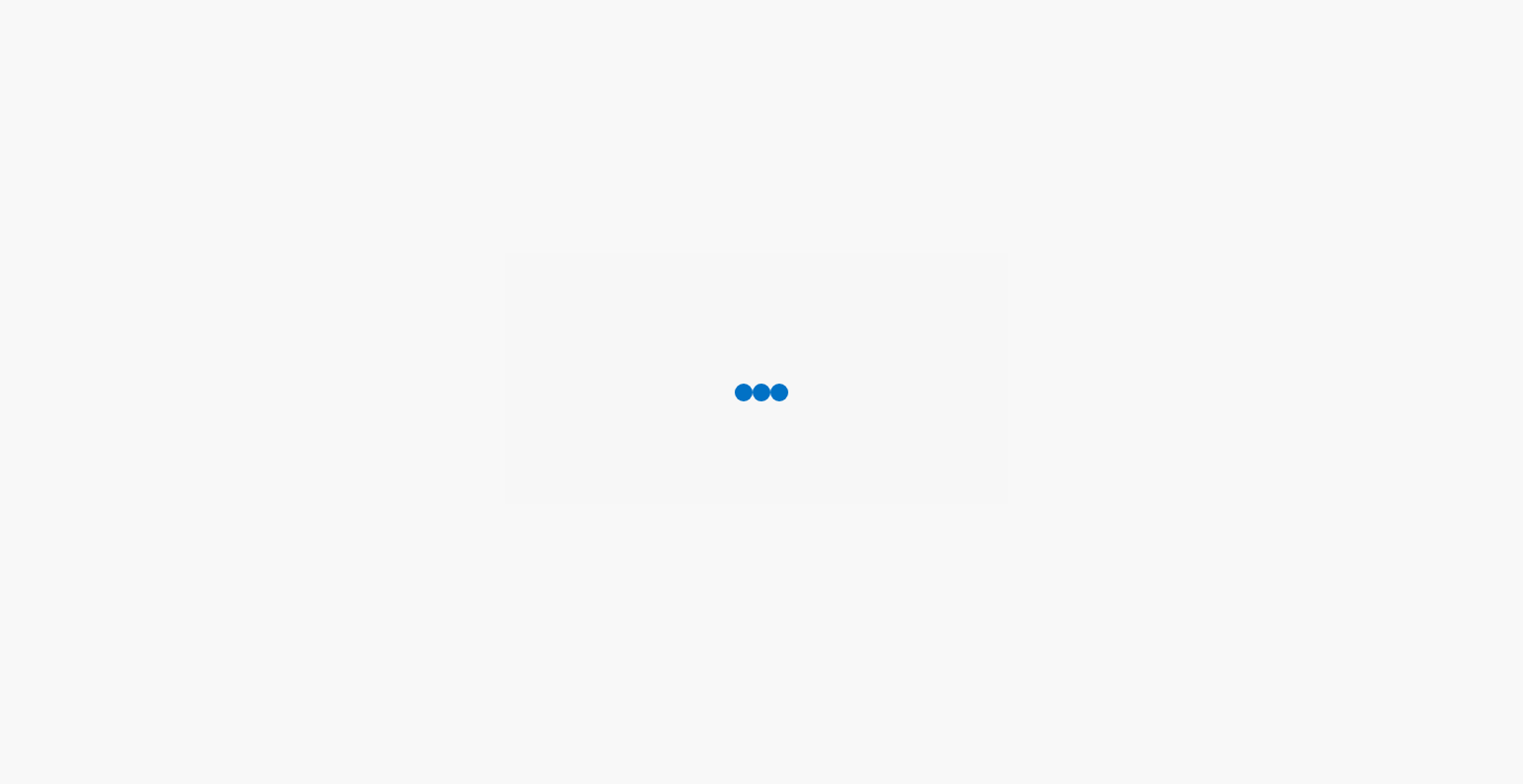 scroll, scrollTop: 0, scrollLeft: 0, axis: both 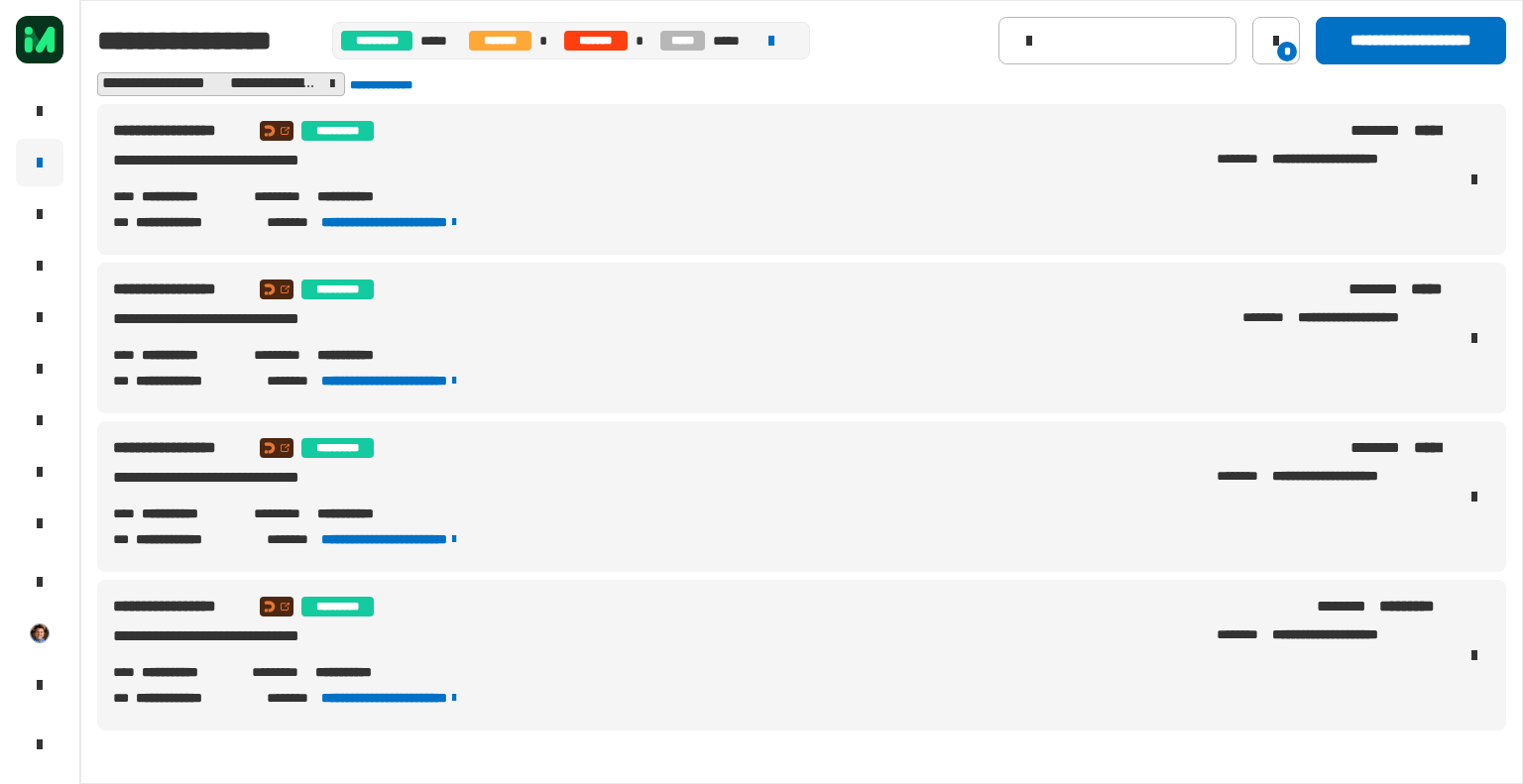 click on "**********" at bounding box center [188, 672] 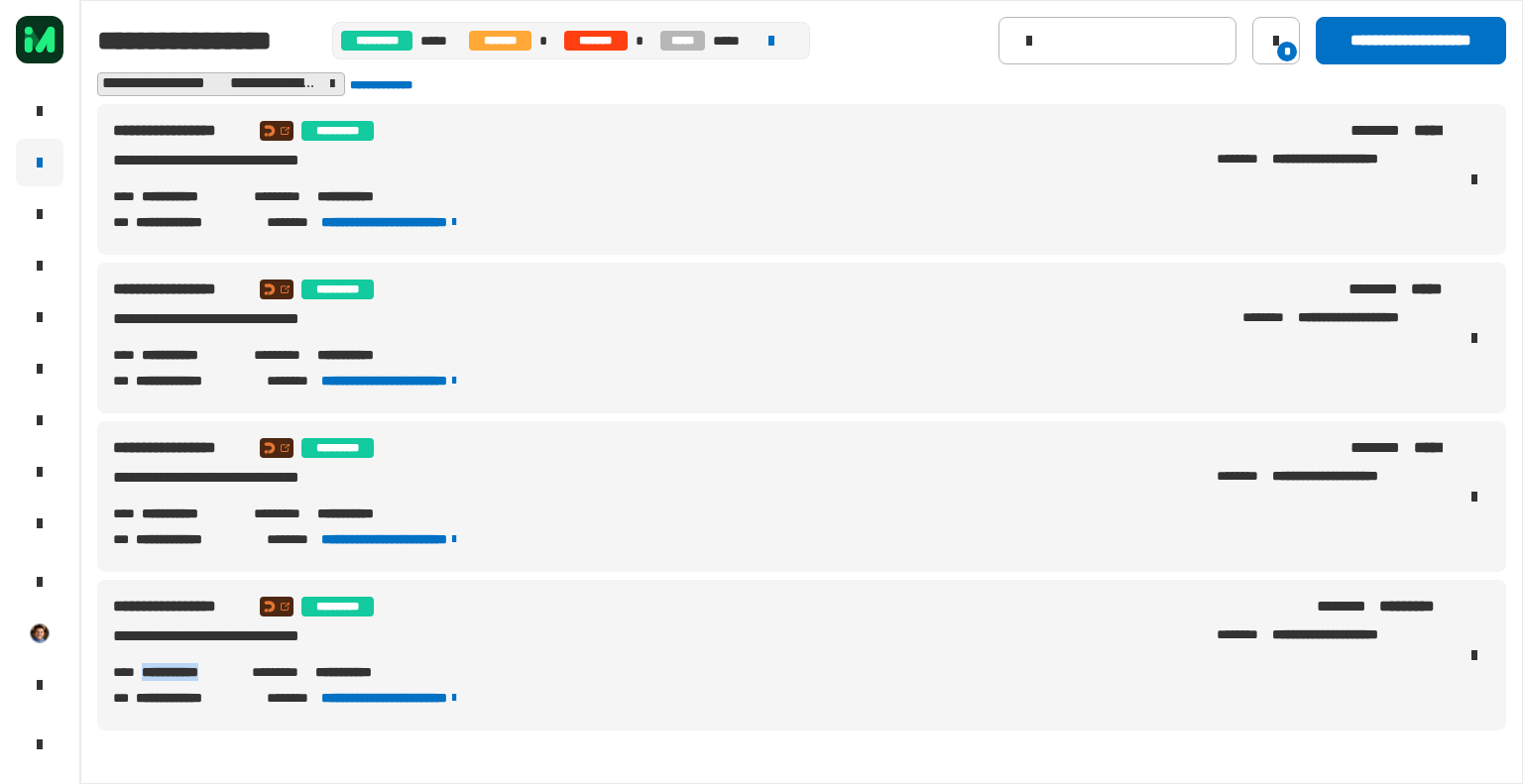 click on "**********" at bounding box center [188, 672] 